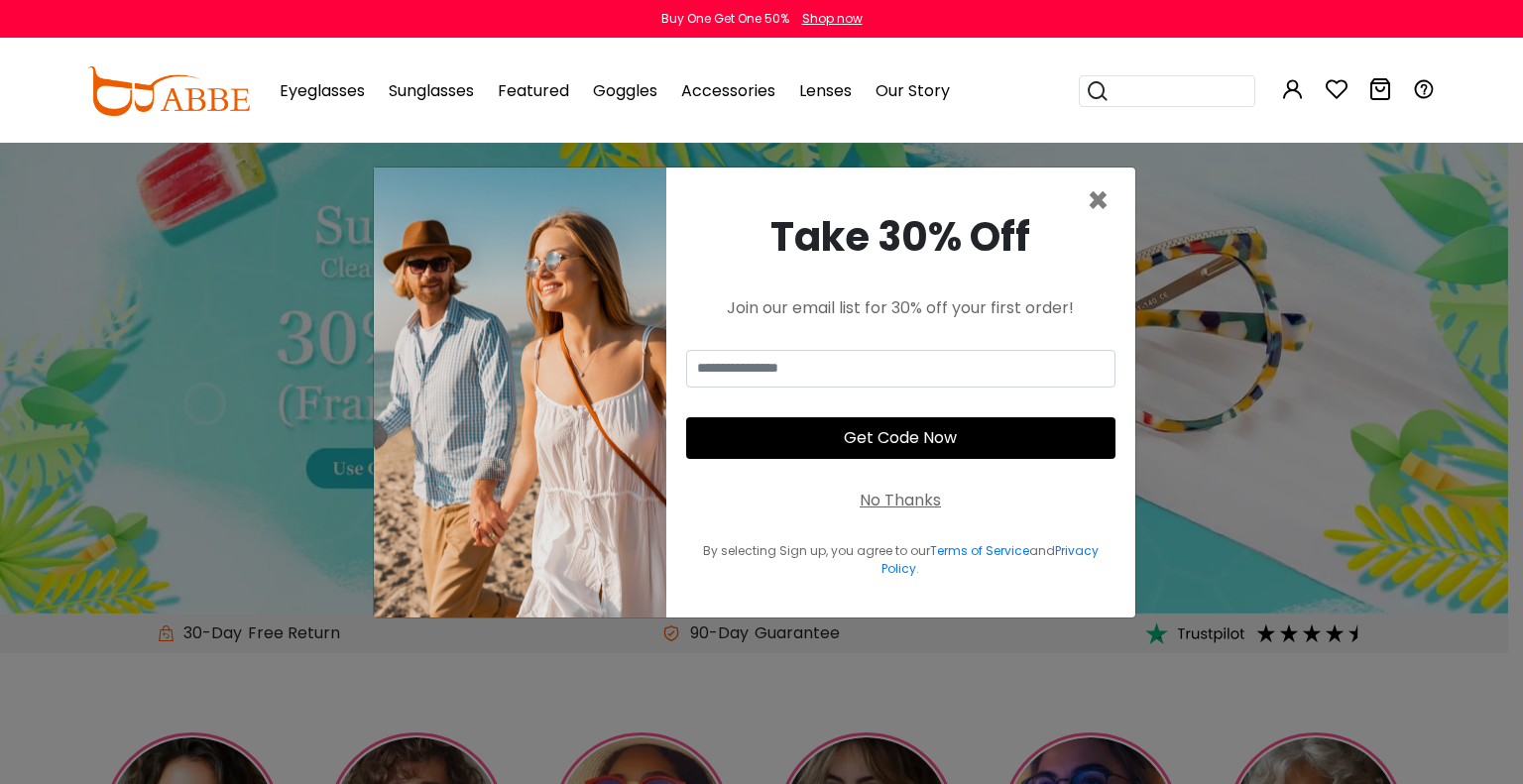 scroll, scrollTop: 0, scrollLeft: 0, axis: both 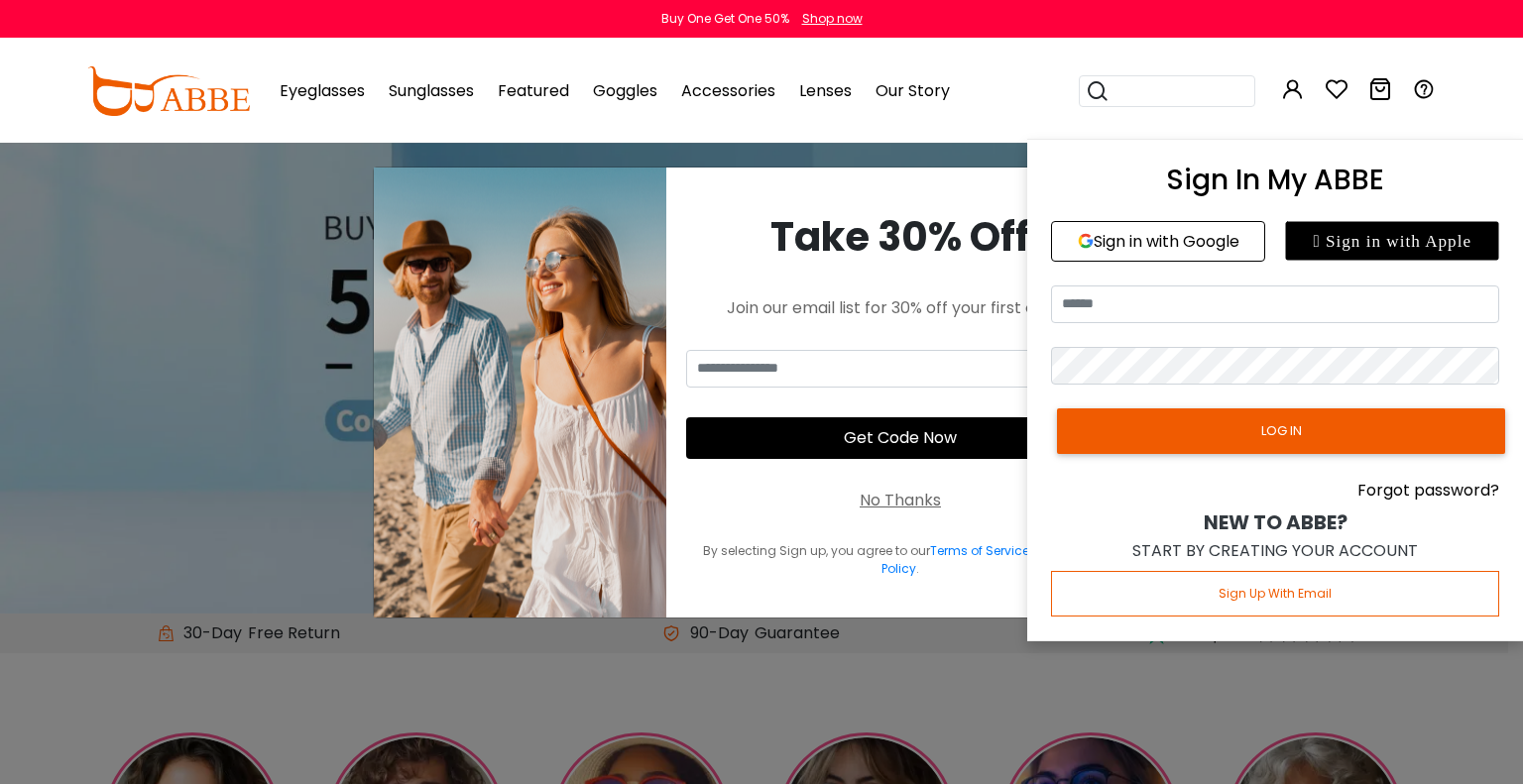 click at bounding box center [1293, 89] 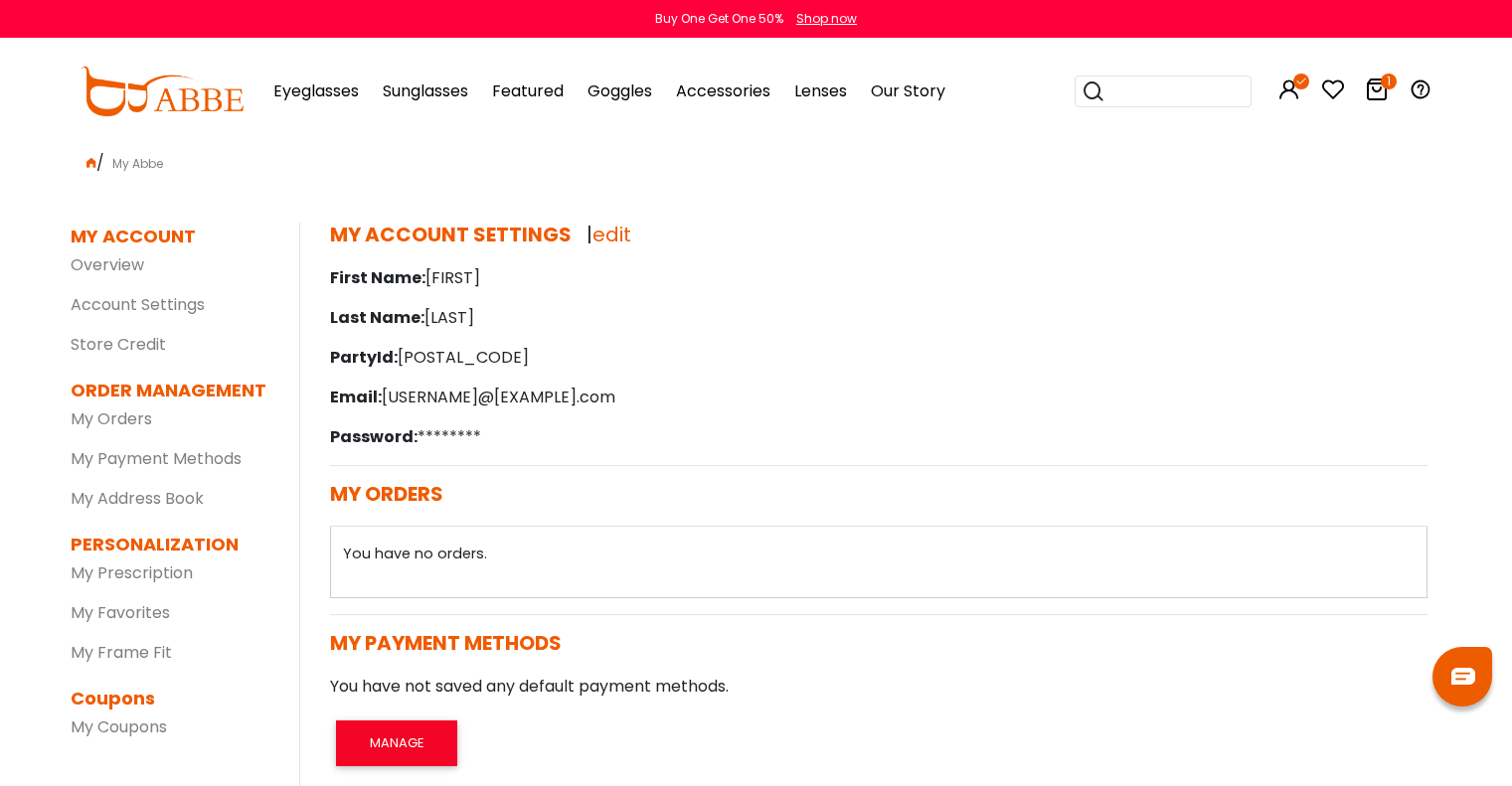 scroll, scrollTop: 0, scrollLeft: 0, axis: both 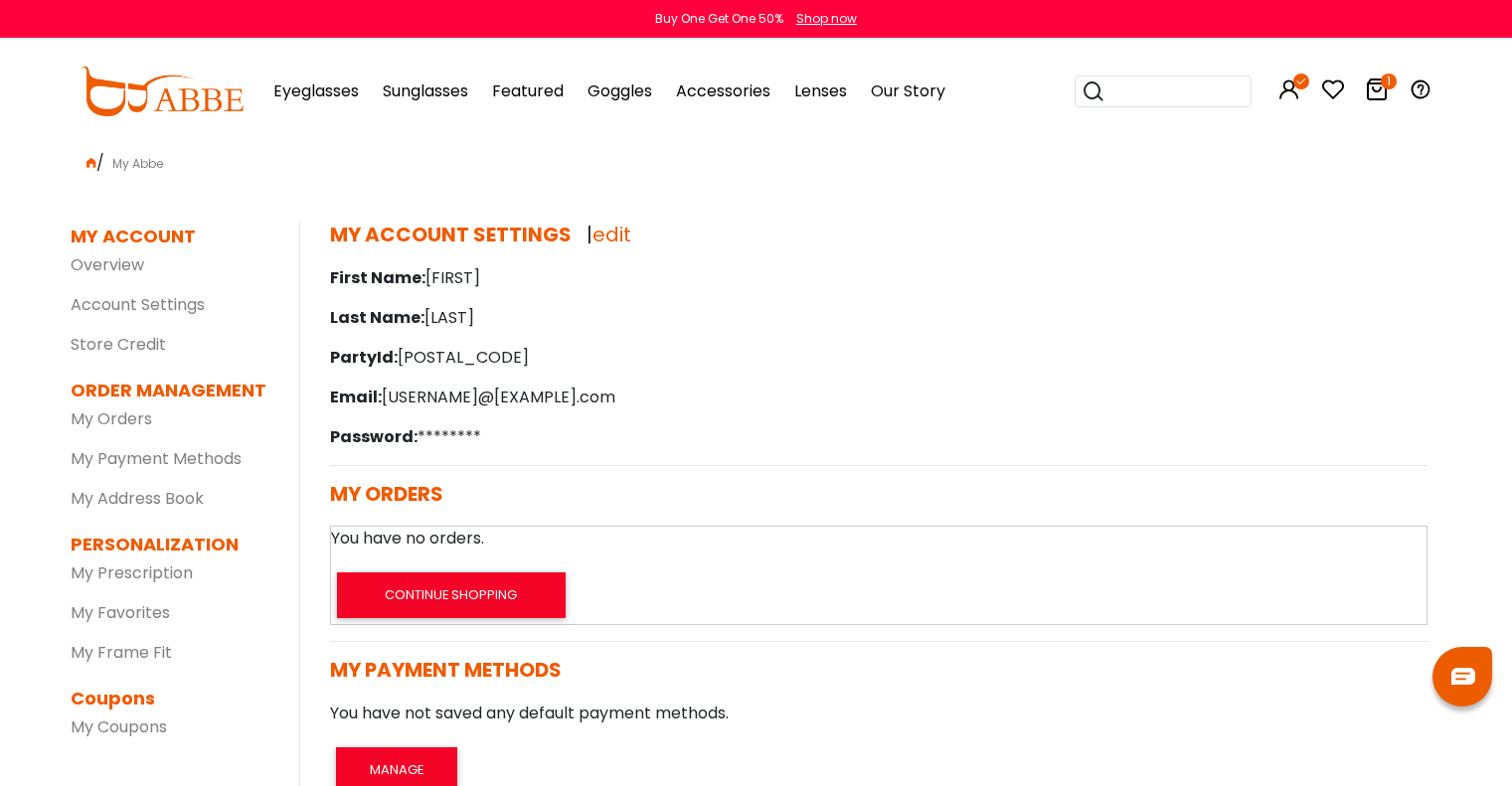 click at bounding box center [1377, 89] 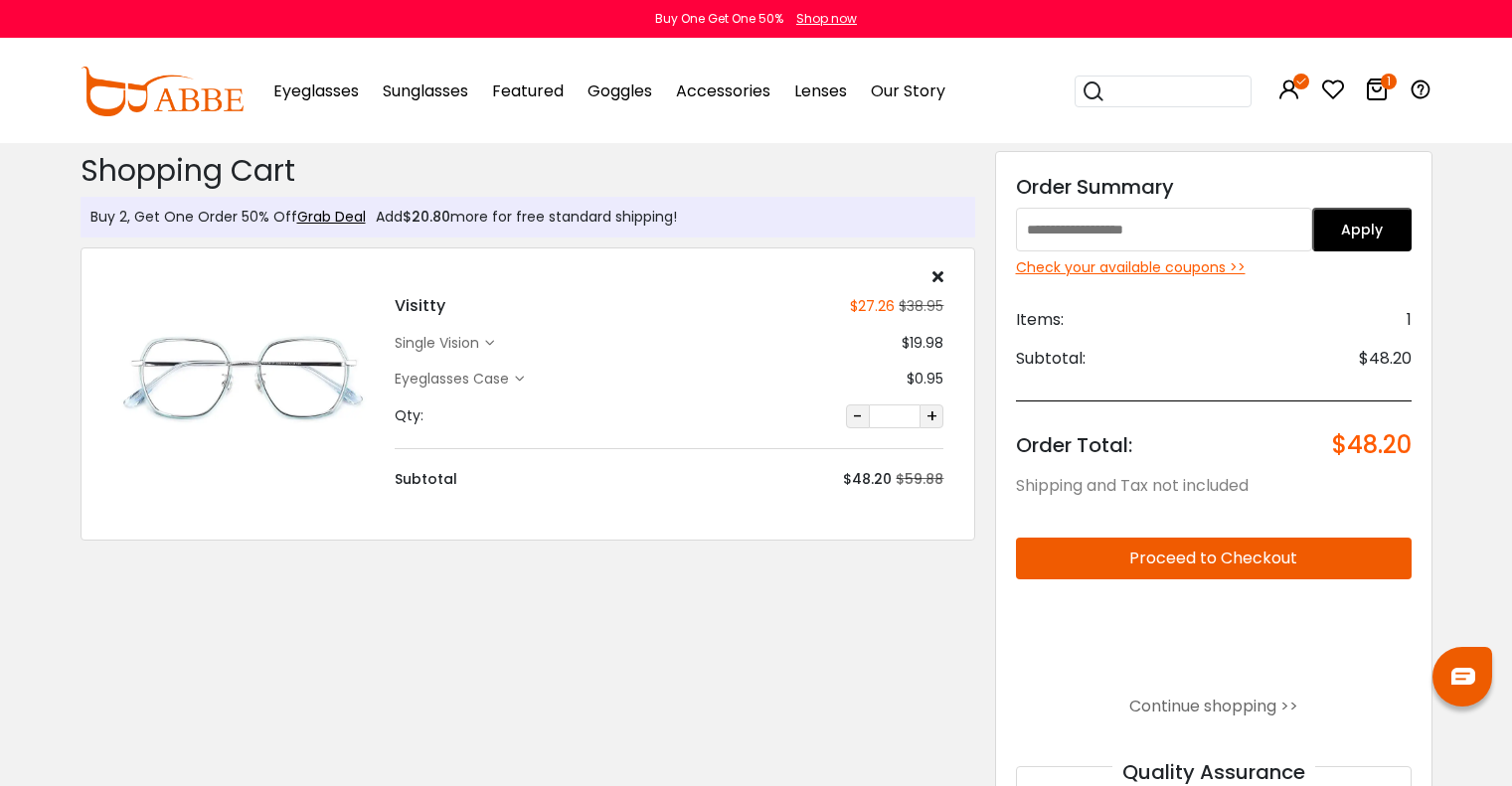 scroll, scrollTop: 0, scrollLeft: 0, axis: both 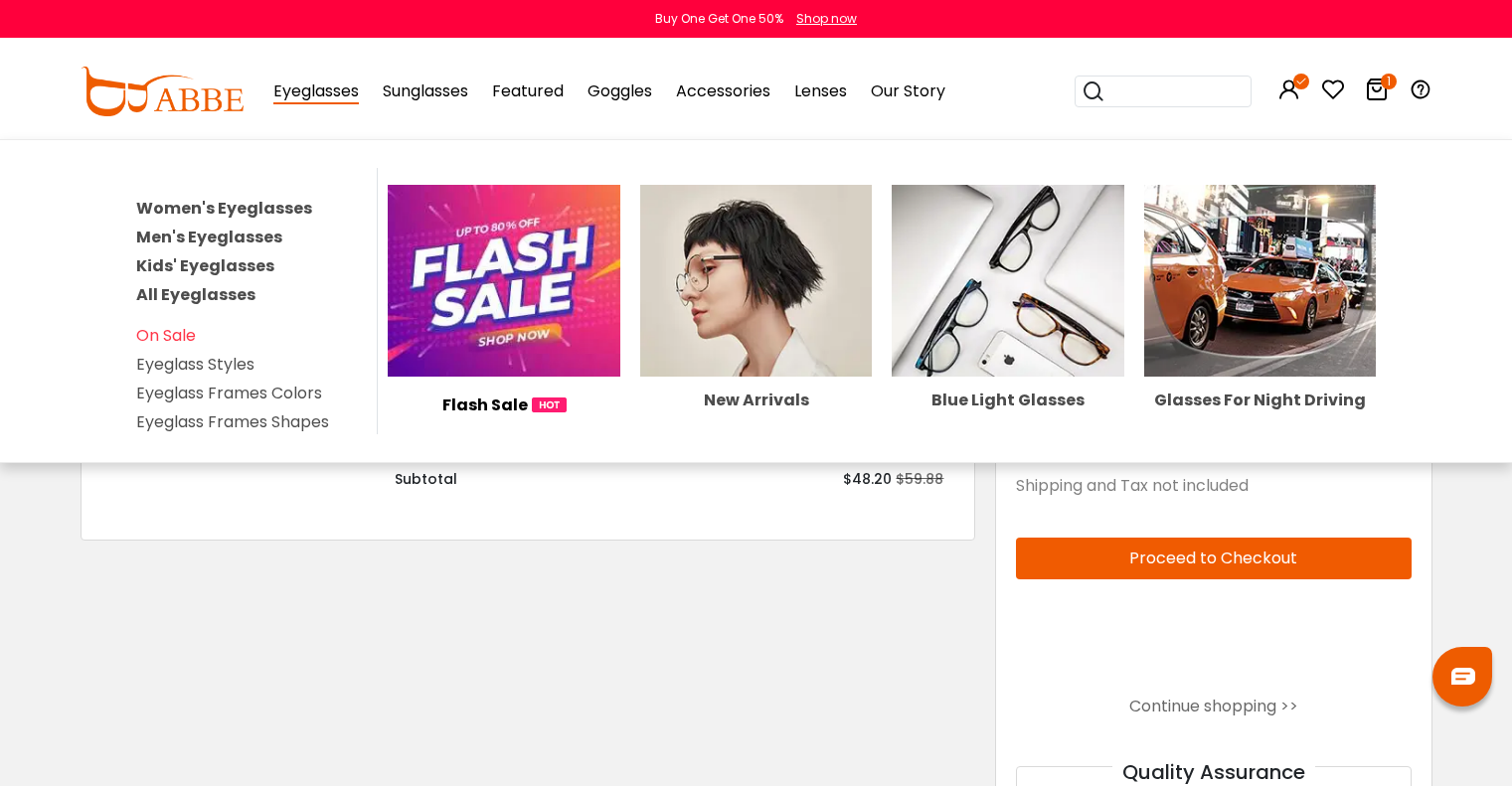 click on "Women's Eyeglasses" at bounding box center (224, 208) 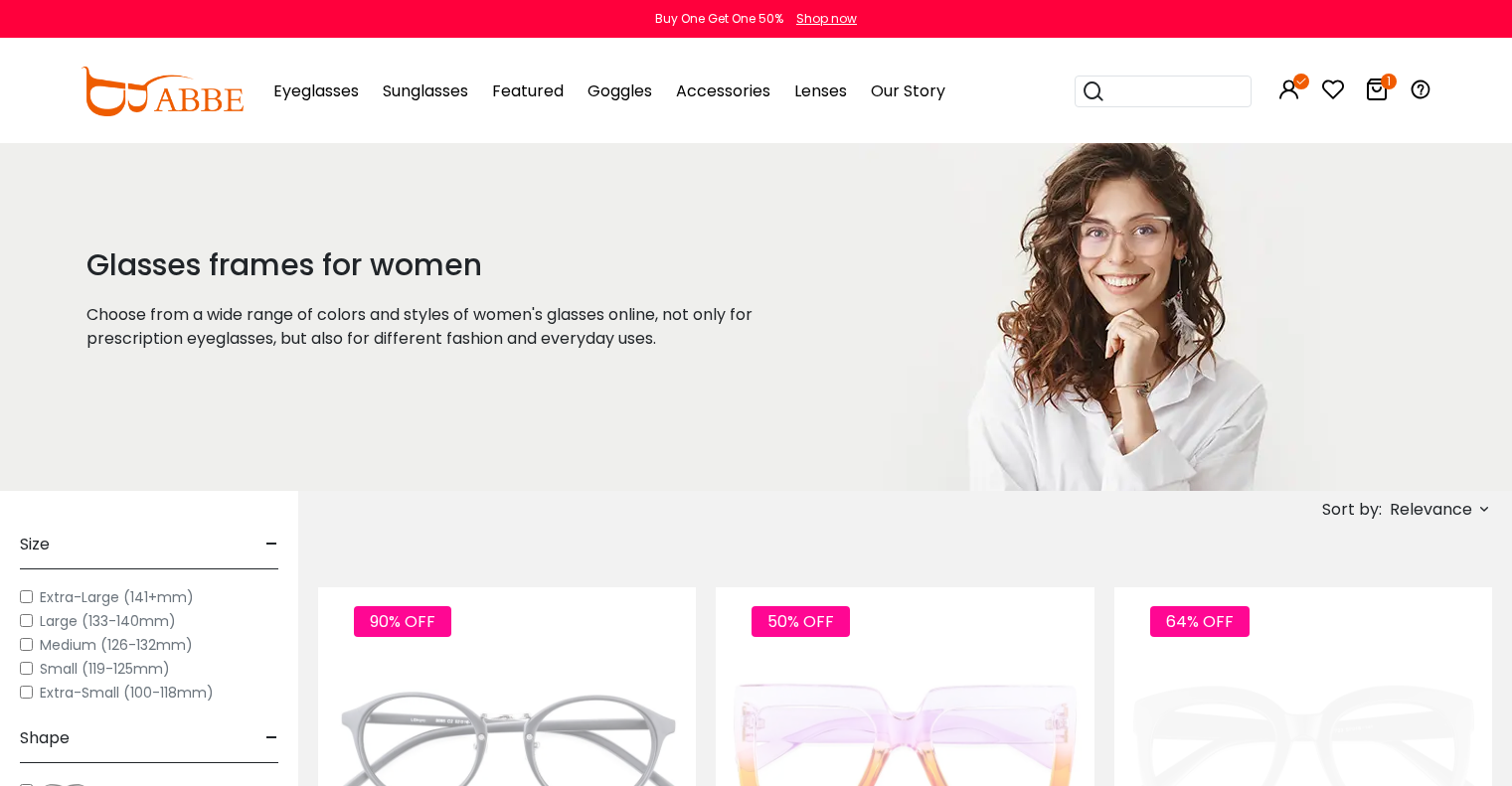 scroll, scrollTop: 0, scrollLeft: 0, axis: both 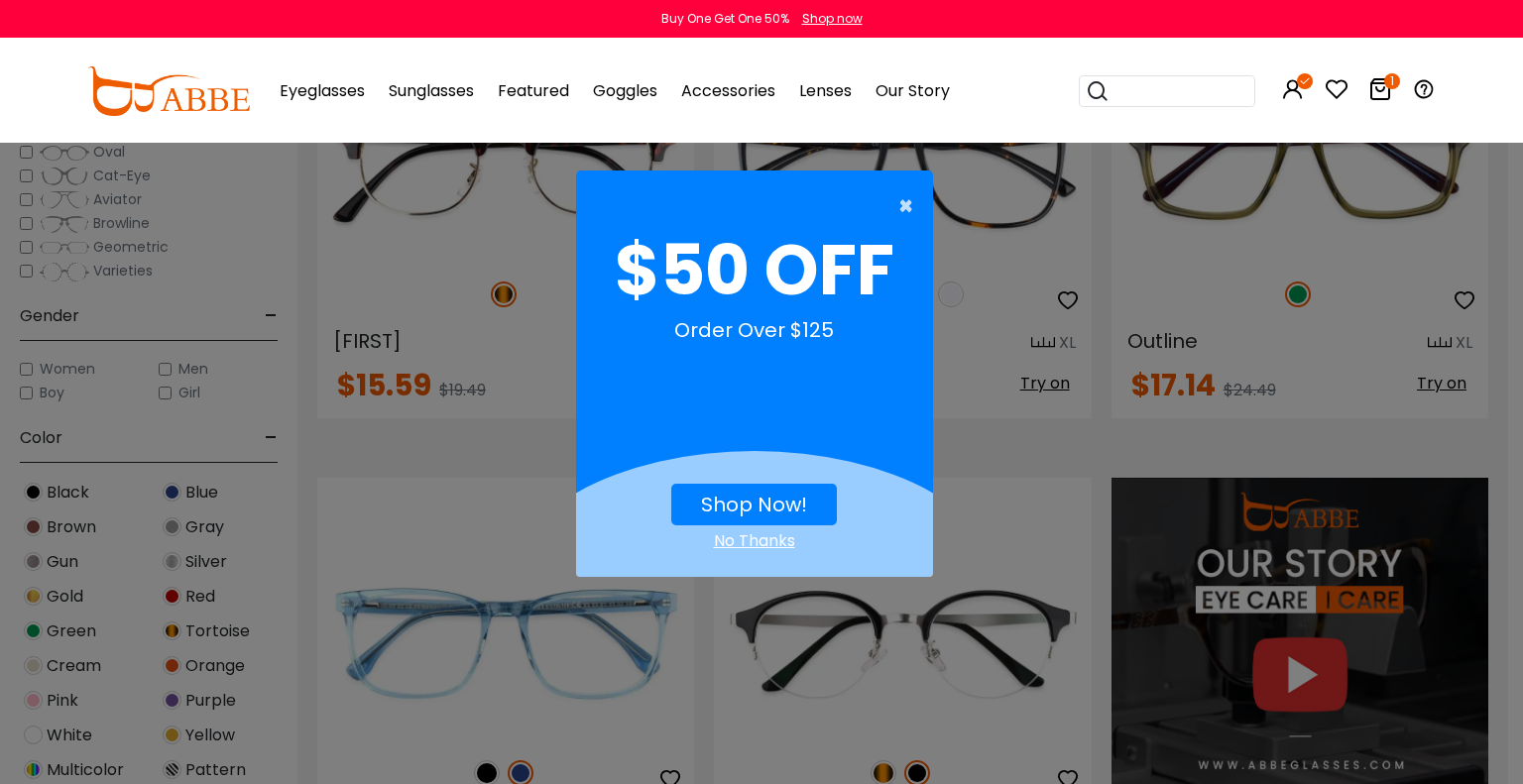 click on "×" at bounding box center [910, 206] 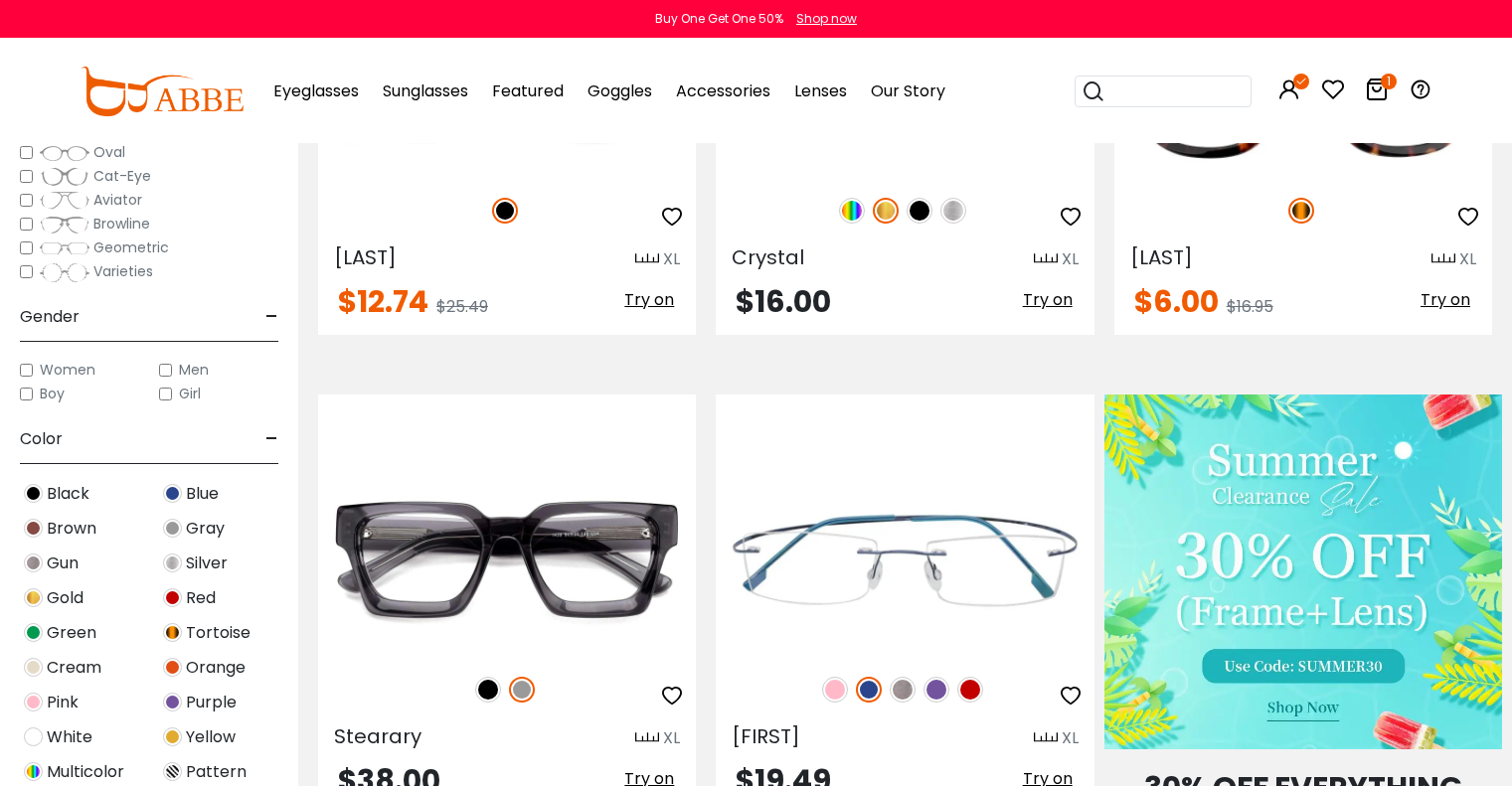scroll, scrollTop: 0, scrollLeft: 0, axis: both 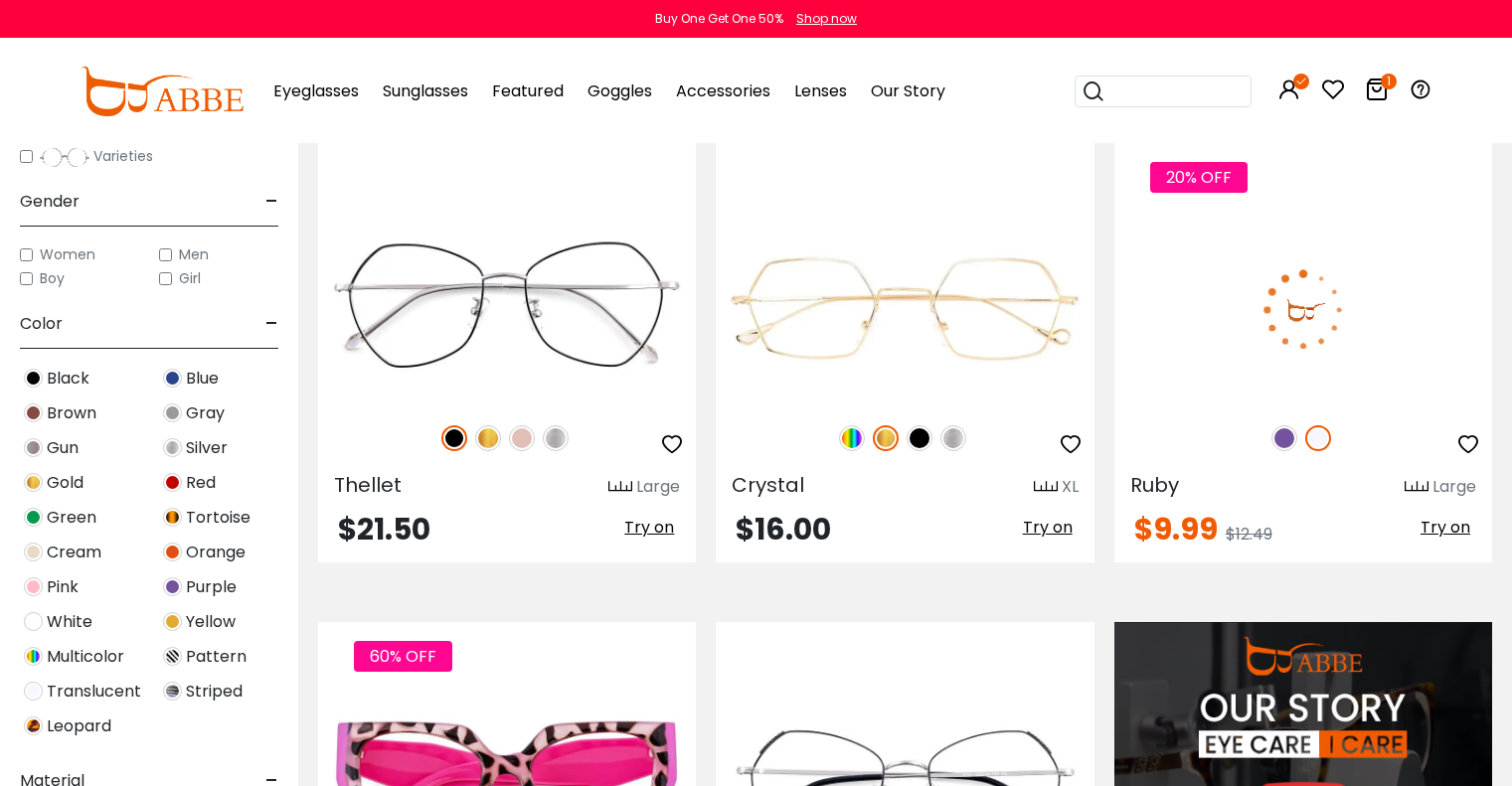 click at bounding box center [1303, 309] 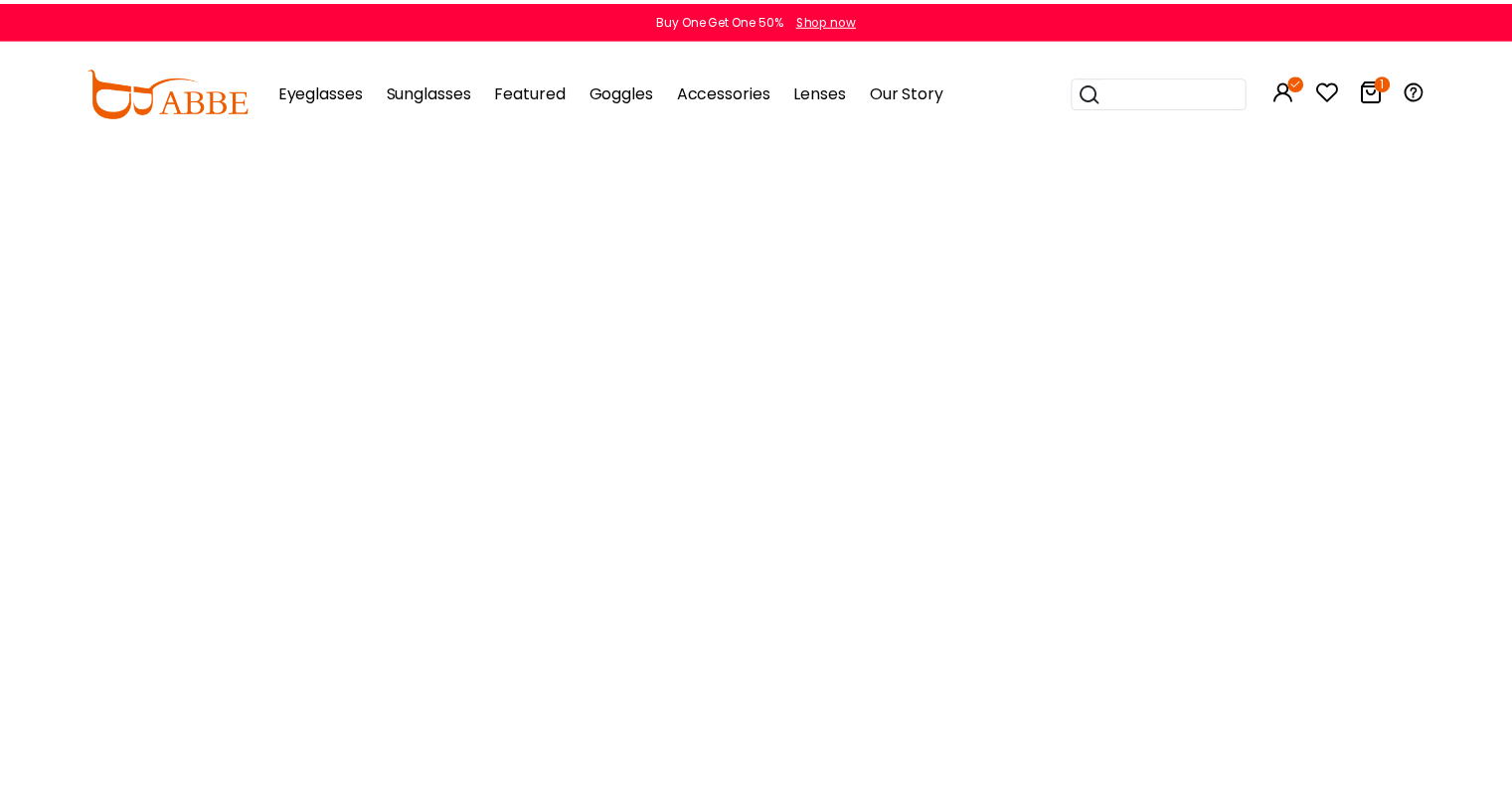 scroll, scrollTop: 0, scrollLeft: 0, axis: both 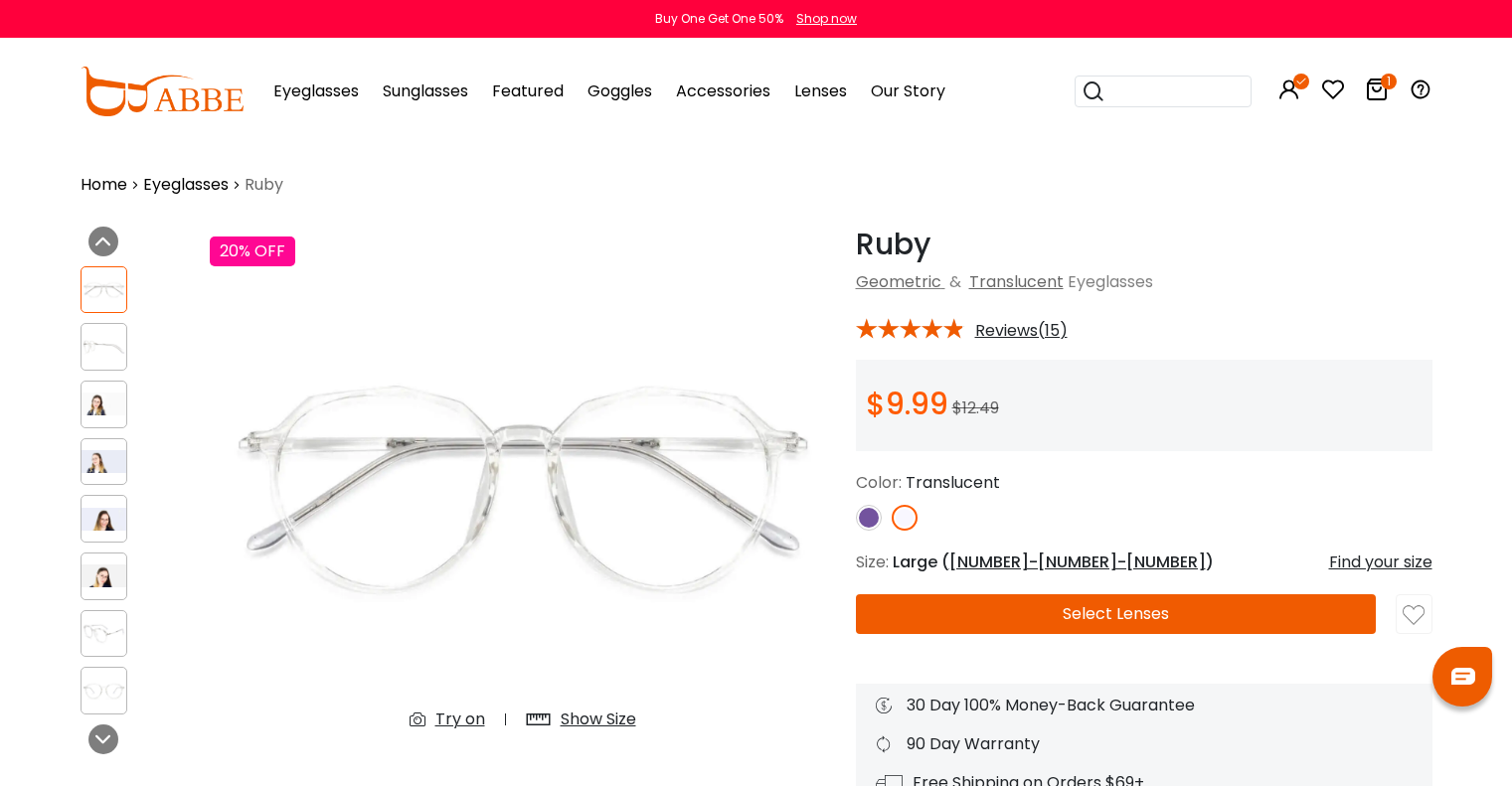 click at bounding box center (104, 403) 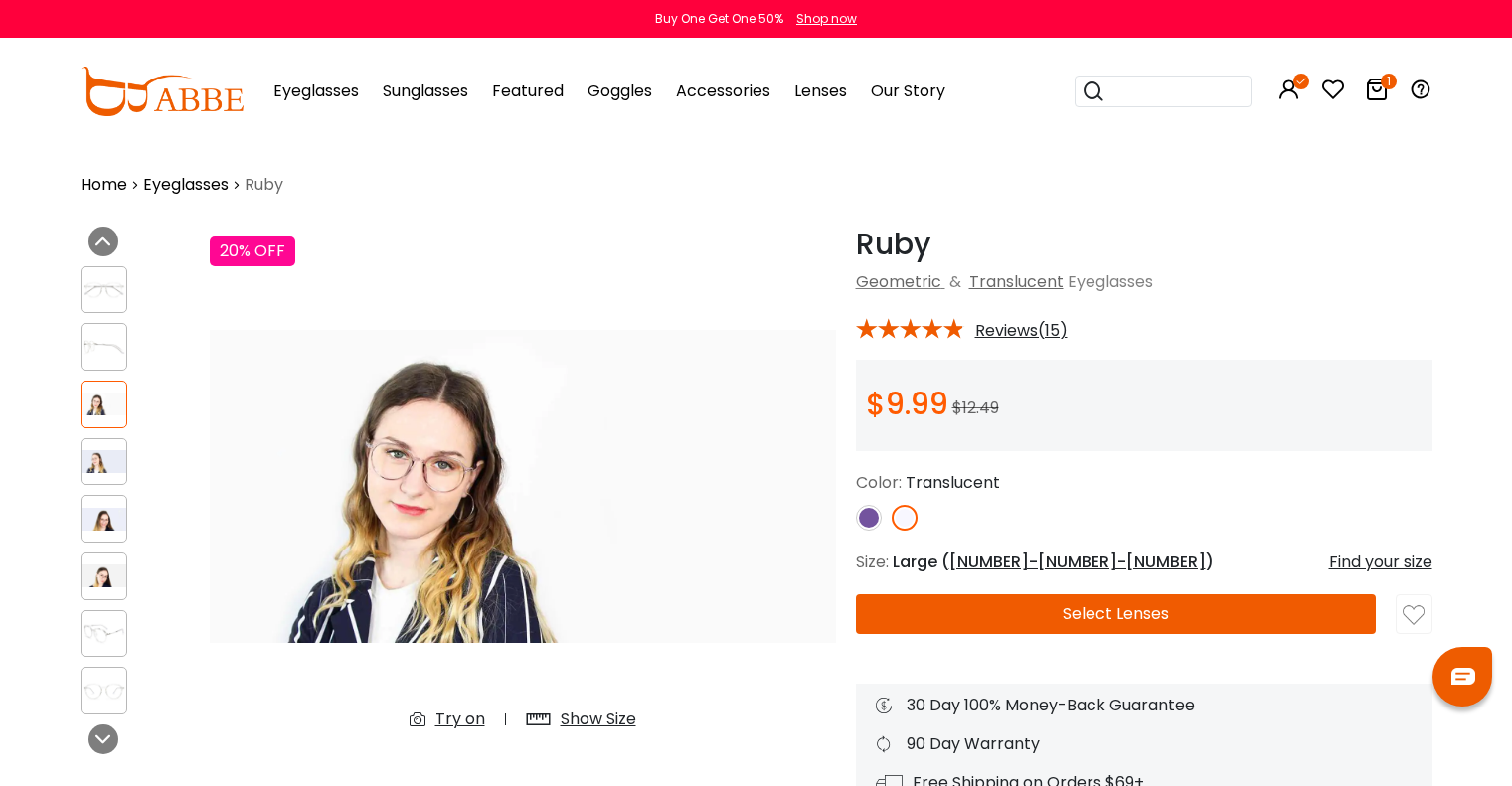 click at bounding box center [104, 462] 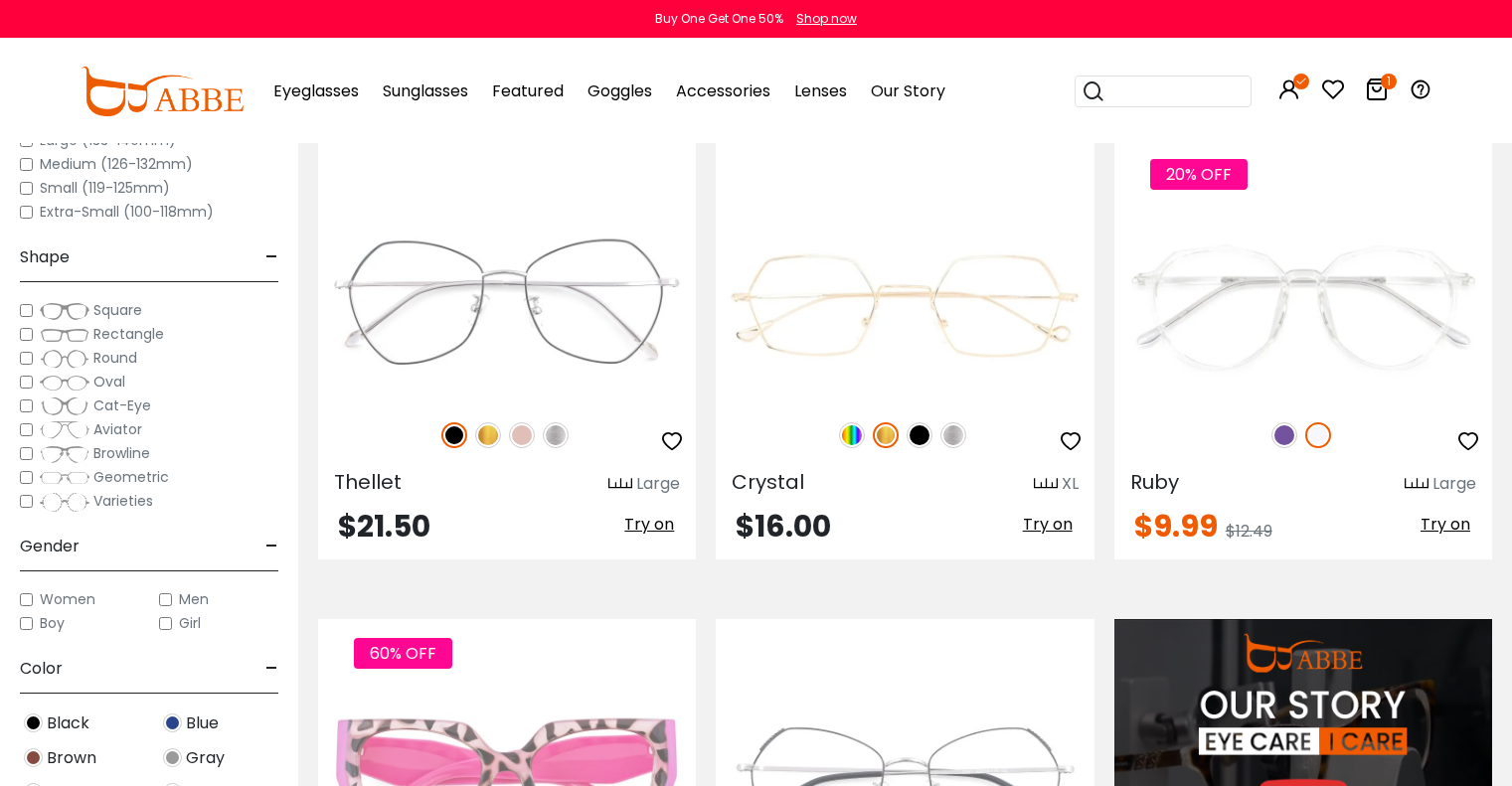 scroll, scrollTop: 0, scrollLeft: 0, axis: both 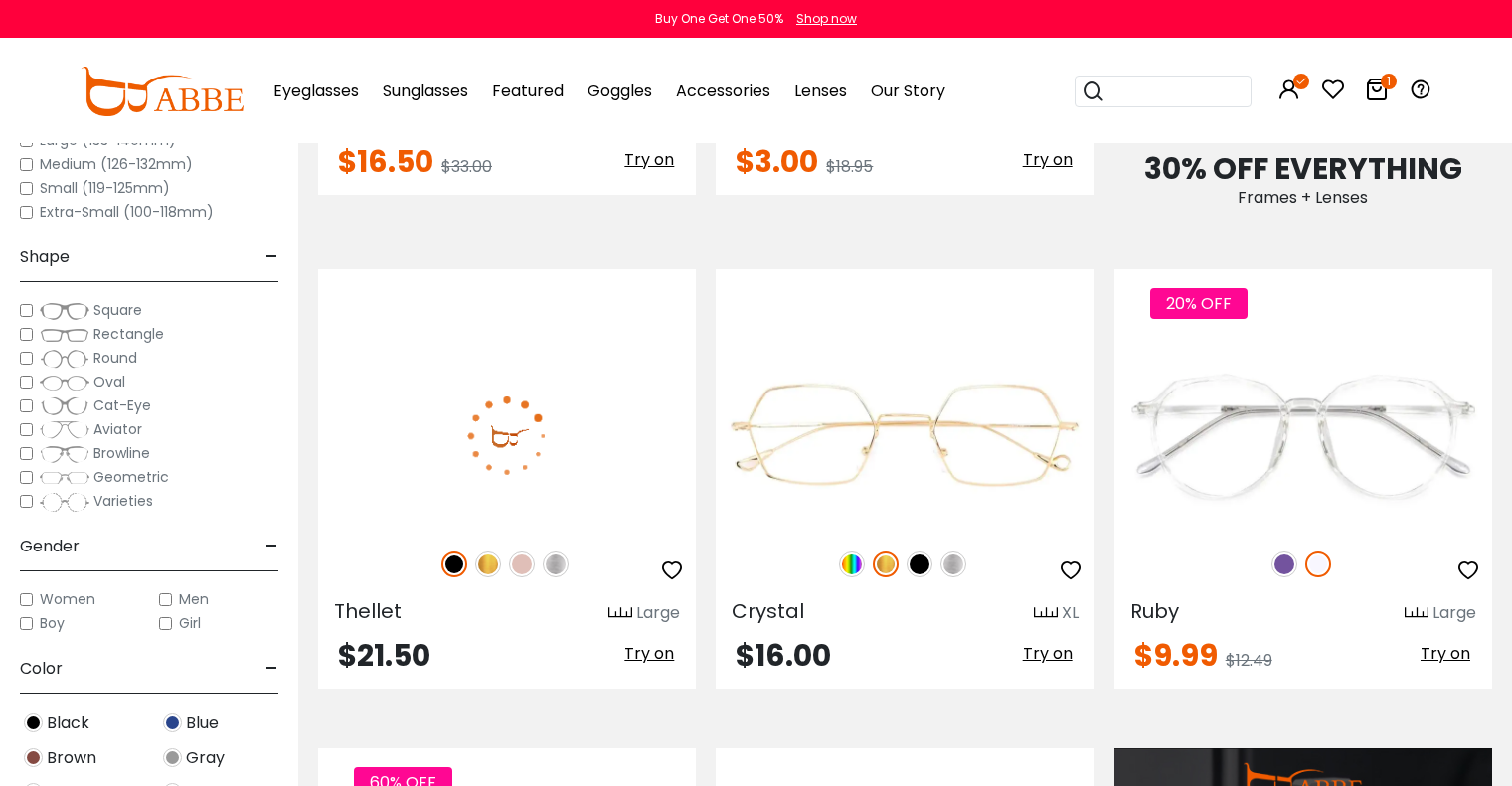 click at bounding box center (507, 435) 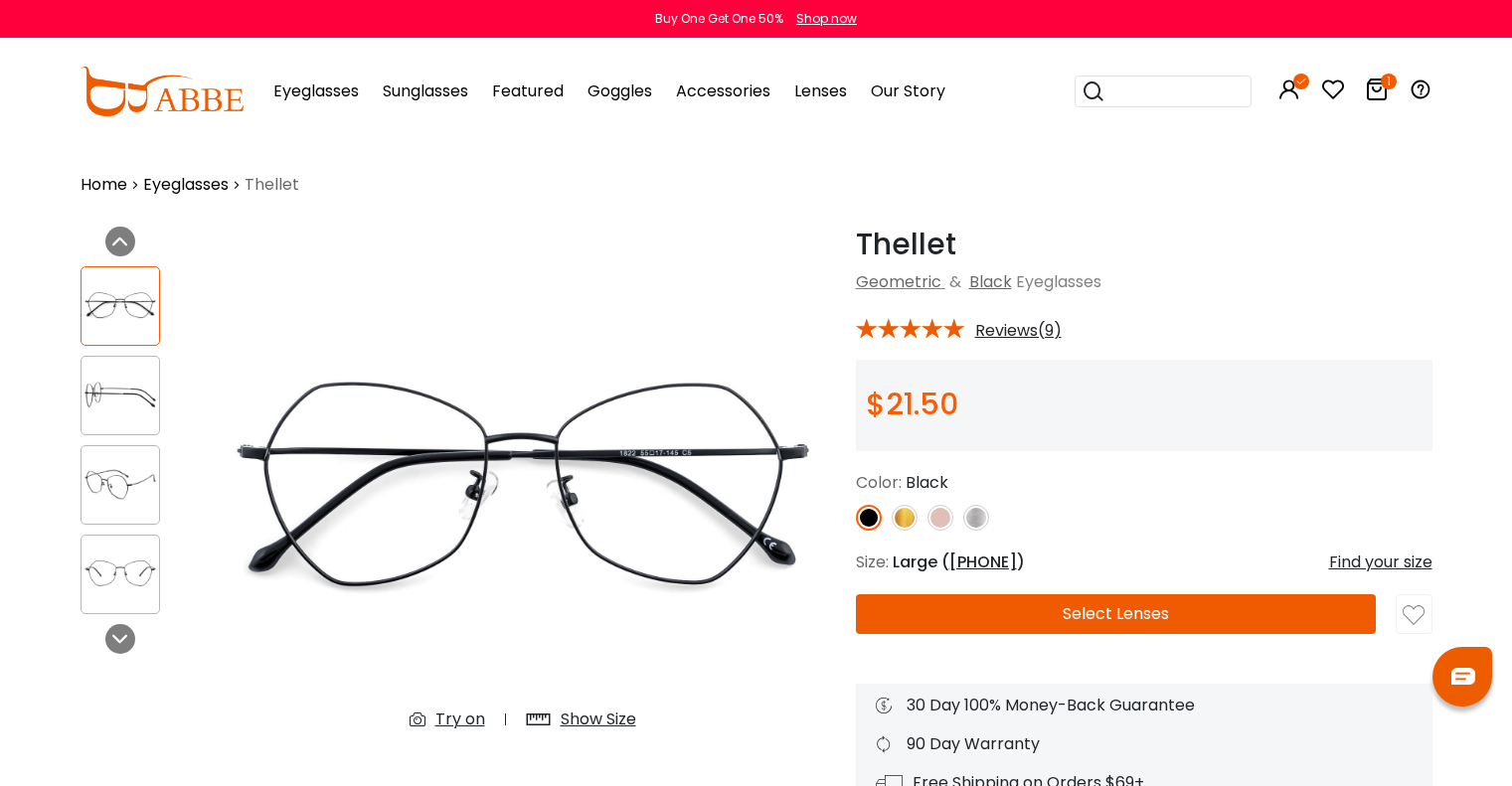 scroll, scrollTop: 0, scrollLeft: 0, axis: both 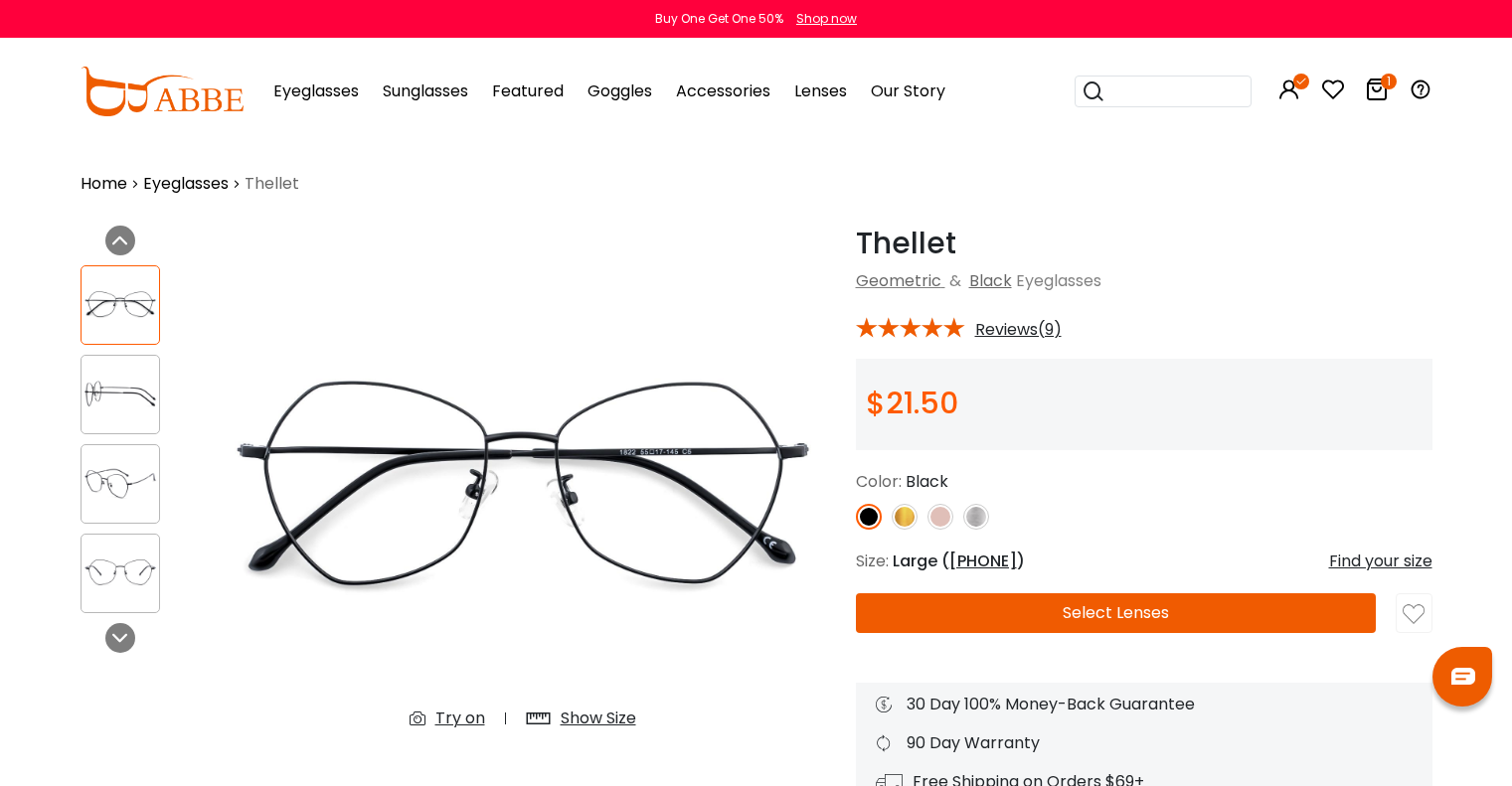 click at bounding box center [120, 393] 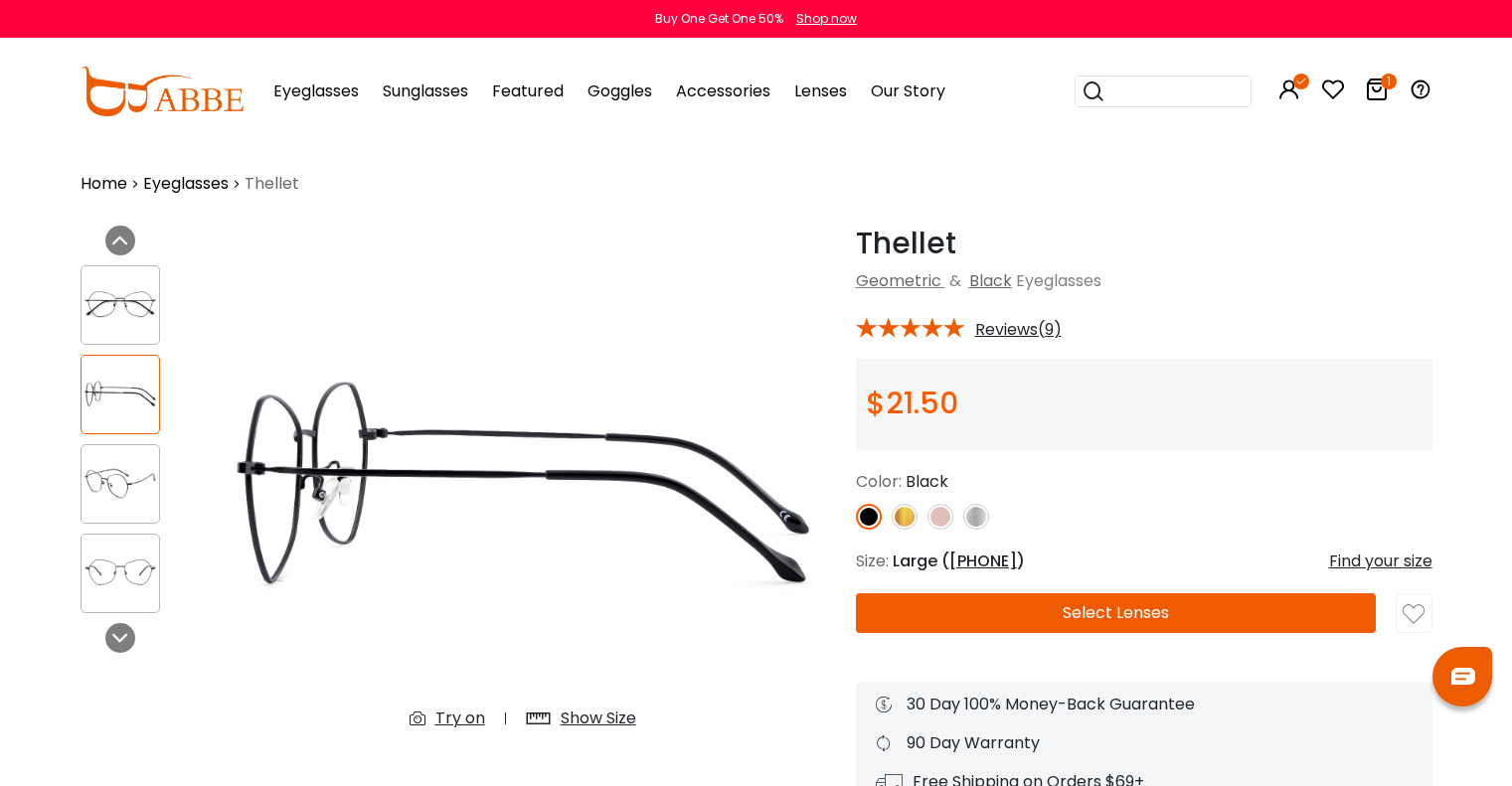 click at bounding box center (120, 573) 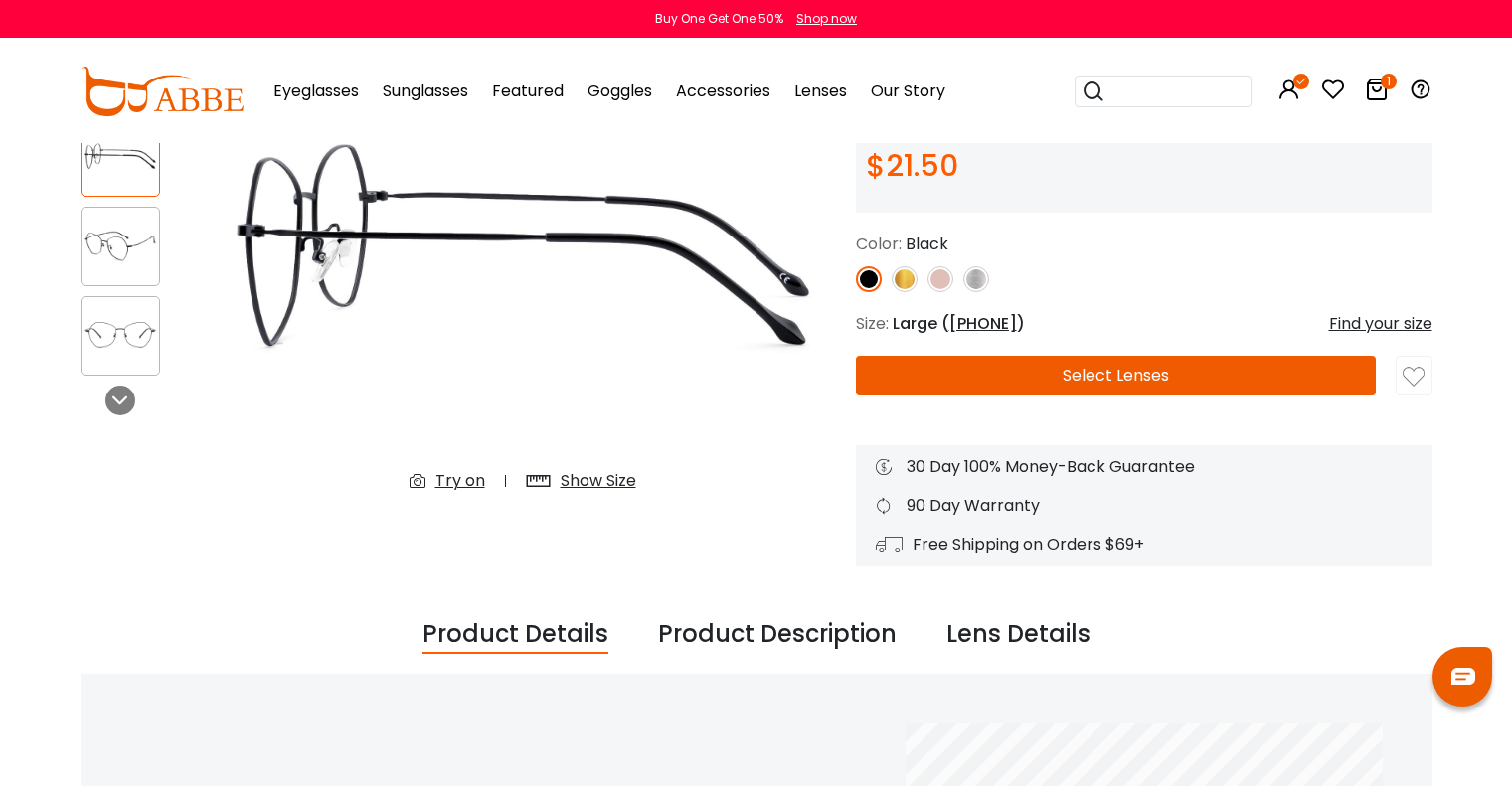 scroll, scrollTop: 251, scrollLeft: 0, axis: vertical 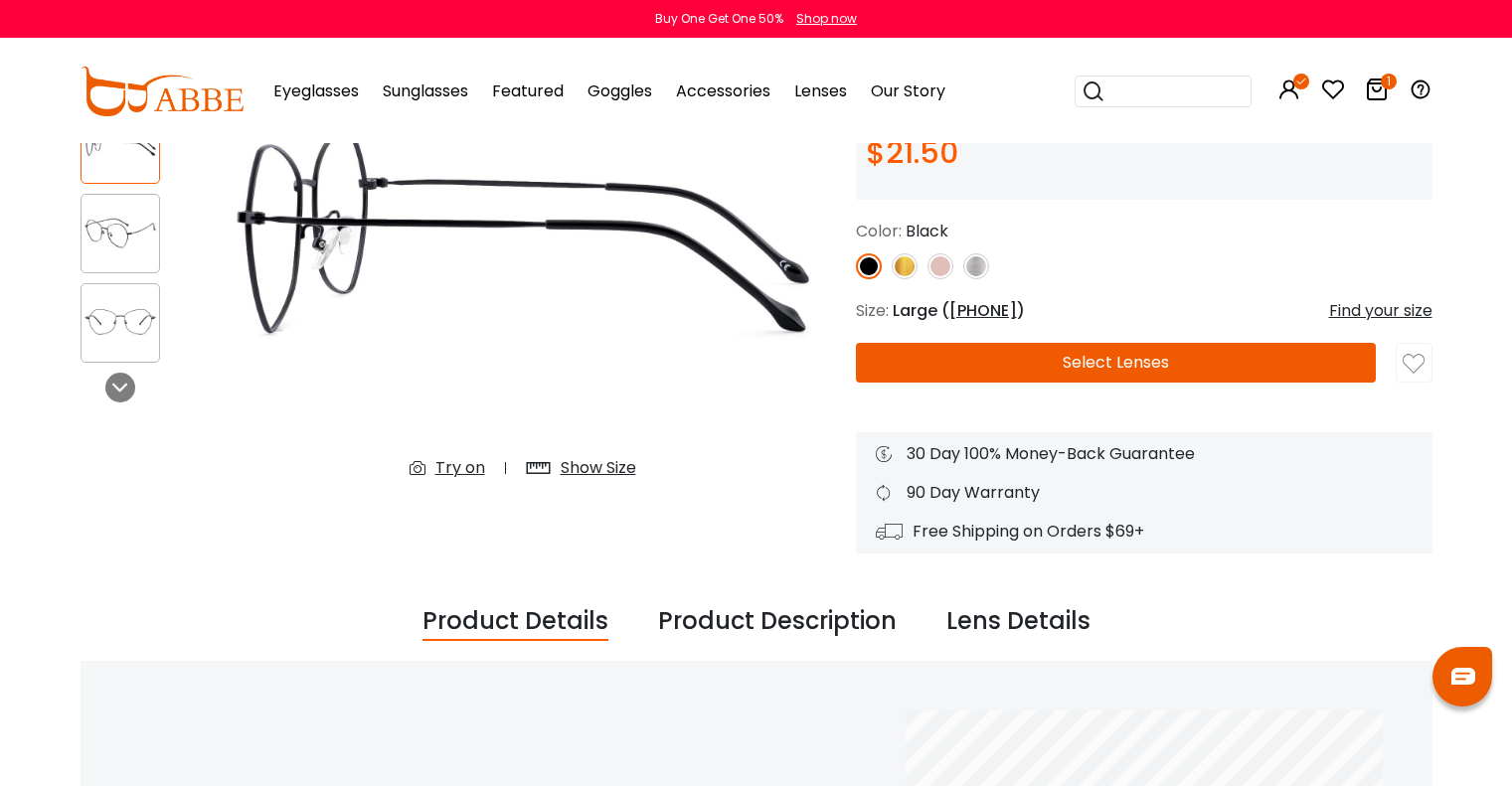 click on "Show Size" at bounding box center [598, 468] 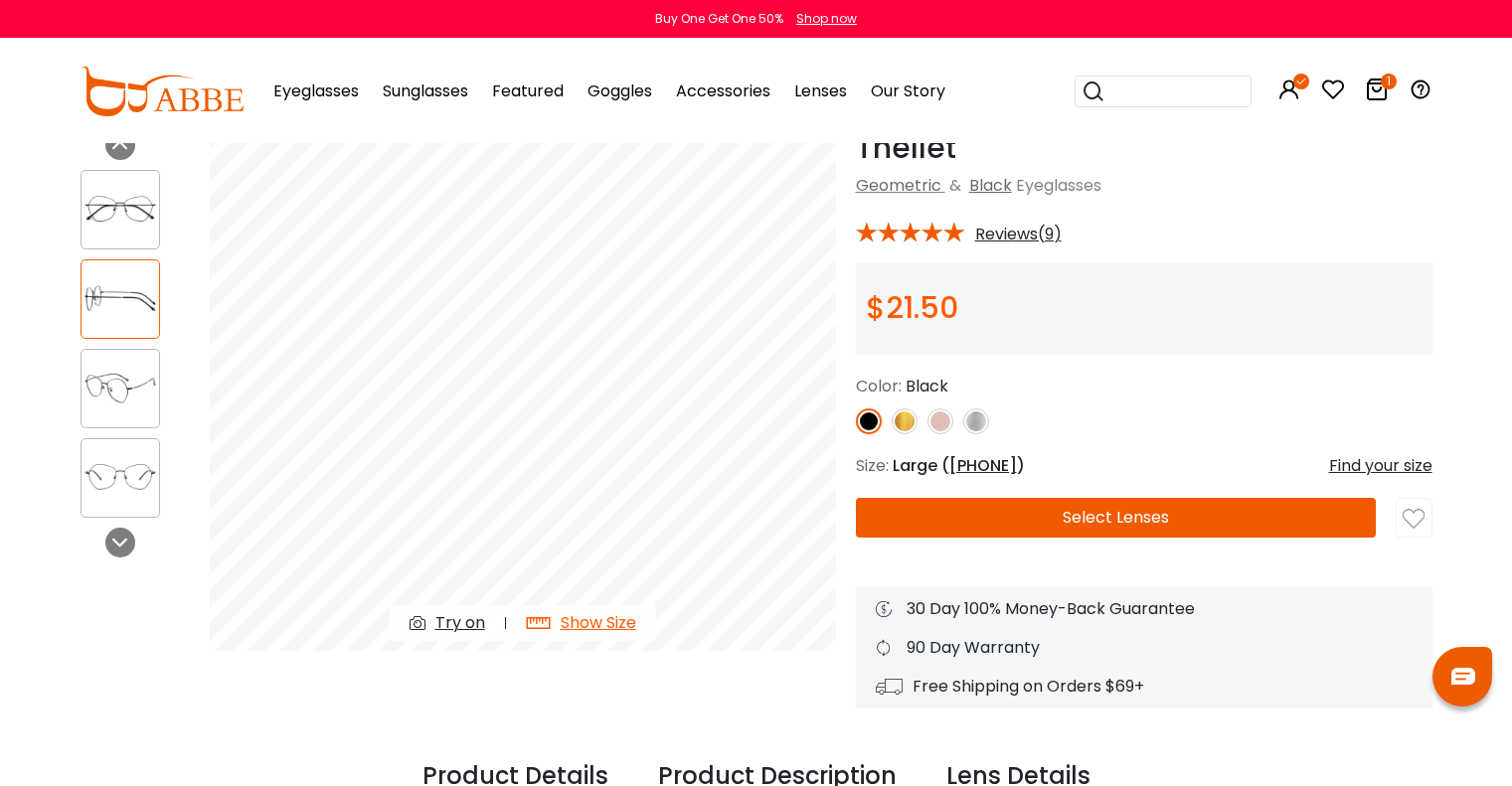 scroll, scrollTop: 0, scrollLeft: 0, axis: both 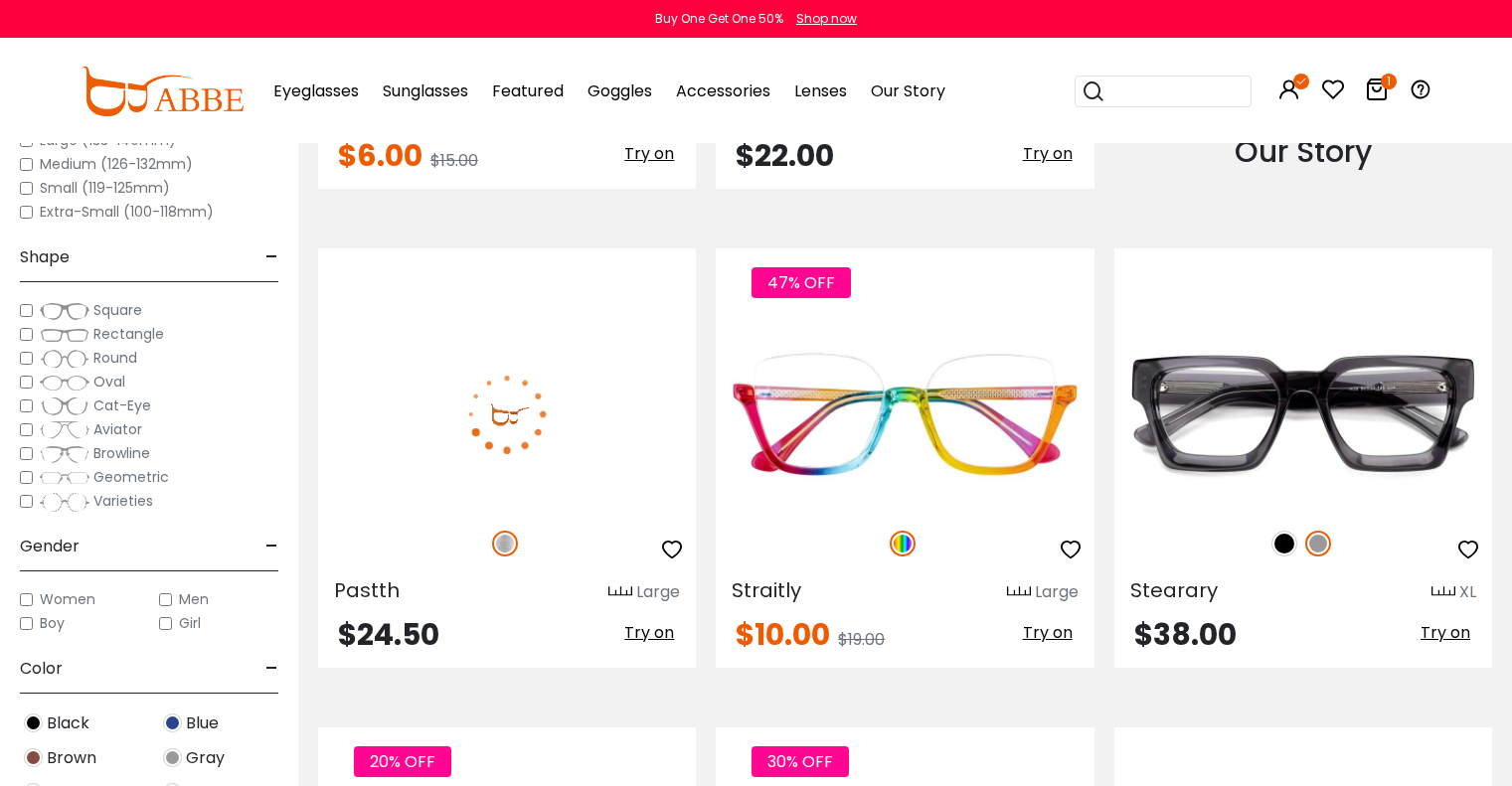 click at bounding box center (507, 414) 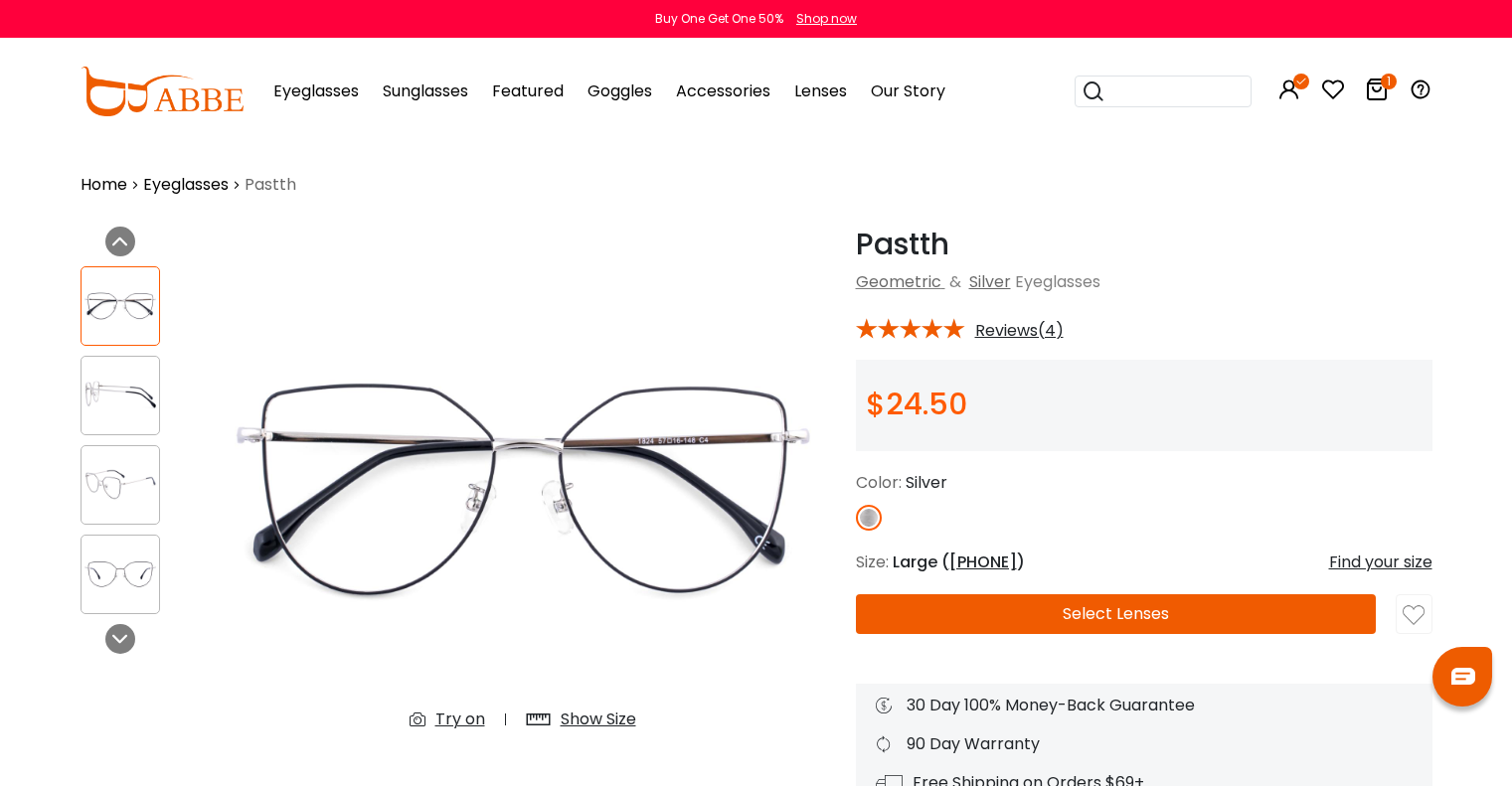 scroll, scrollTop: 0, scrollLeft: 0, axis: both 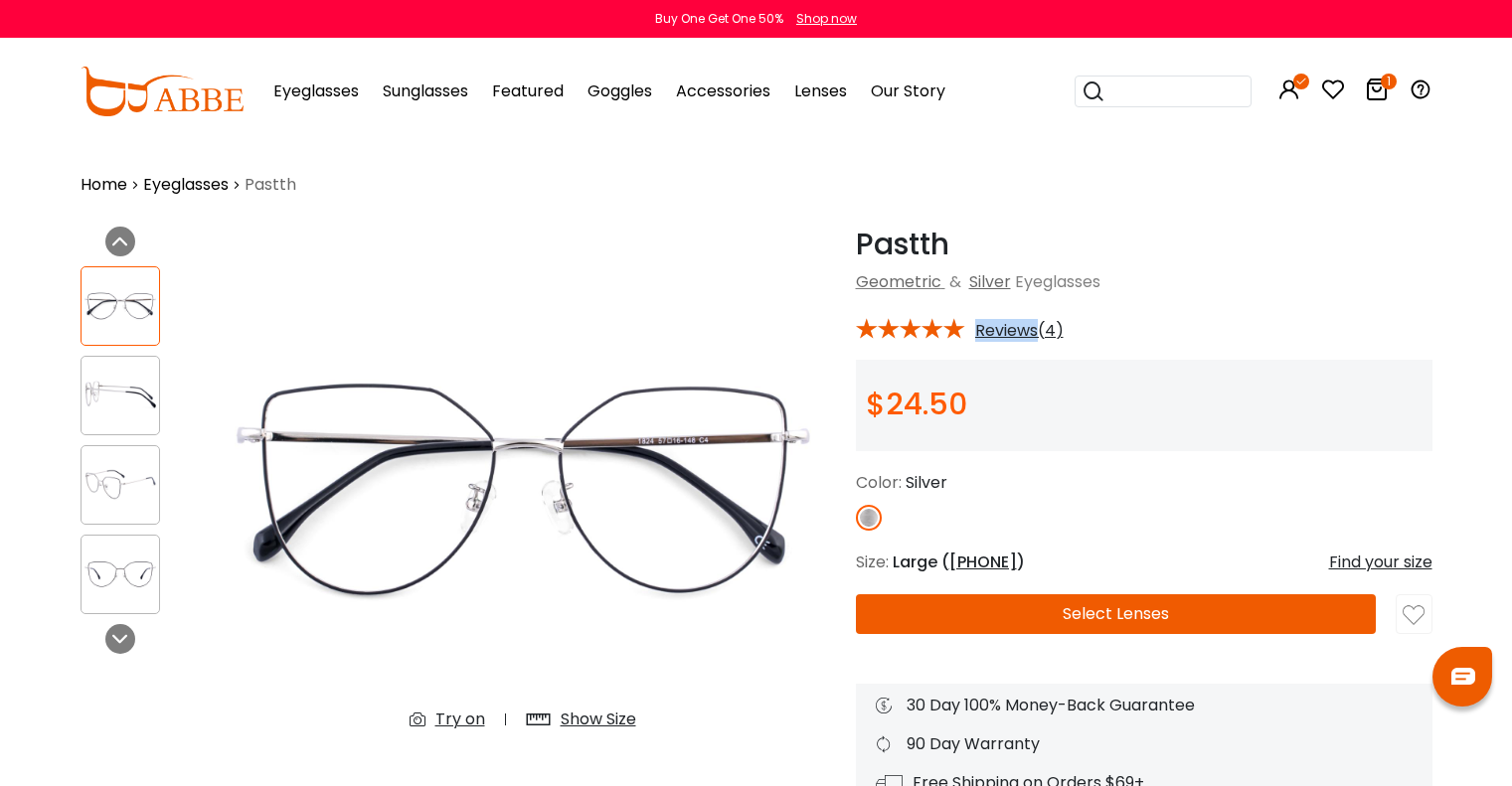 click on "Reviews(4)" at bounding box center [1019, 331] 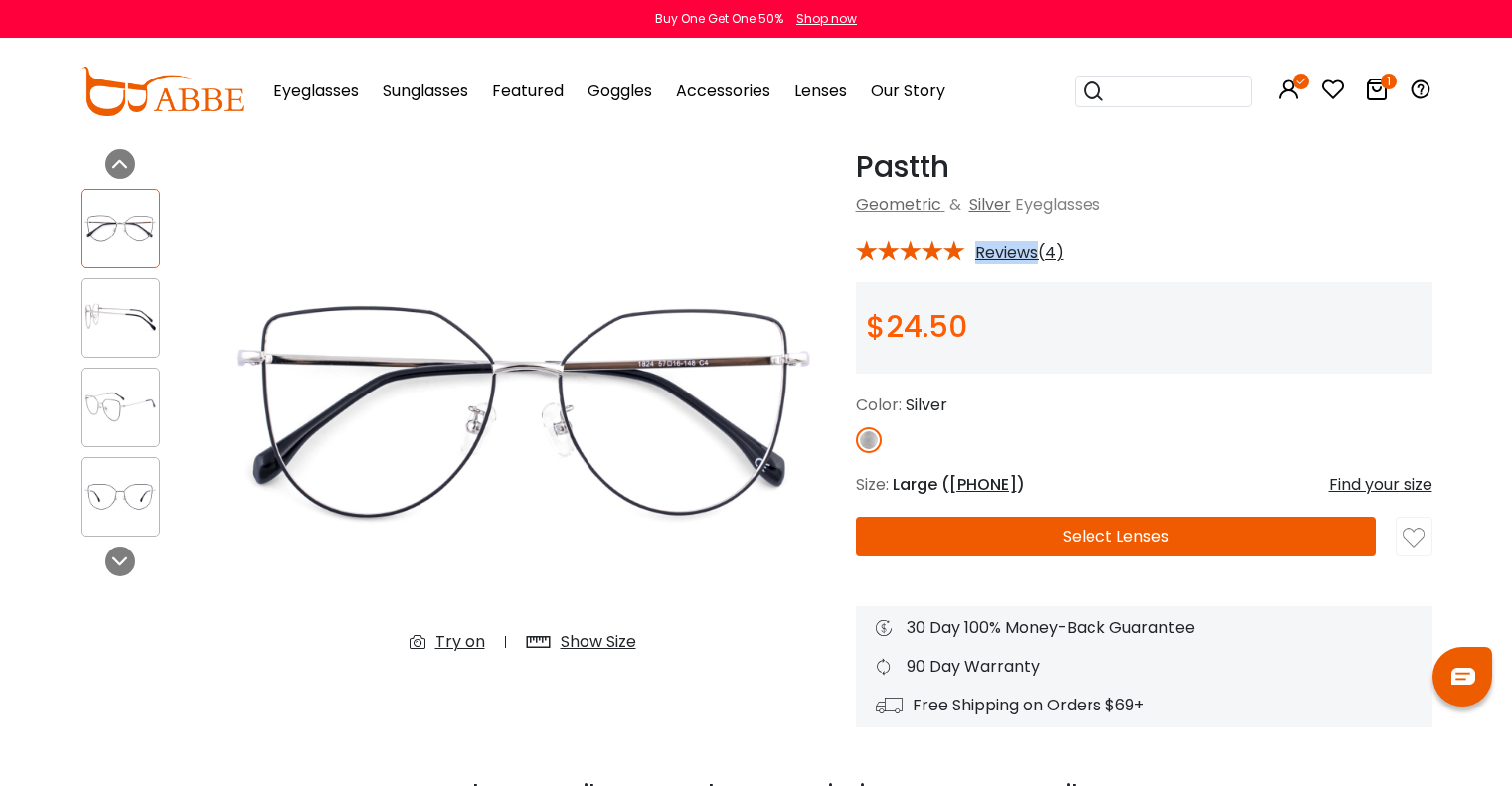 scroll, scrollTop: 0, scrollLeft: 0, axis: both 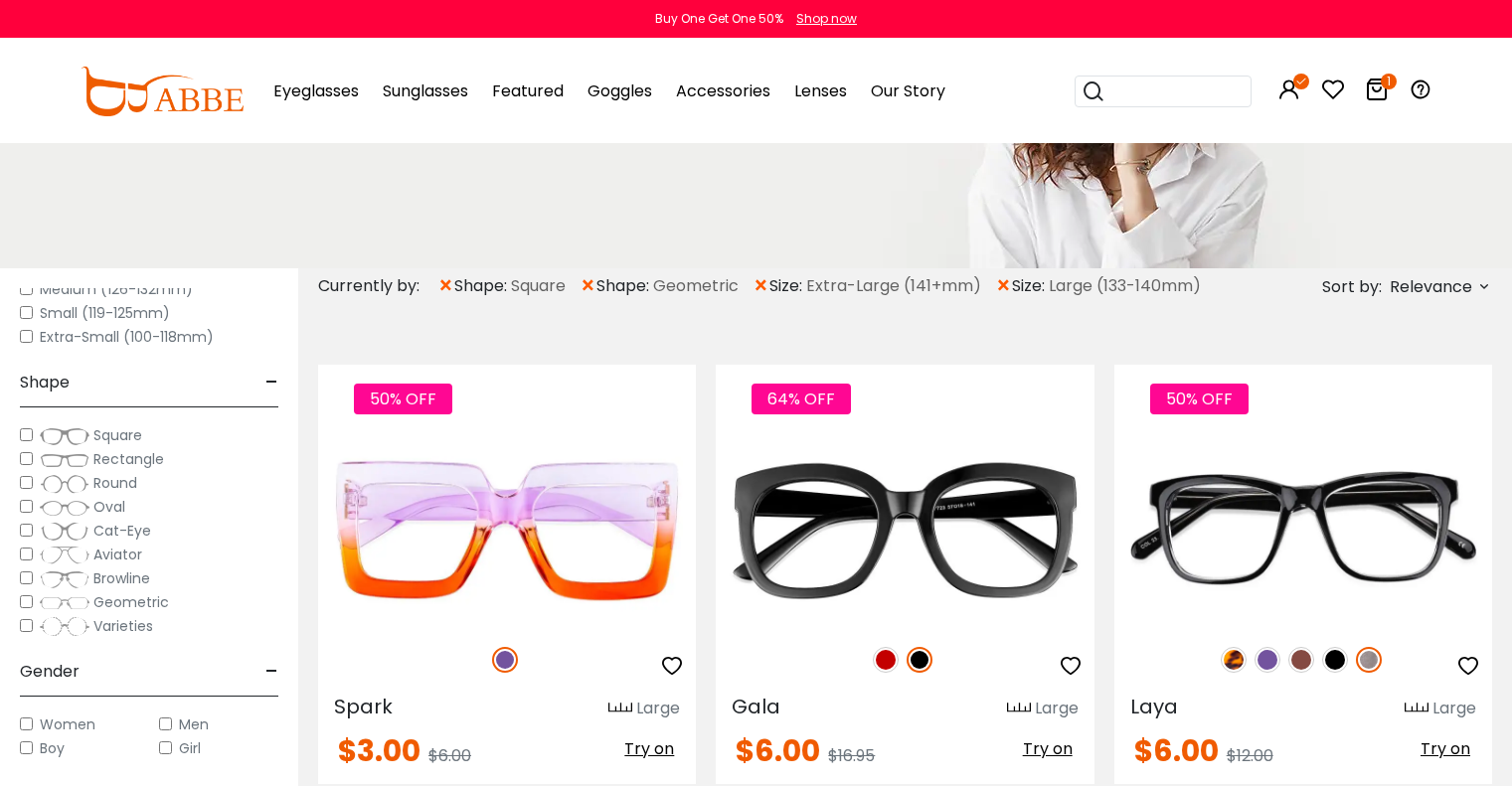 click on "Relevance" at bounding box center [1430, 287] 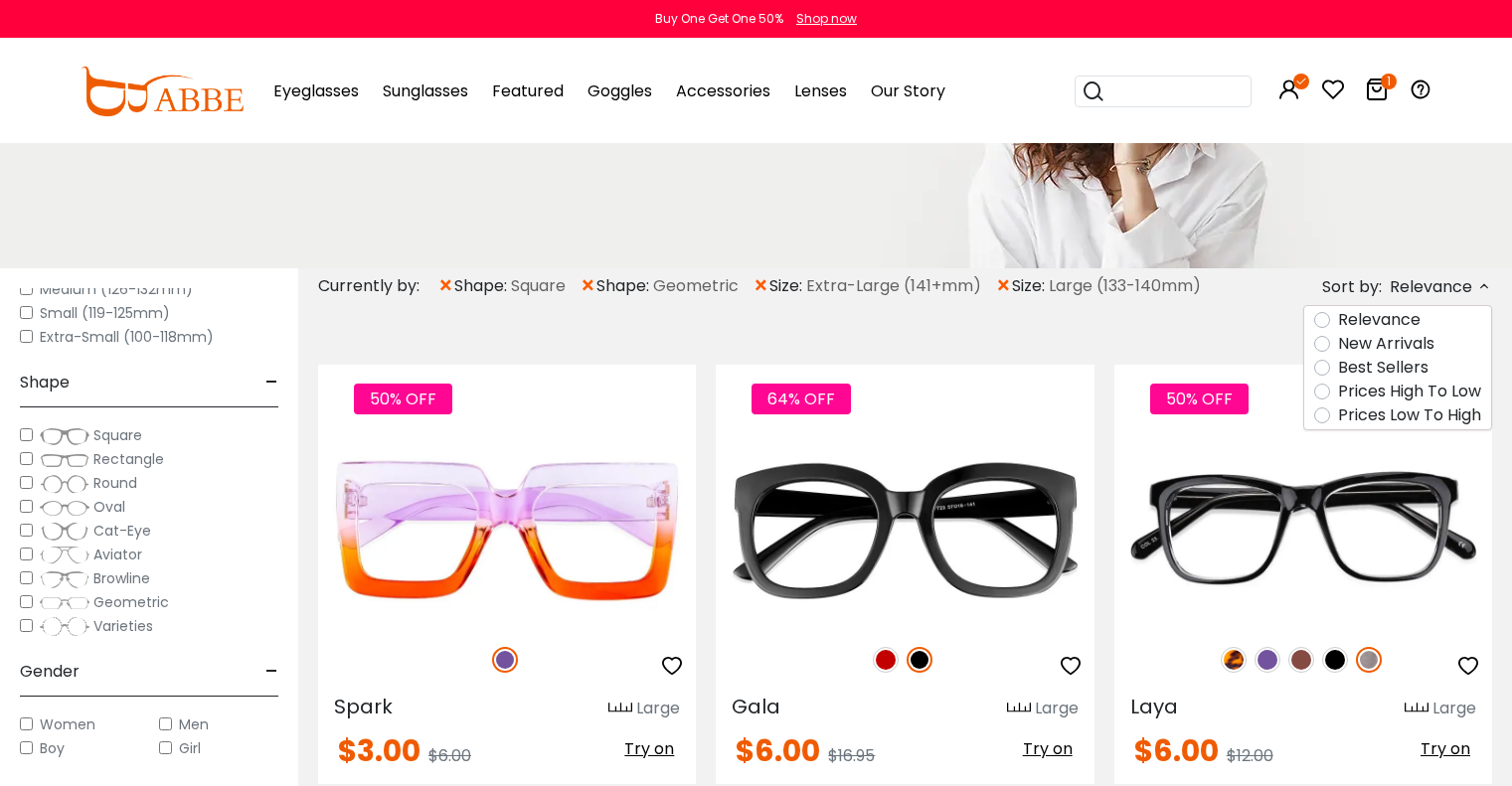 click on "Prices Low To High" at bounding box center [1410, 415] 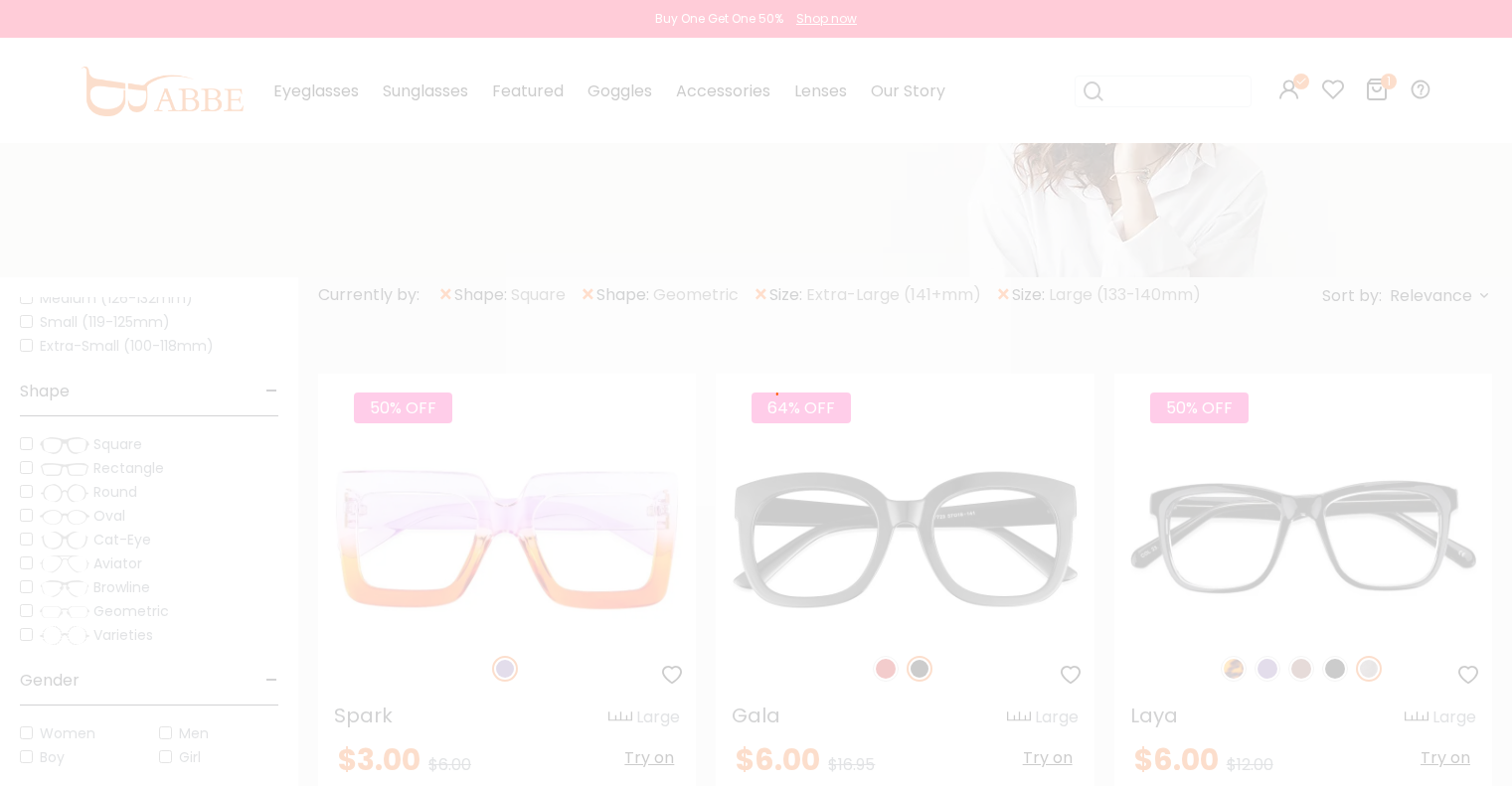 scroll, scrollTop: 152, scrollLeft: 0, axis: vertical 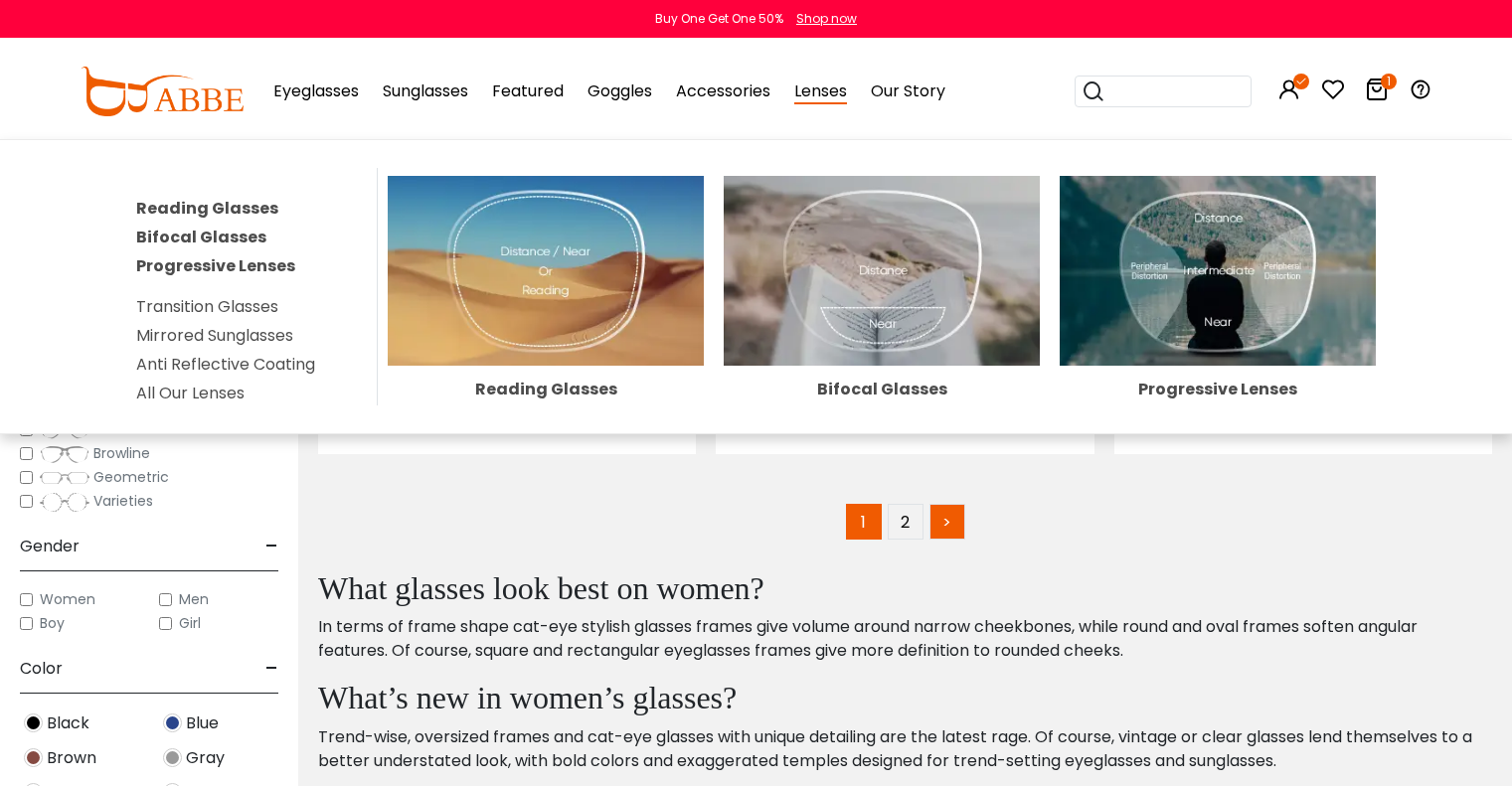click on ">" at bounding box center (947, 522) 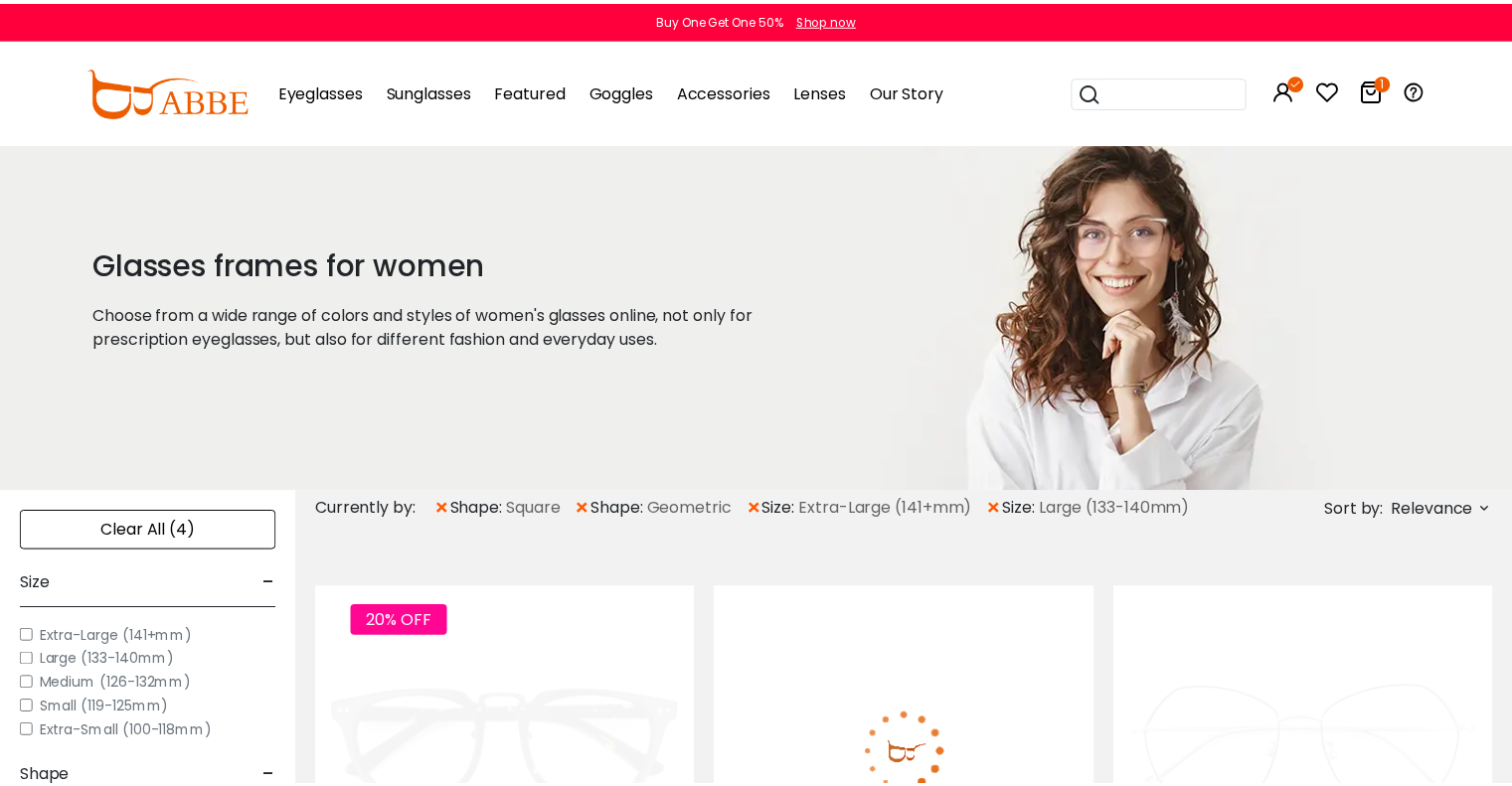 scroll, scrollTop: 0, scrollLeft: 0, axis: both 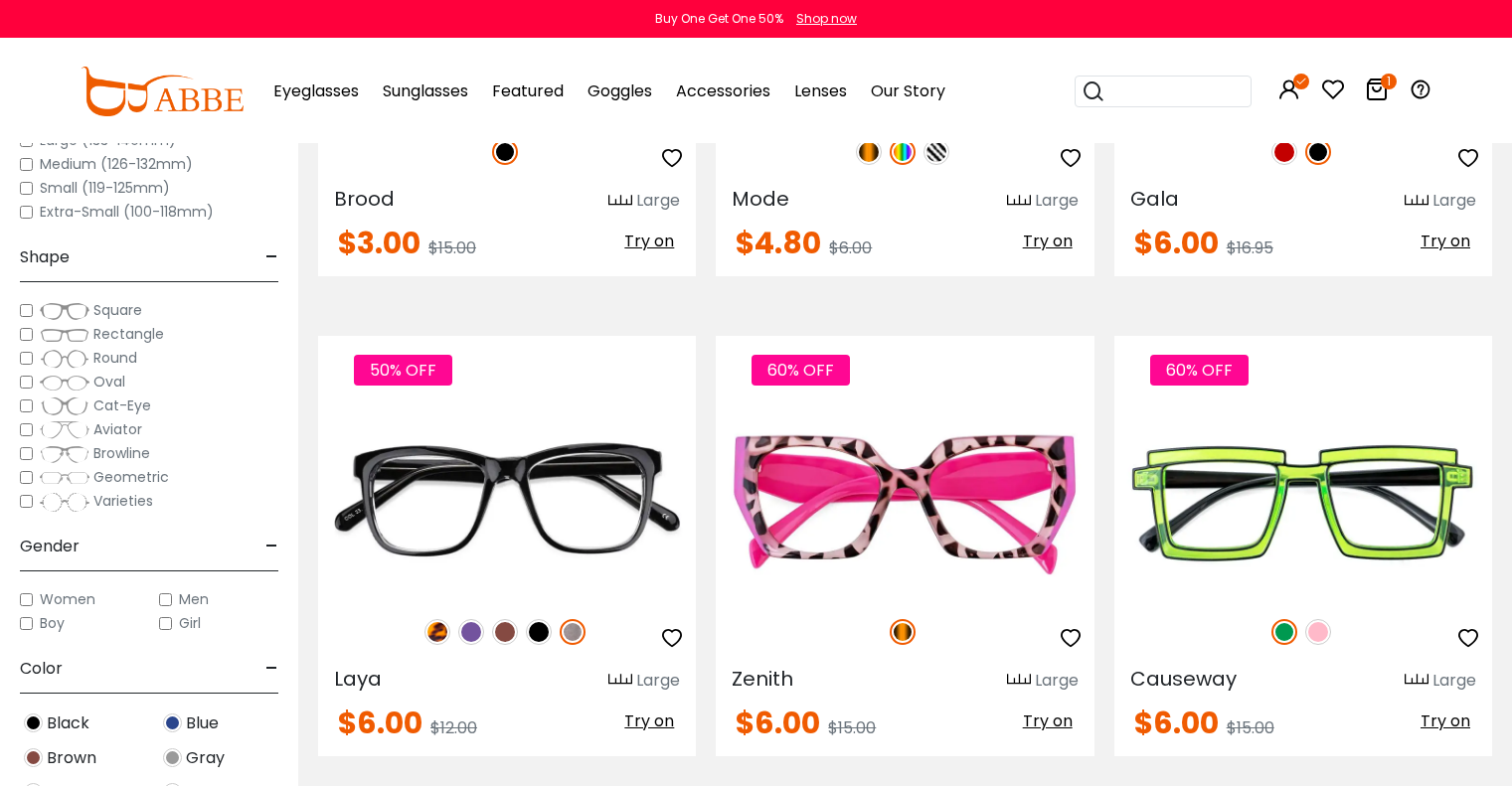 click at bounding box center [1318, 632] 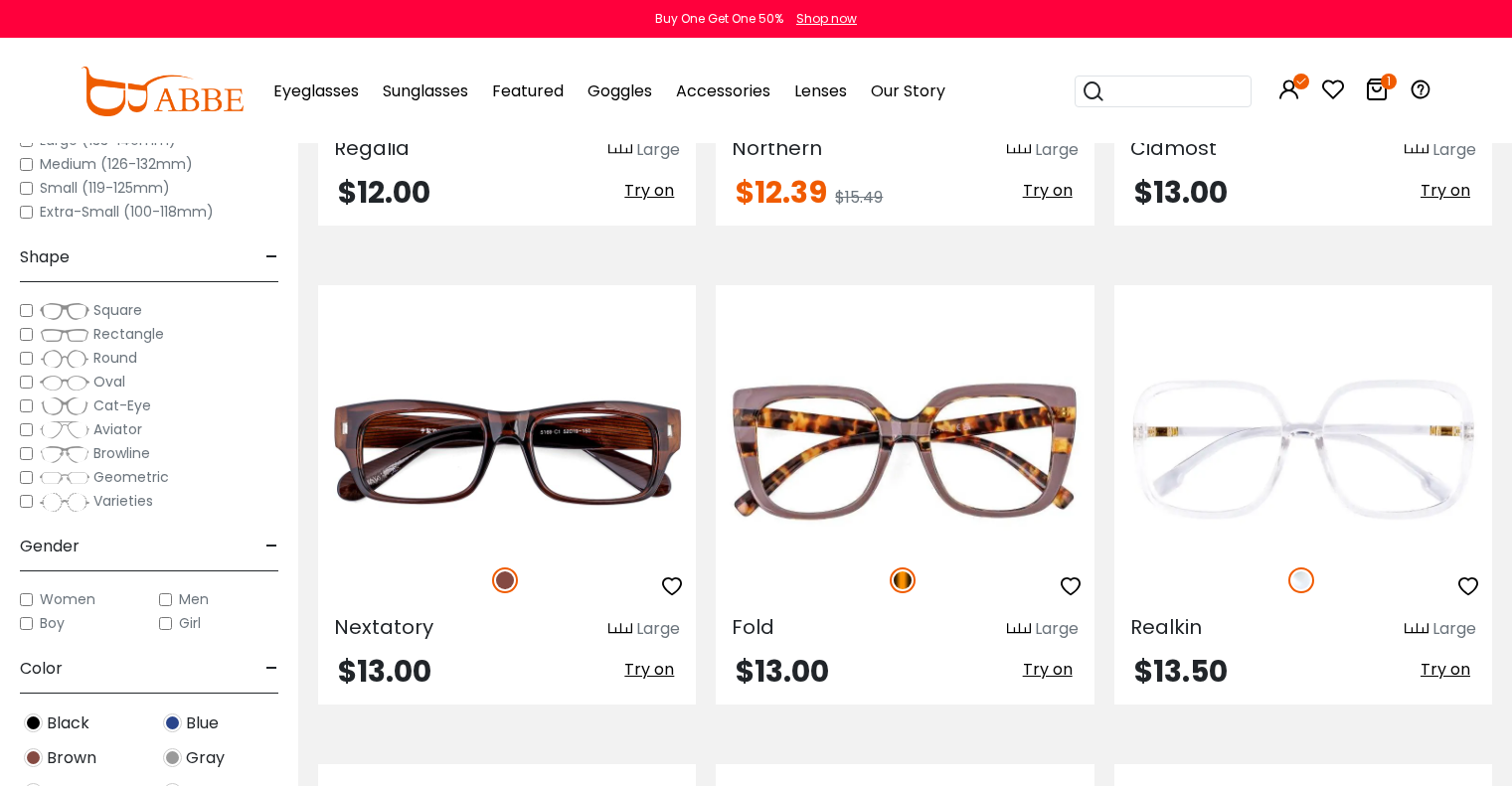 scroll, scrollTop: 7049, scrollLeft: 0, axis: vertical 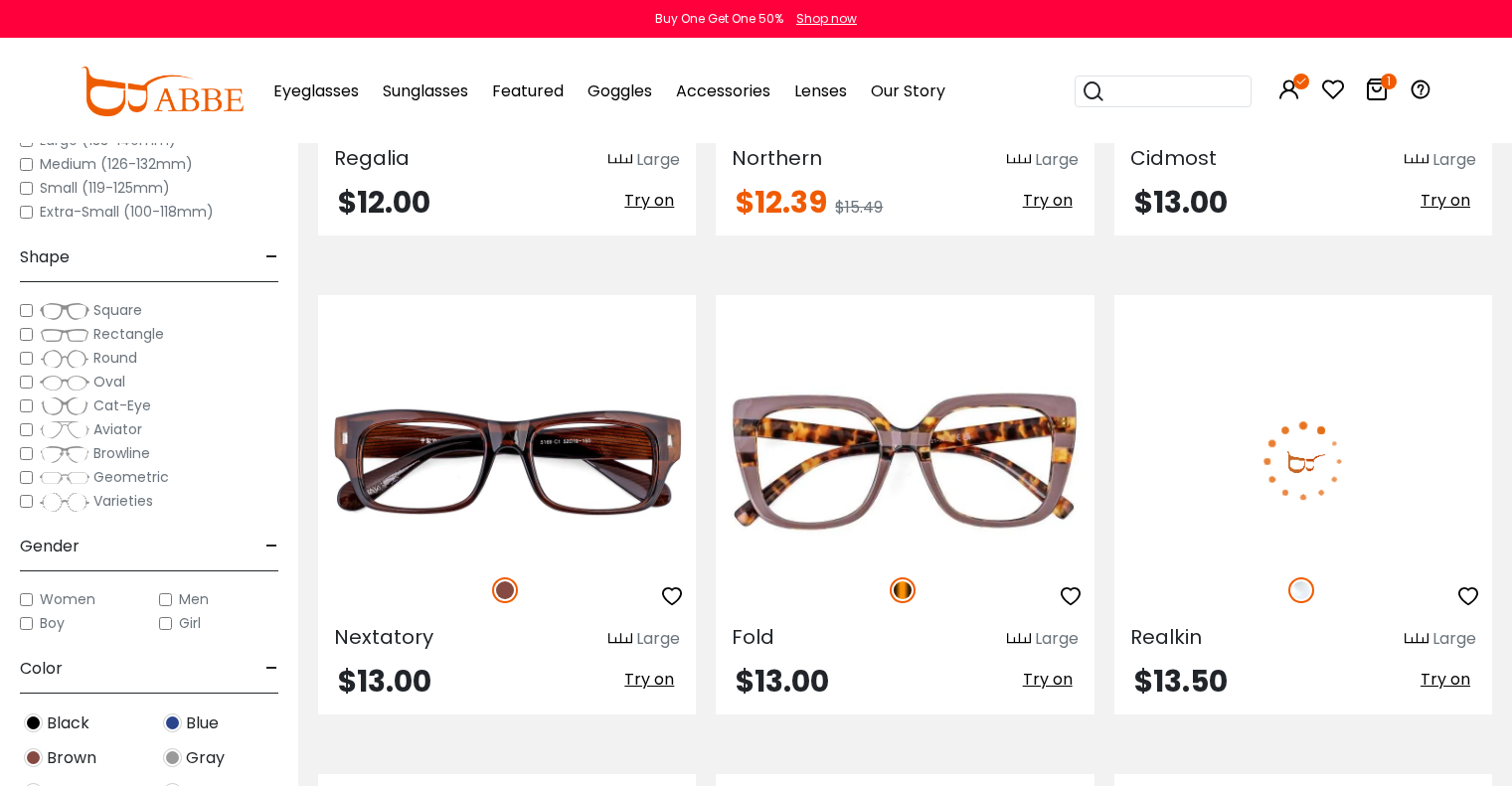 click at bounding box center [1303, 461] 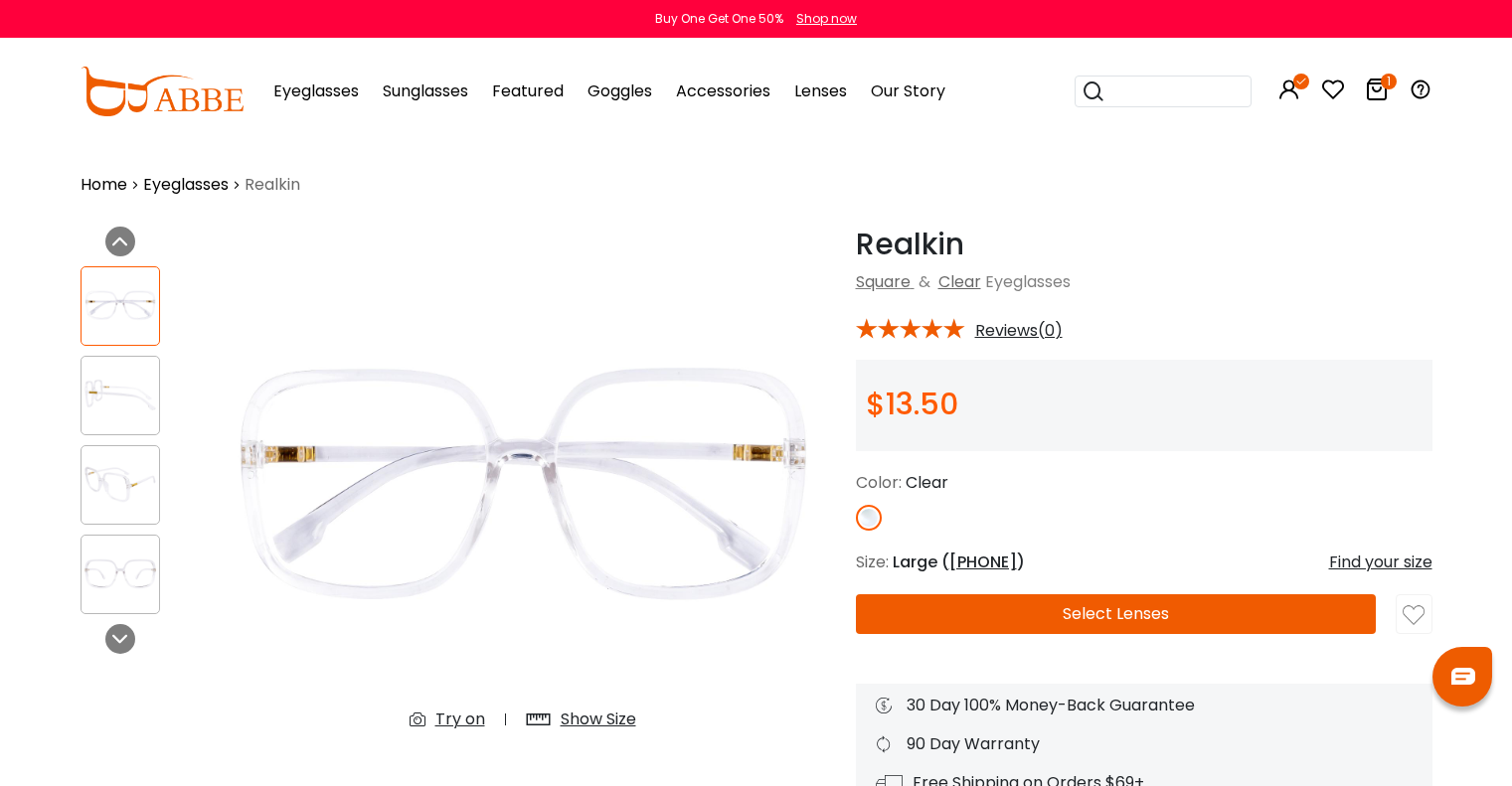 scroll, scrollTop: 0, scrollLeft: 0, axis: both 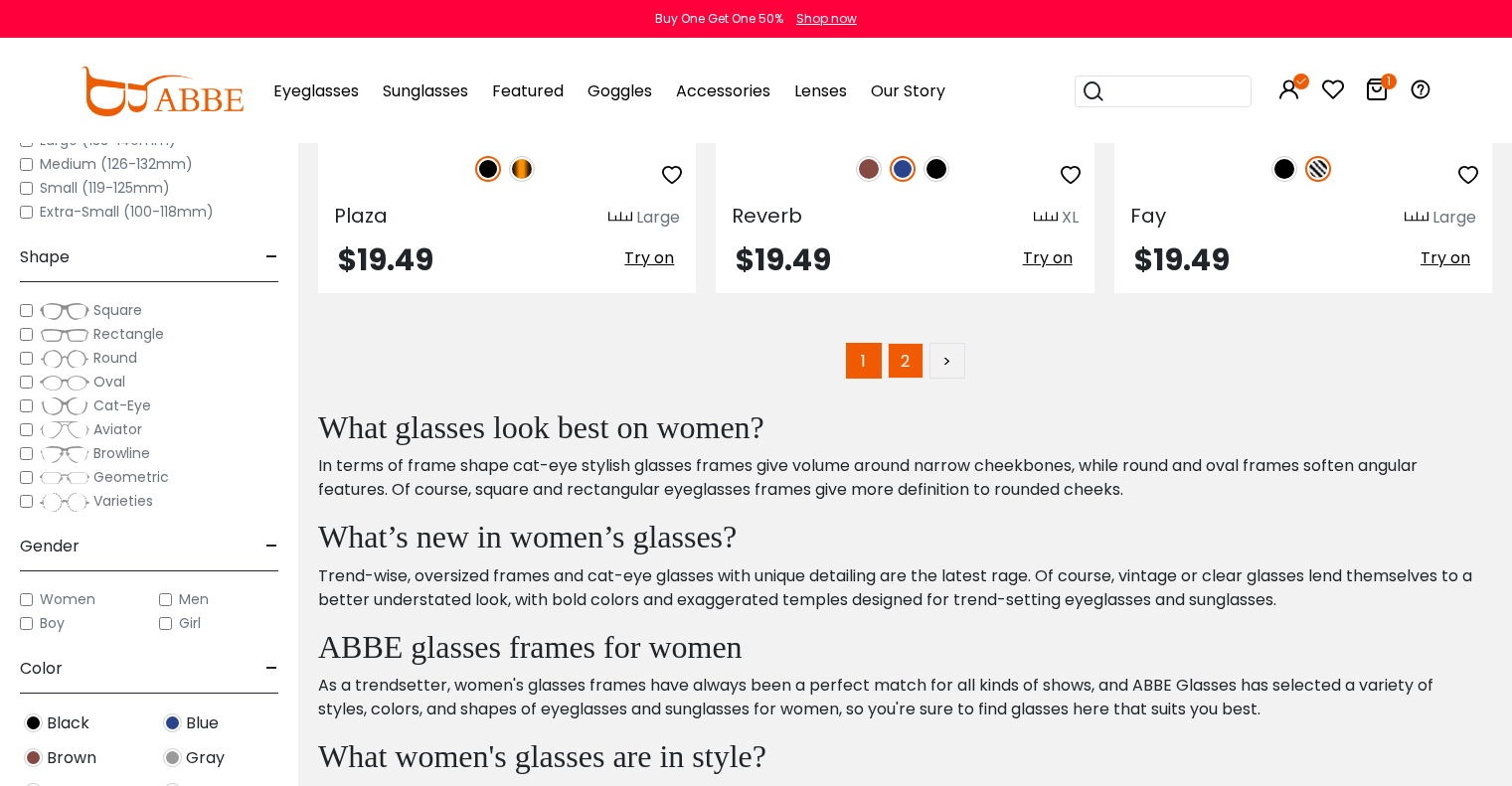 click on "2" at bounding box center (906, 361) 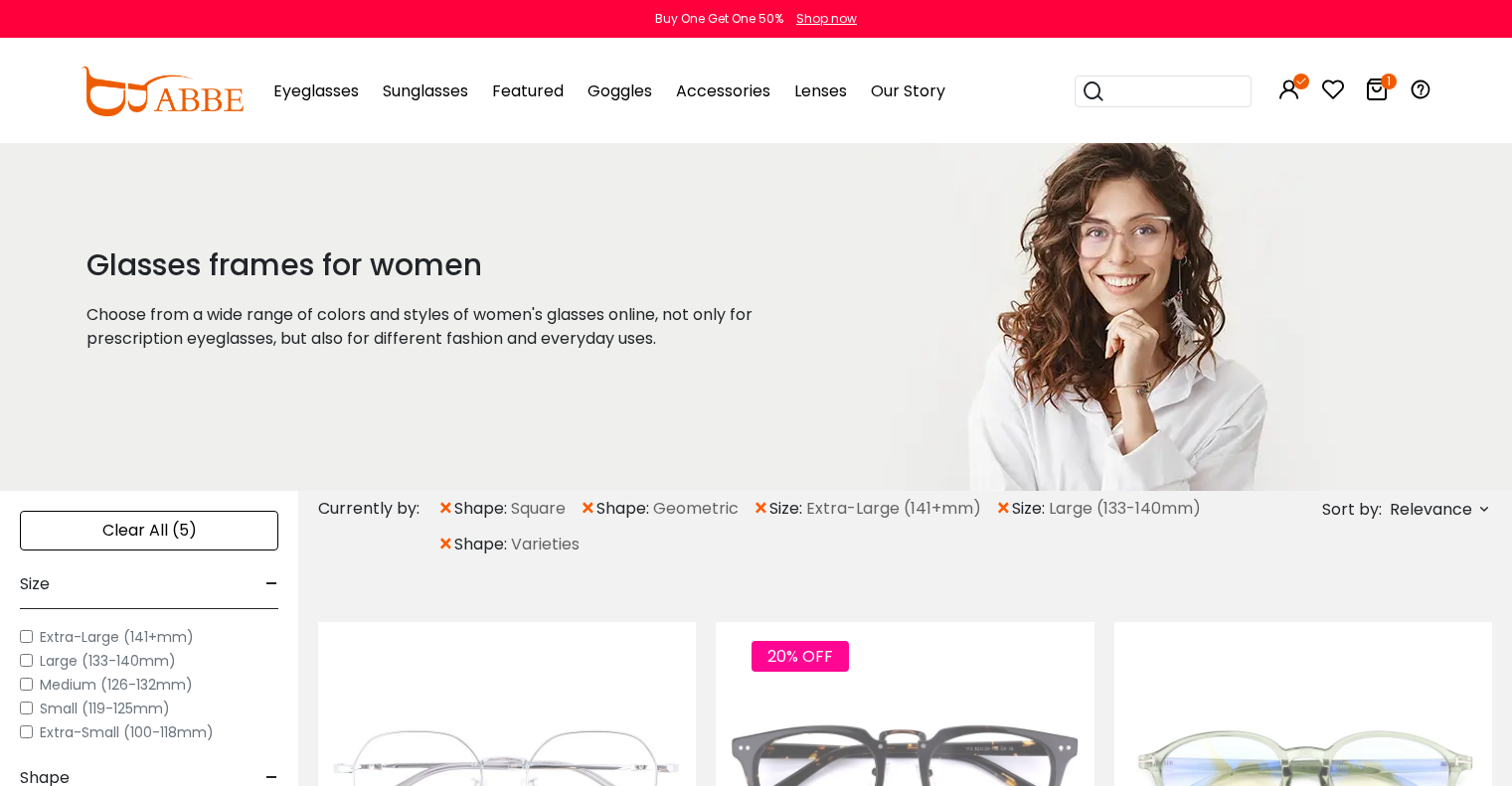 scroll, scrollTop: 0, scrollLeft: 0, axis: both 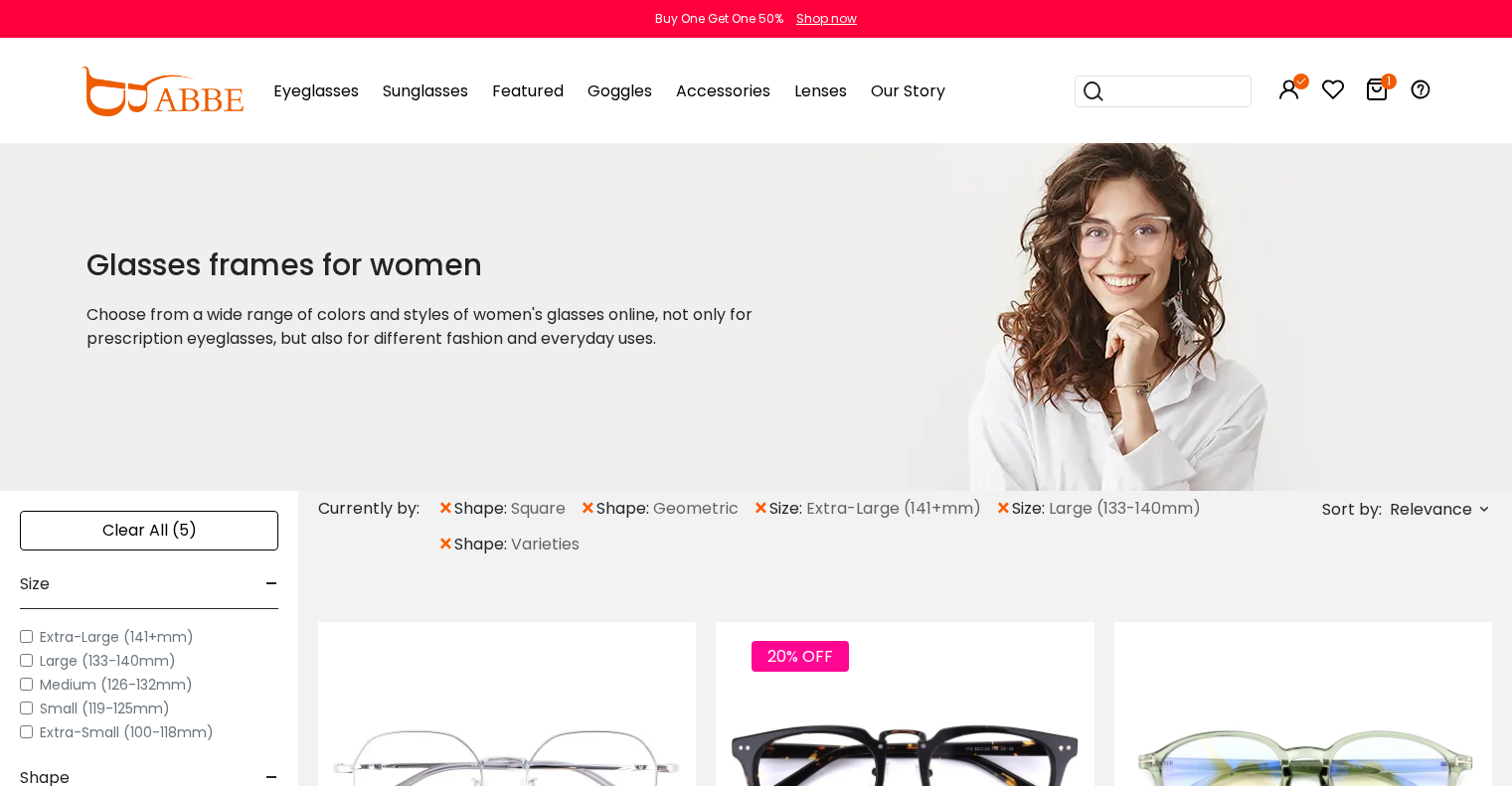 click on "Sunglasses" at bounding box center (425, 90) 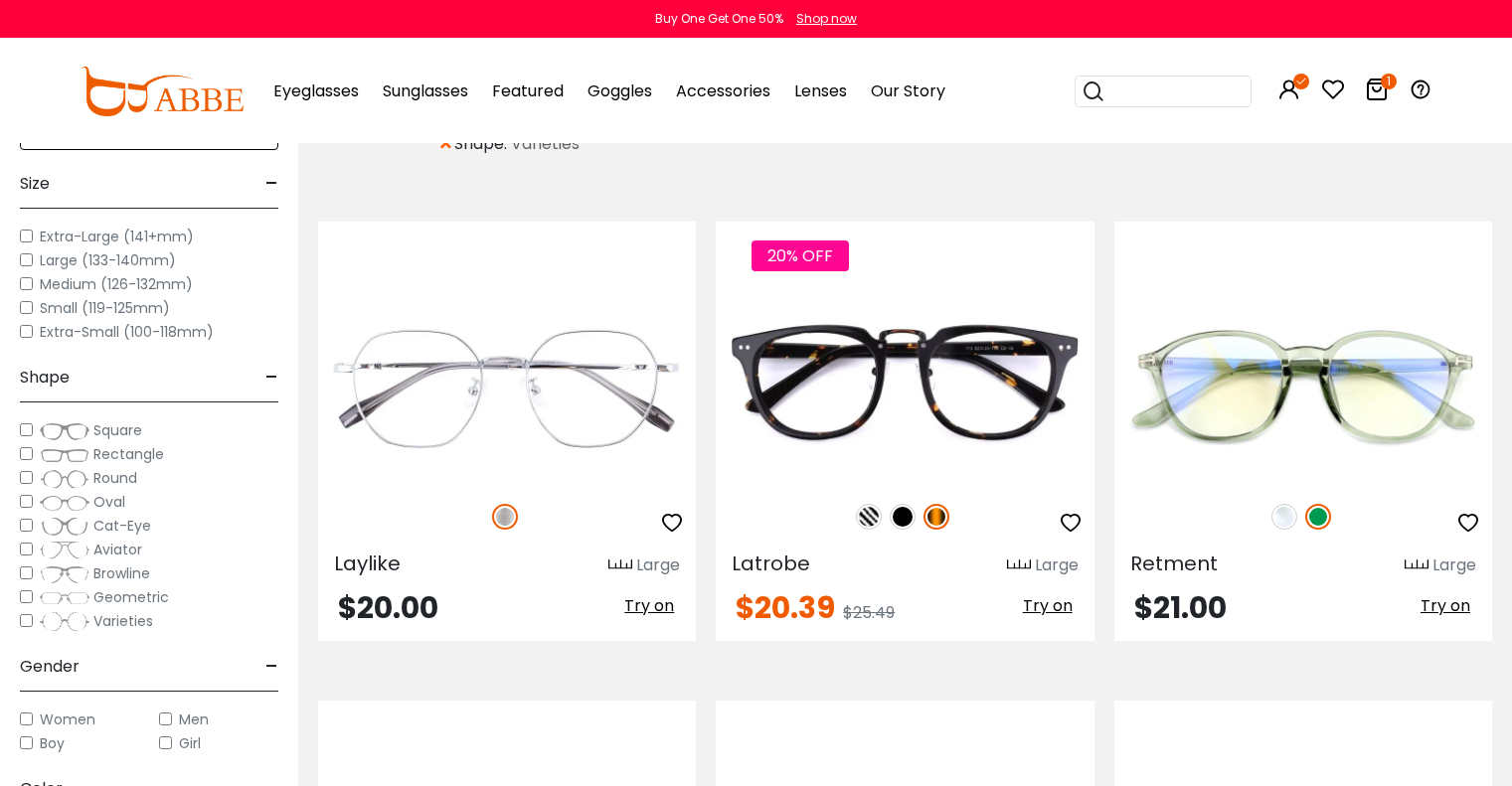 scroll, scrollTop: 0, scrollLeft: 0, axis: both 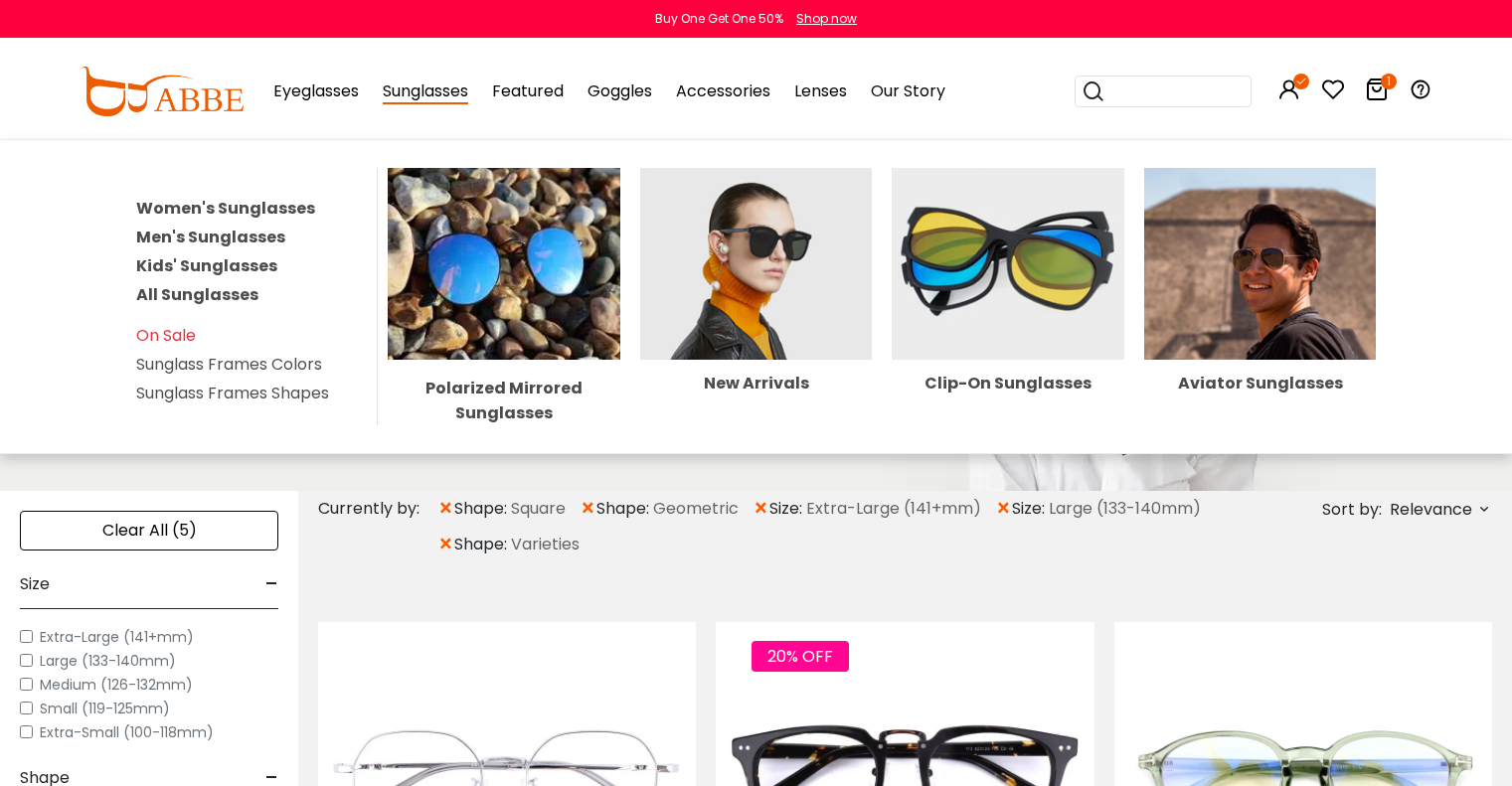 click on "Sunglasses" at bounding box center (425, 91) 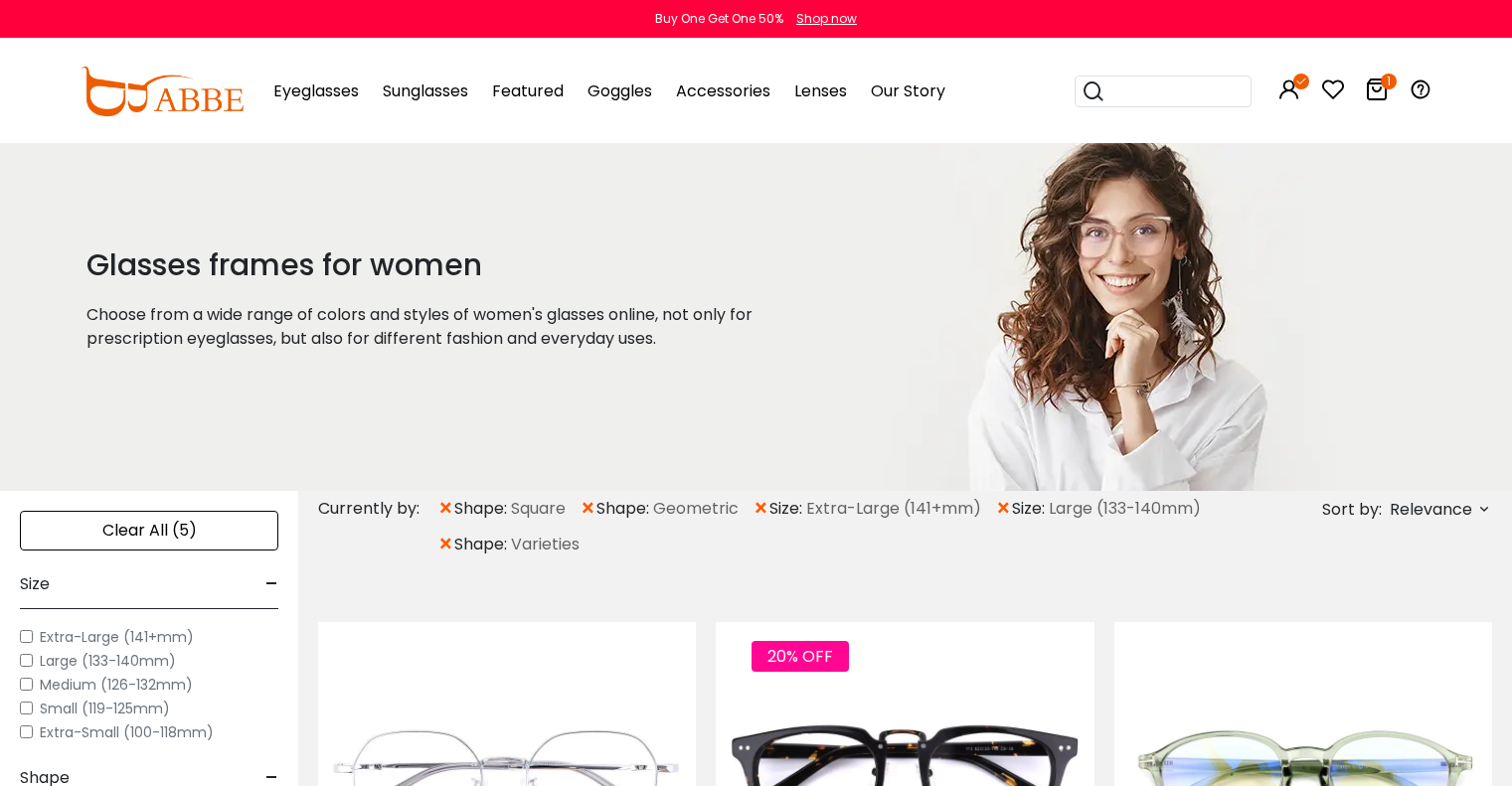 click on "Sunglasses" at bounding box center [425, 90] 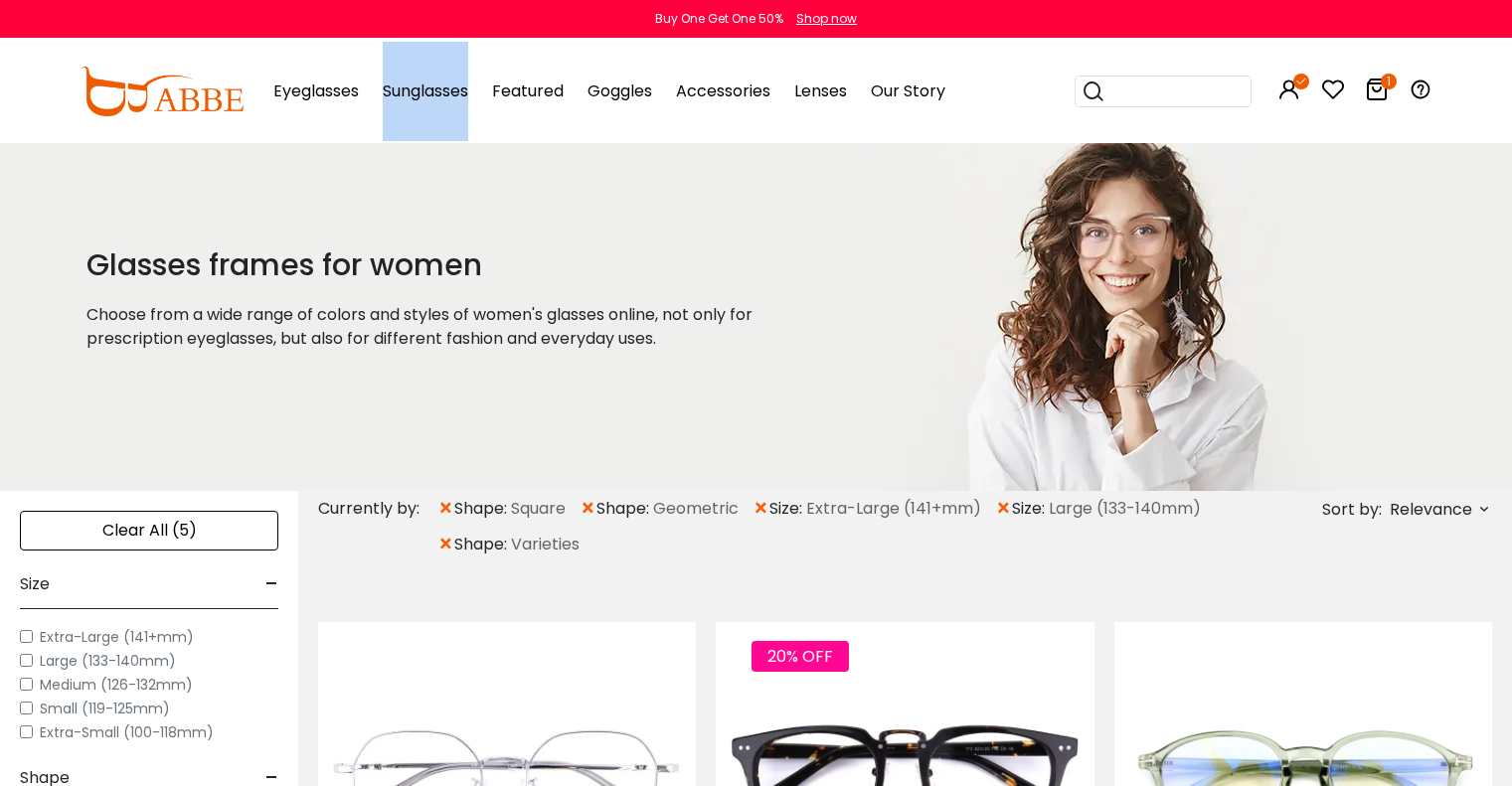 click on "Sunglasses" at bounding box center [425, 90] 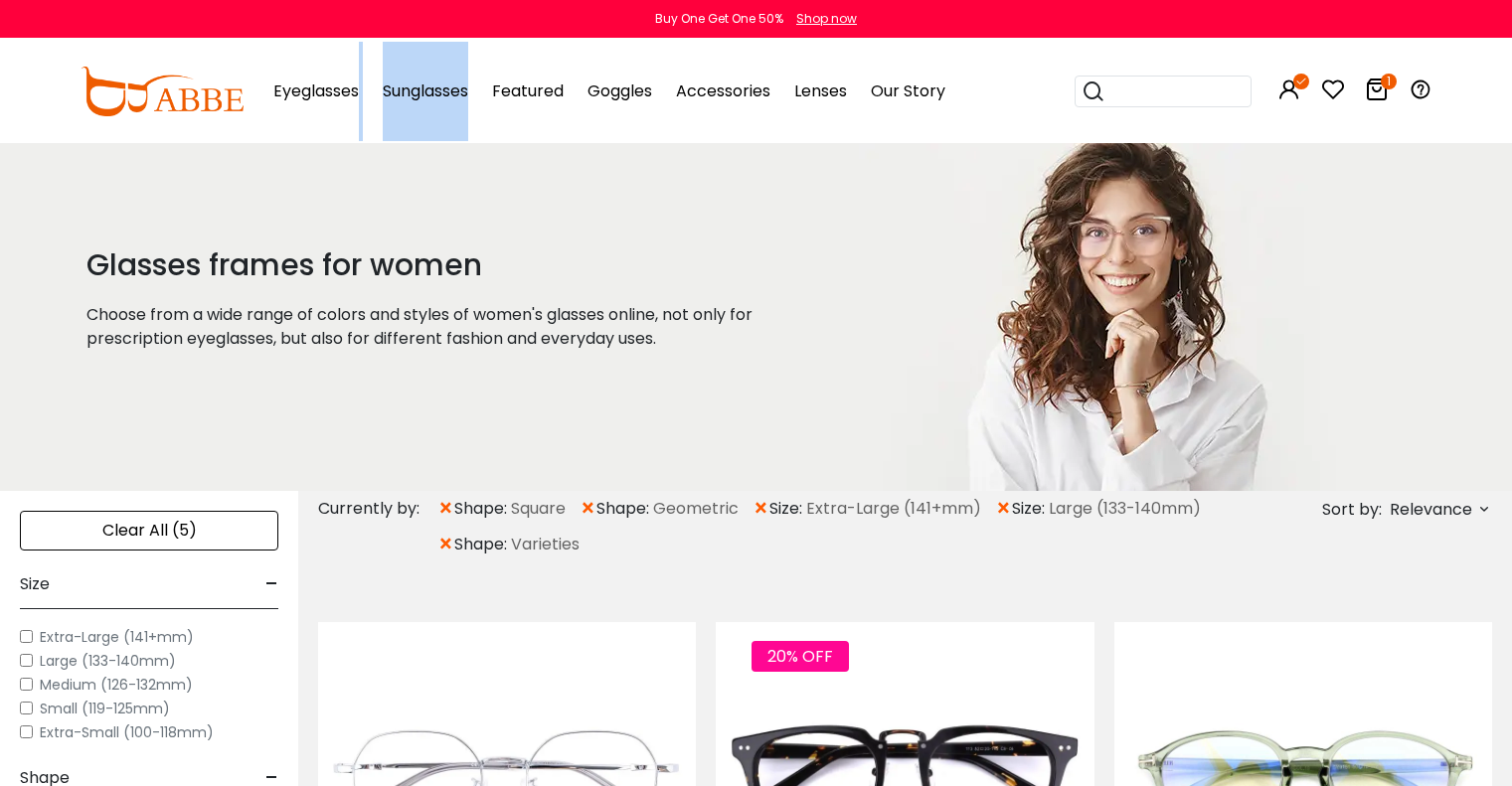 click on "Sunglasses" at bounding box center (425, 90) 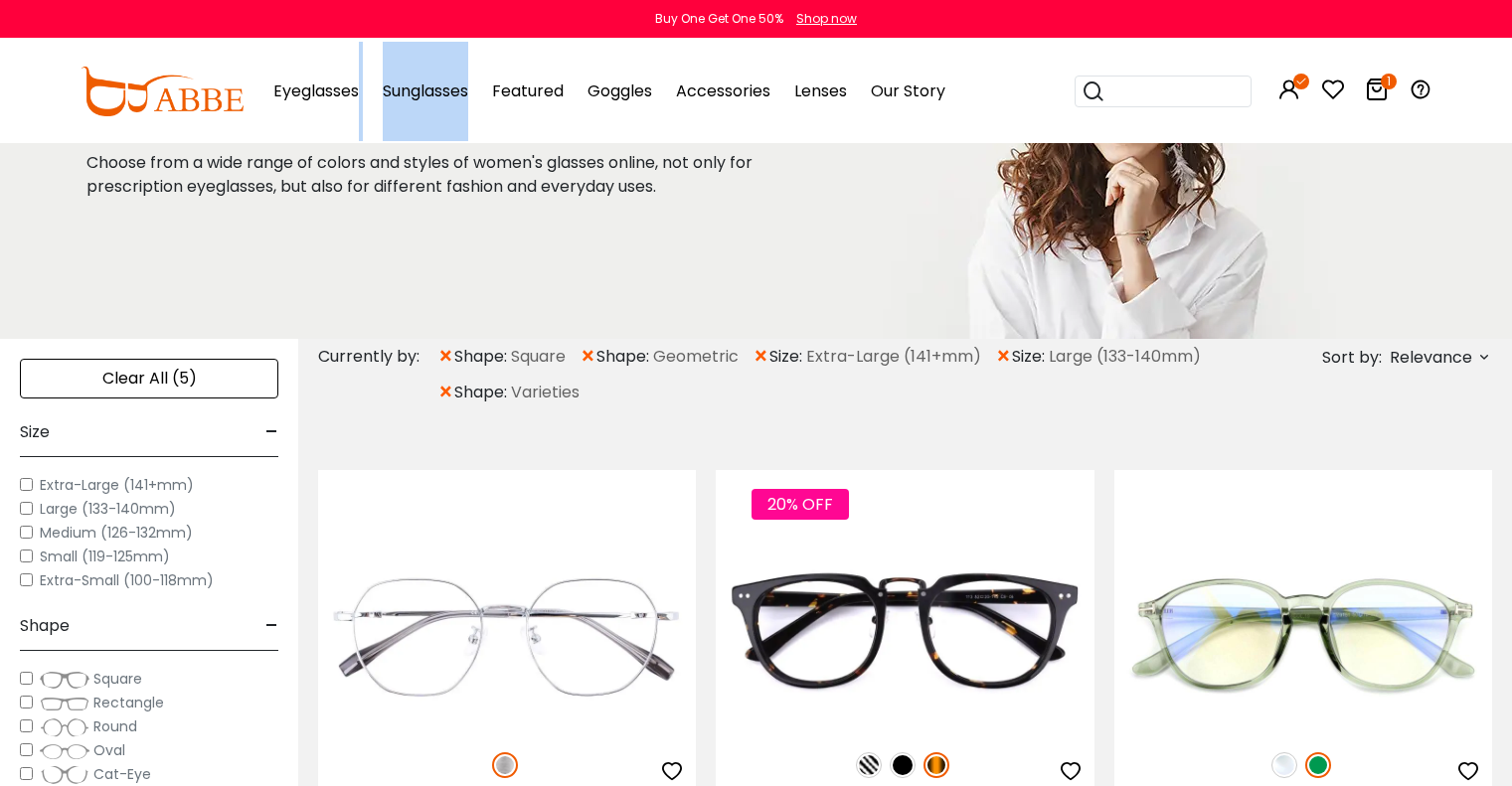 scroll, scrollTop: 177, scrollLeft: 0, axis: vertical 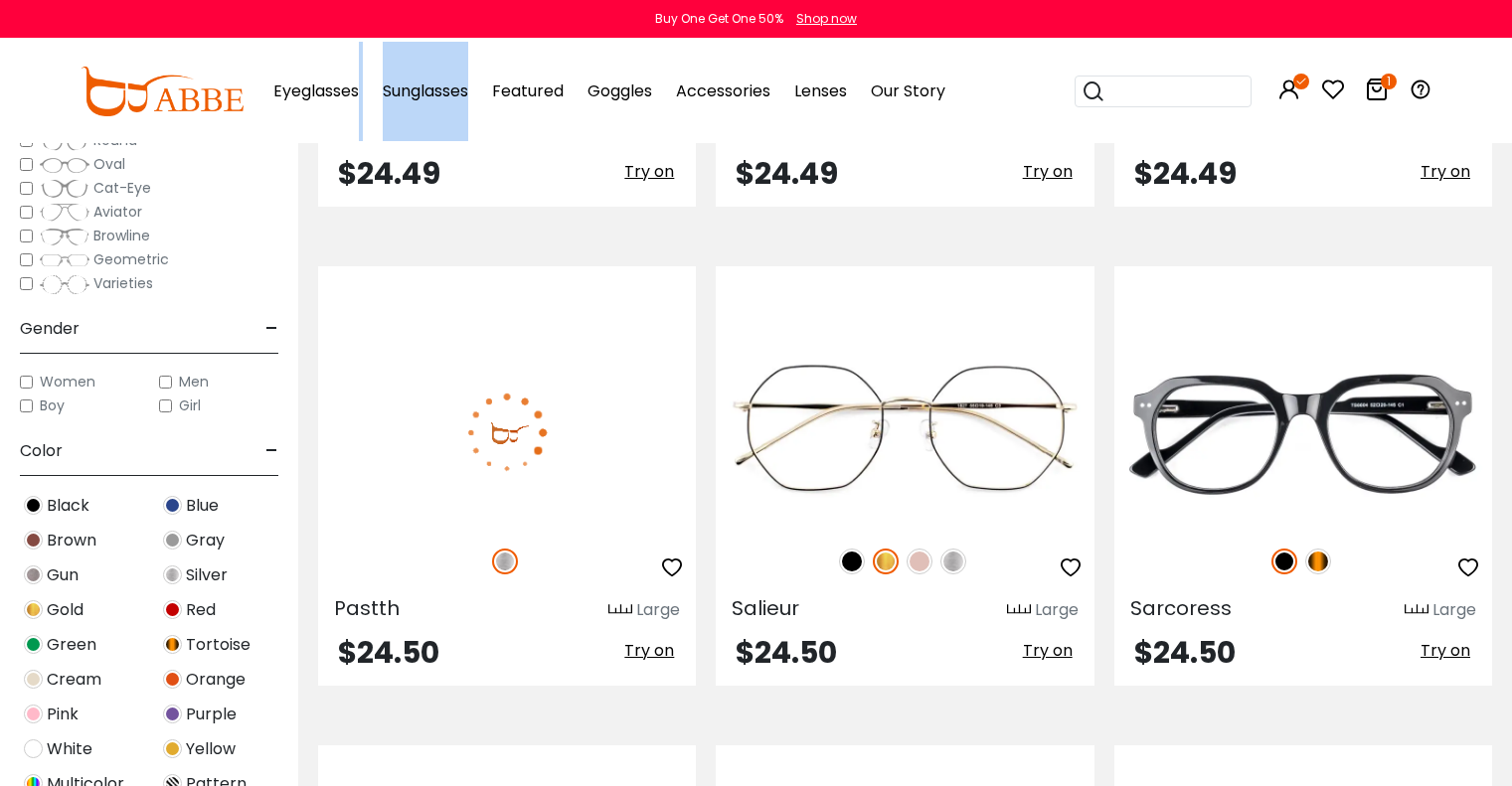 click at bounding box center (507, 432) 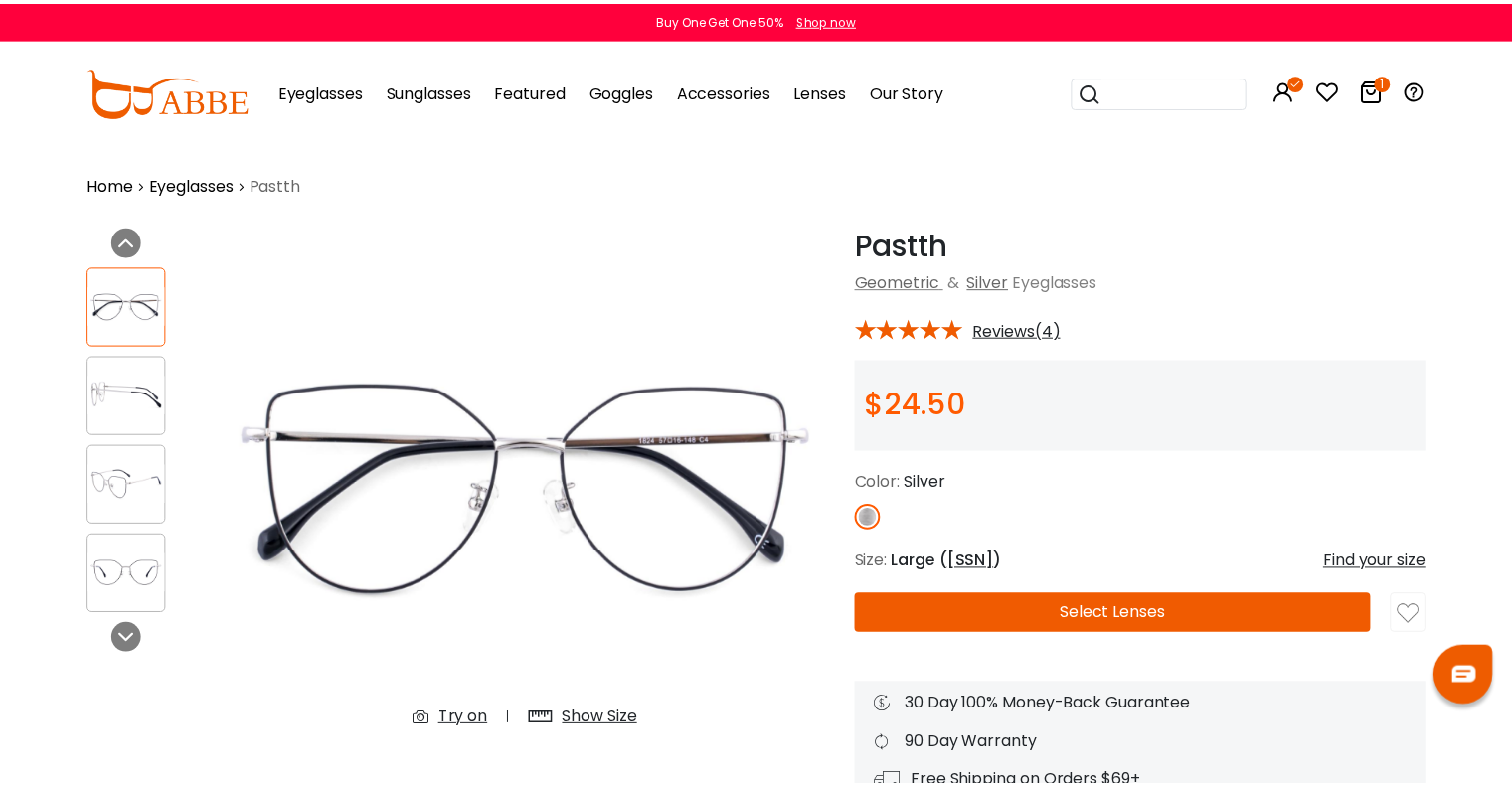 scroll, scrollTop: 0, scrollLeft: 0, axis: both 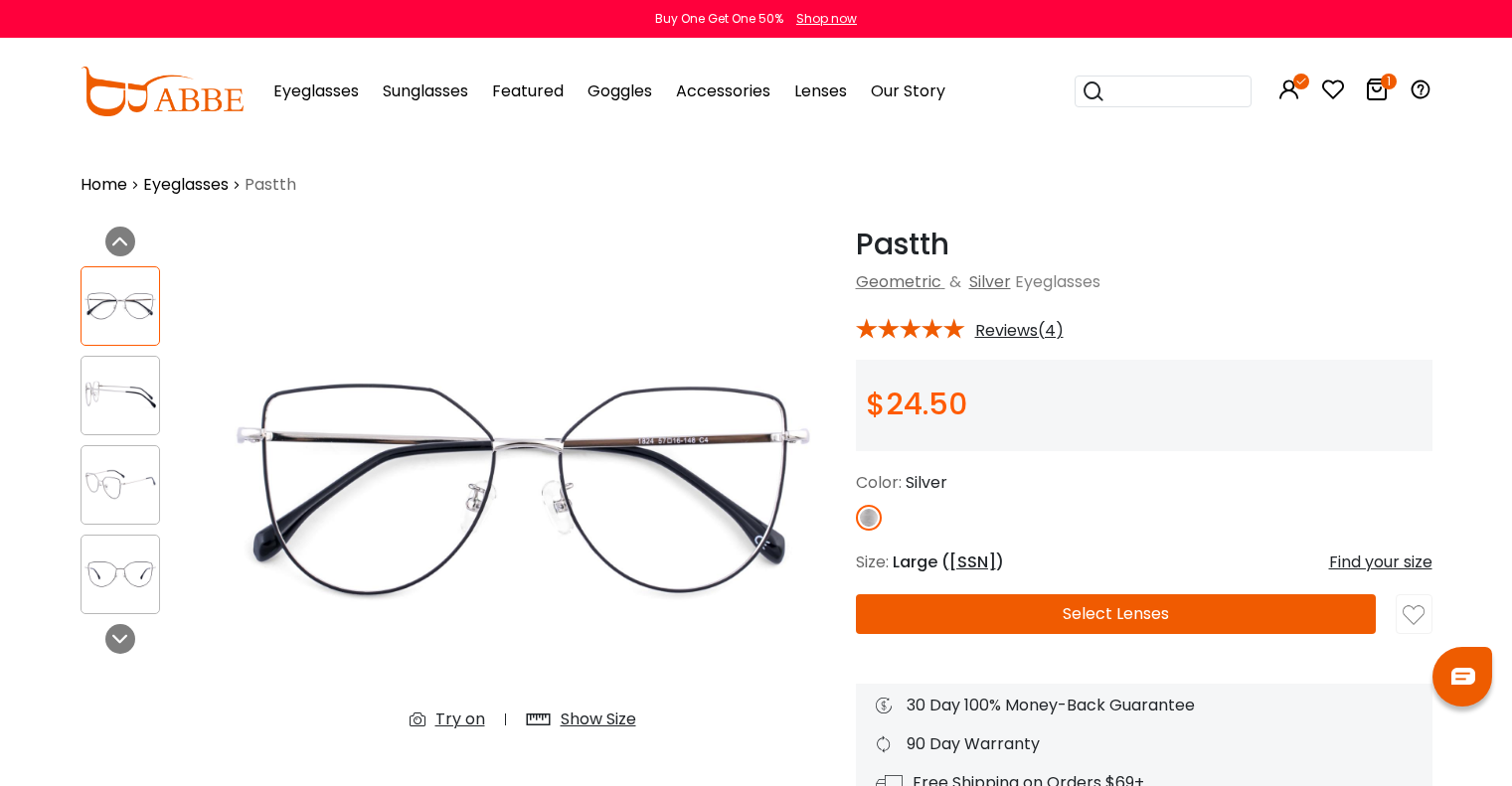 click at bounding box center (869, 518) 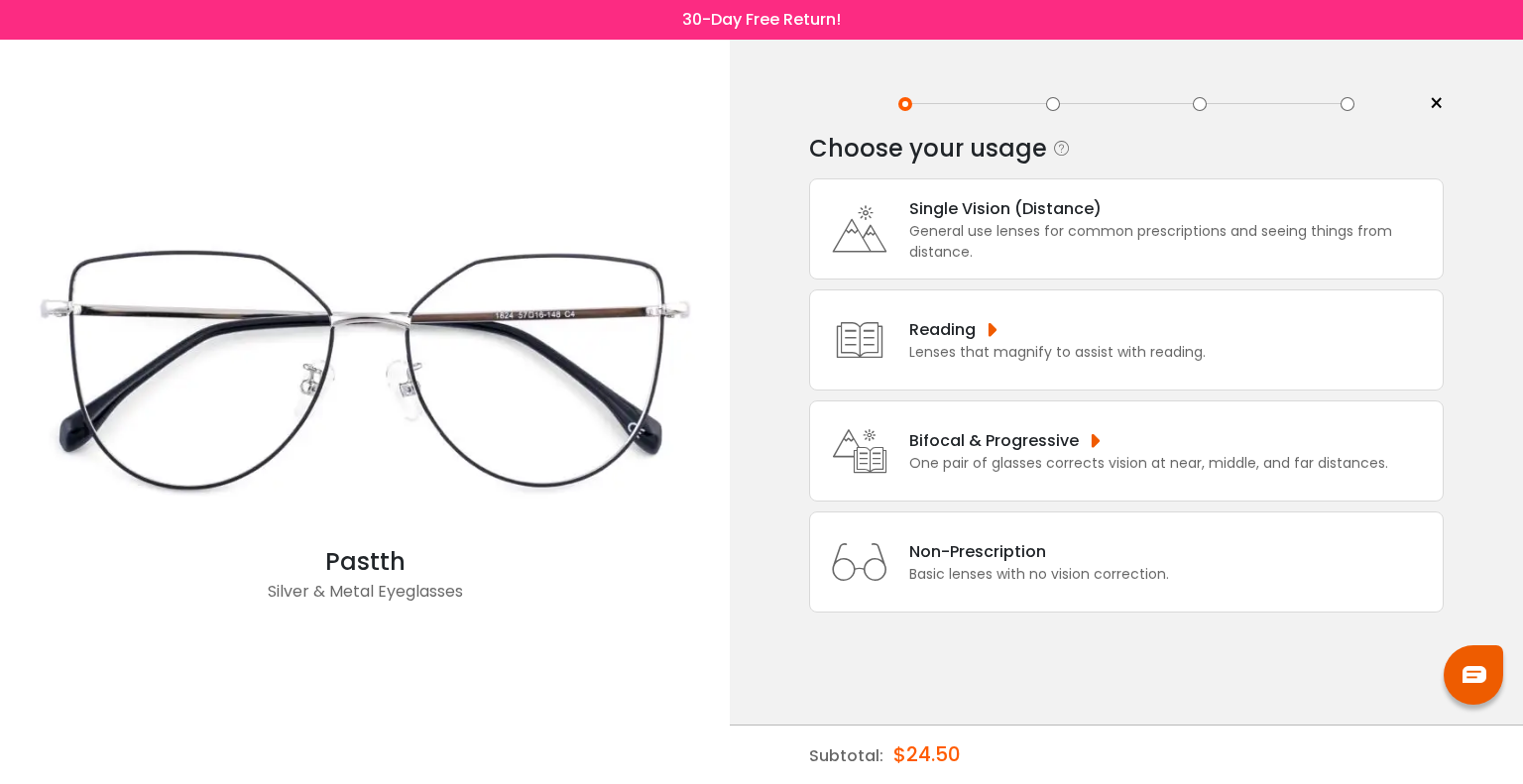 scroll, scrollTop: 0, scrollLeft: 0, axis: both 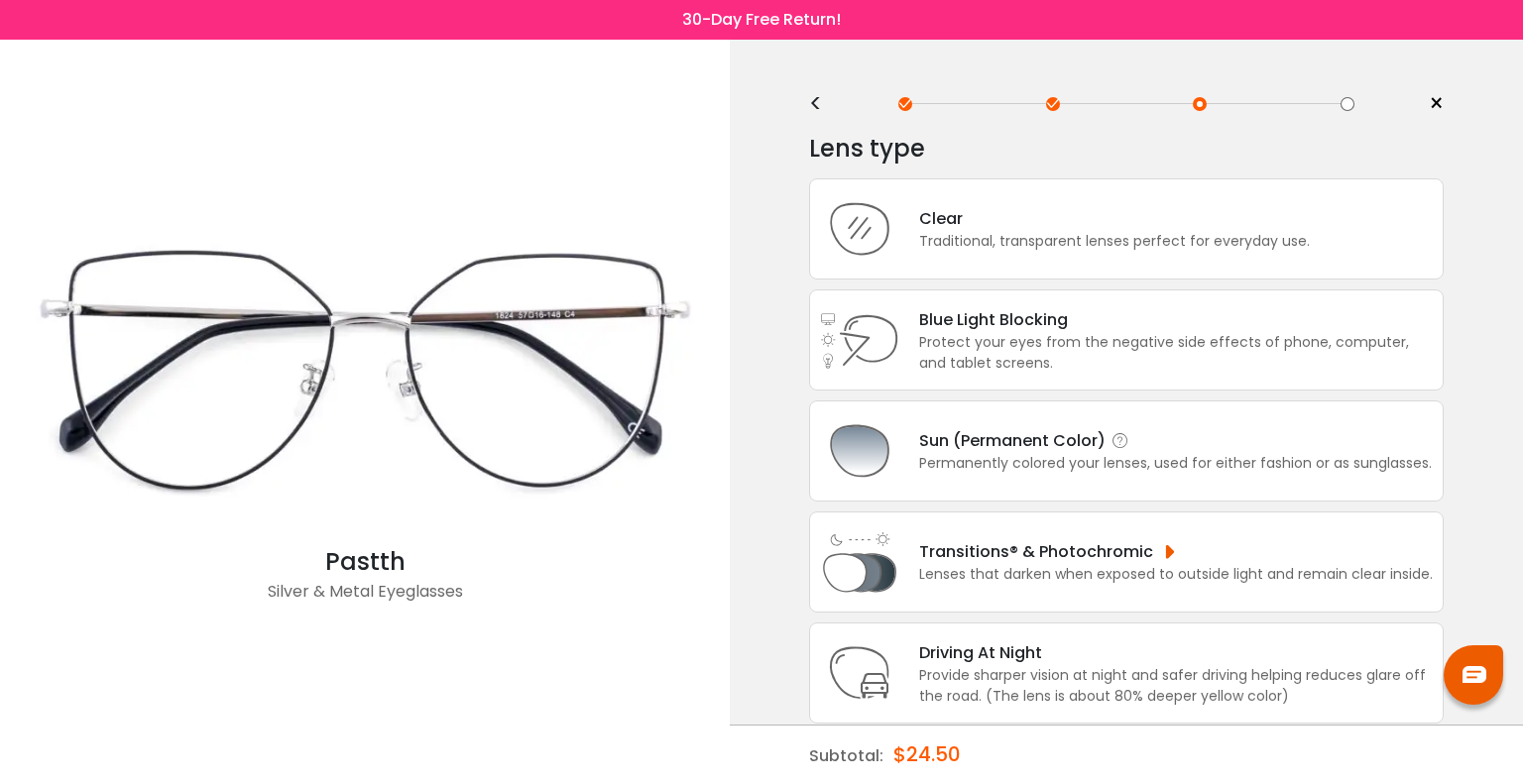 click on "Permanently colored your lenses,  used for either fashion or as sunglasses." at bounding box center (1175, 463) 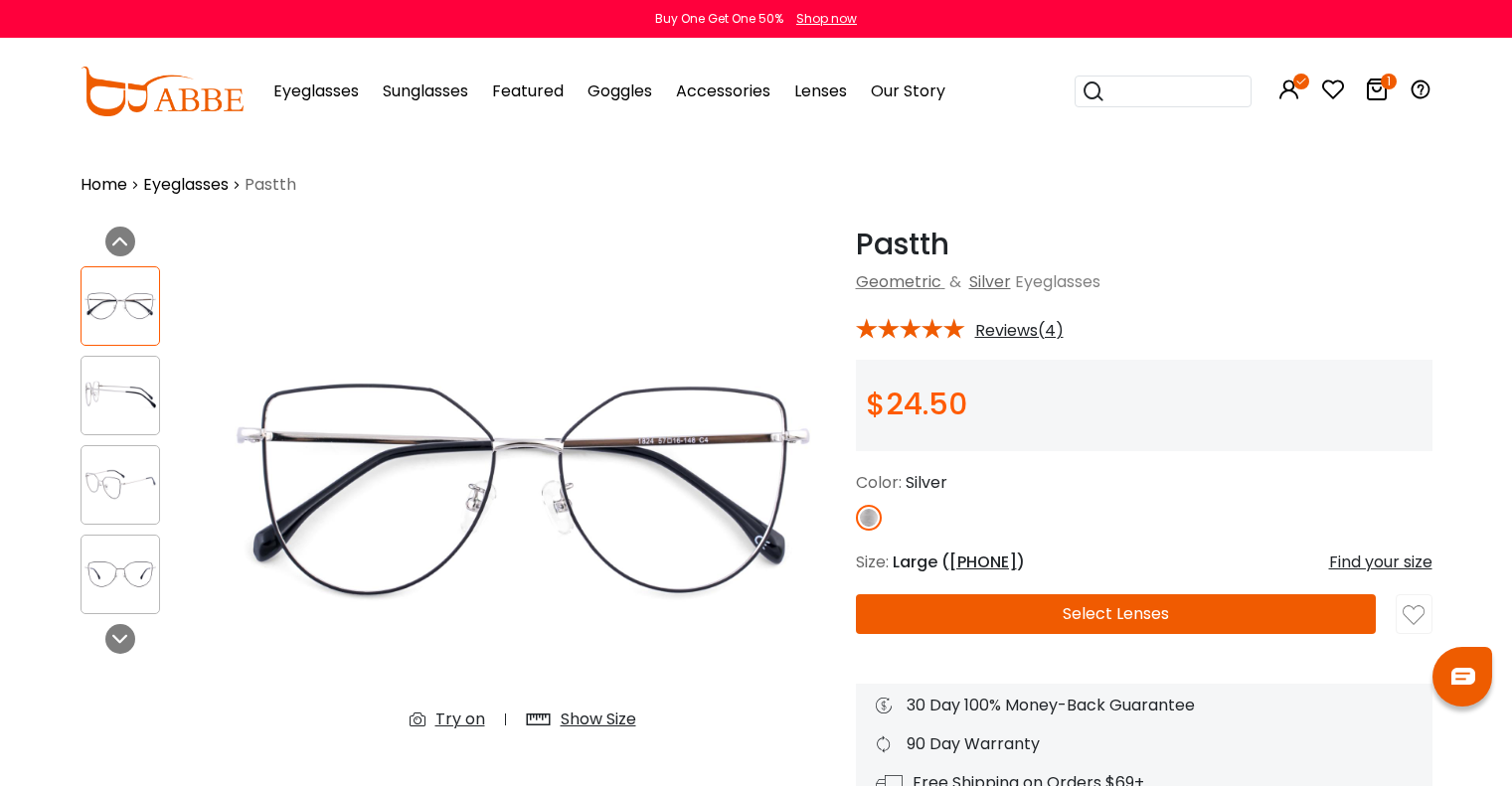 scroll, scrollTop: 0, scrollLeft: 0, axis: both 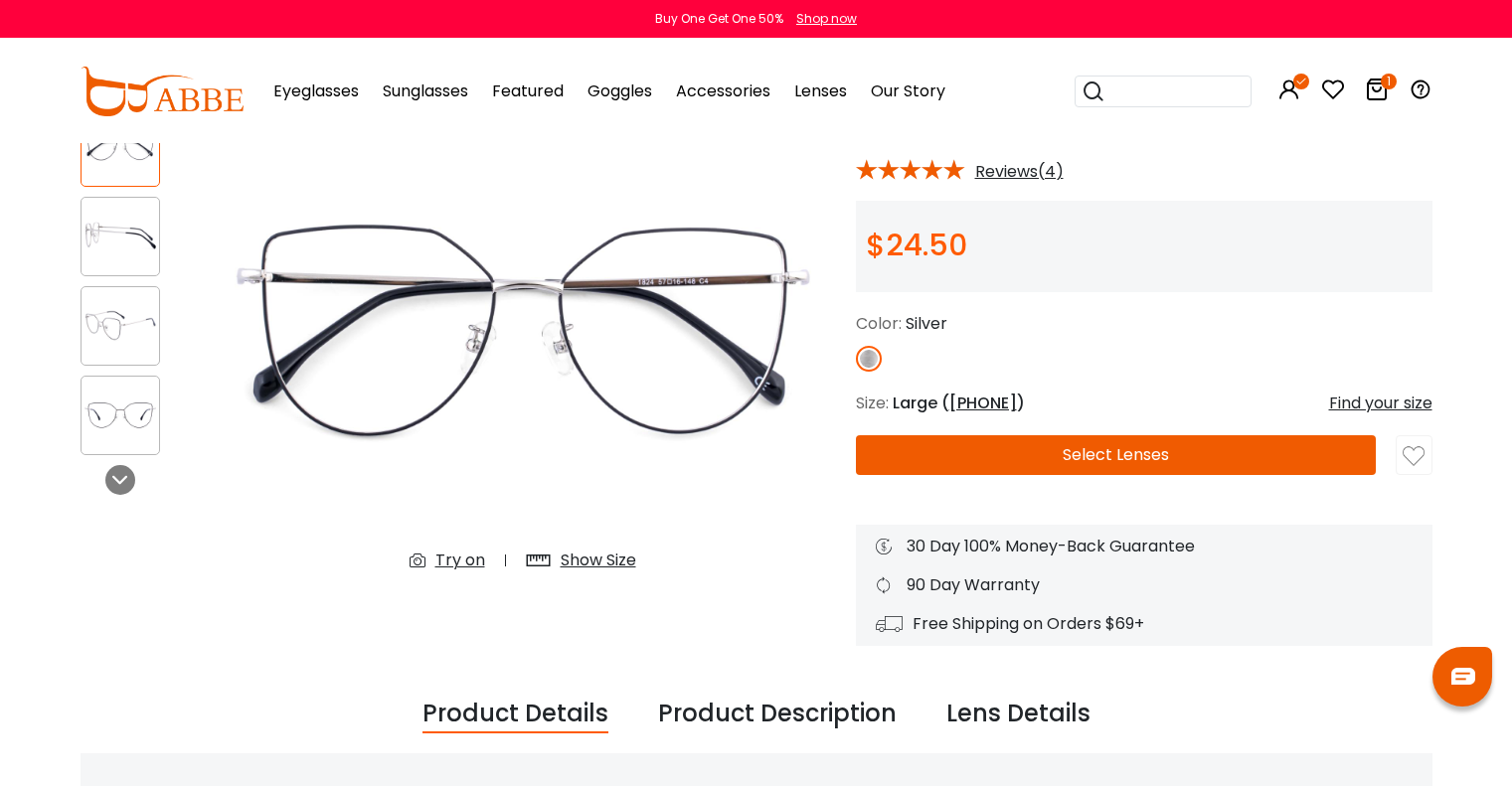 click on "Select Lenses" at bounding box center [1116, 455] 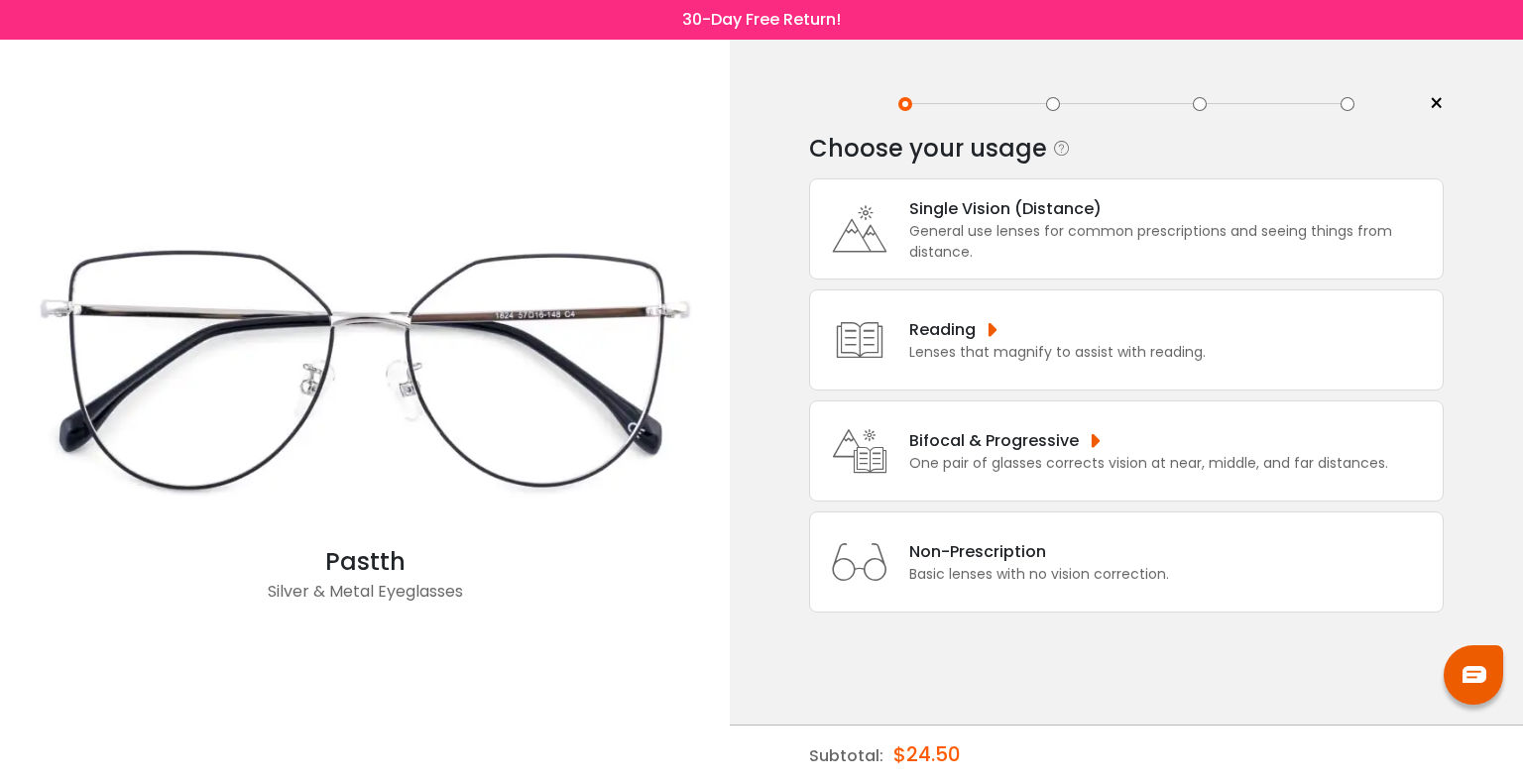 scroll, scrollTop: 0, scrollLeft: 0, axis: both 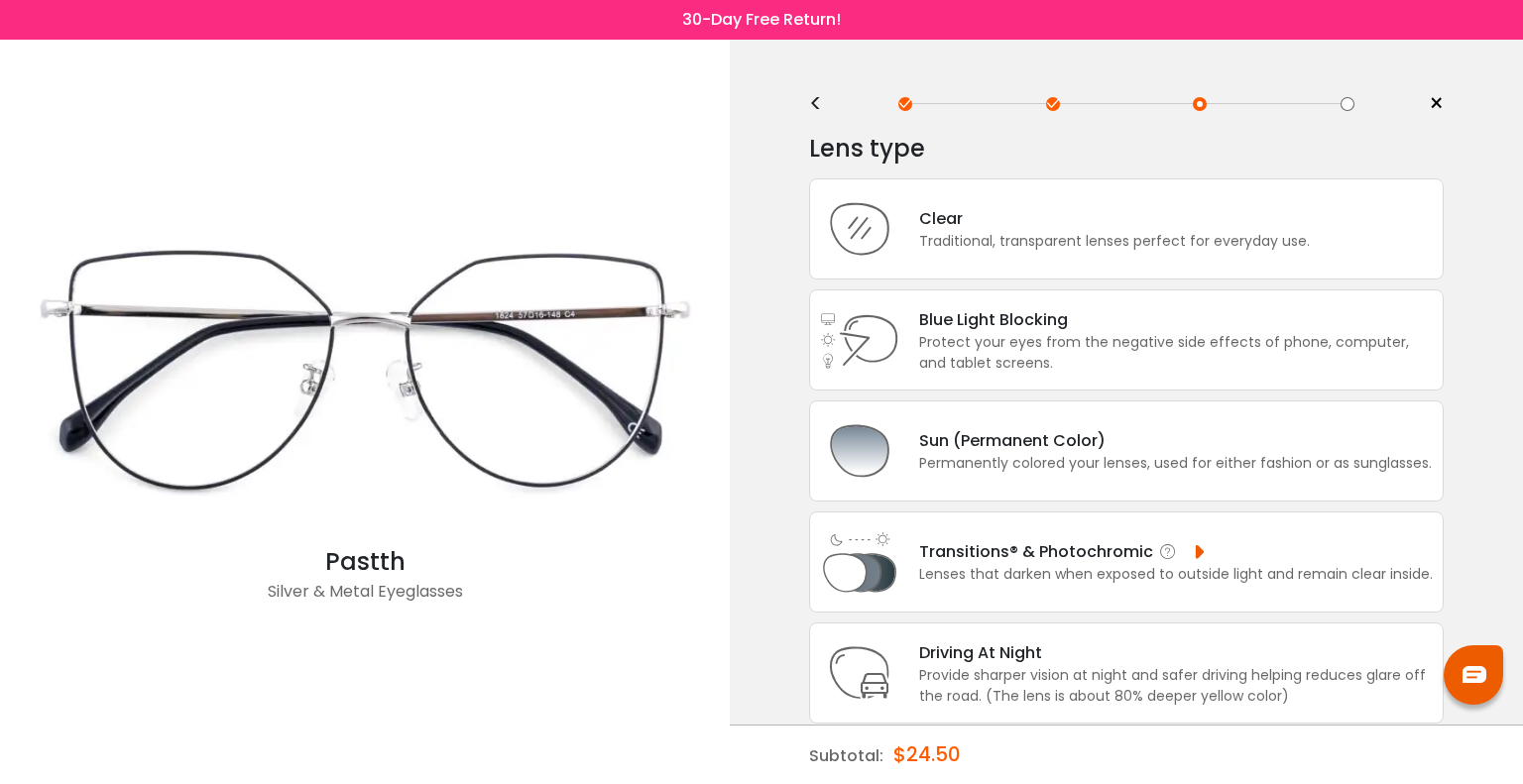 click on "Transitions® & Photochromic" at bounding box center (1176, 551) 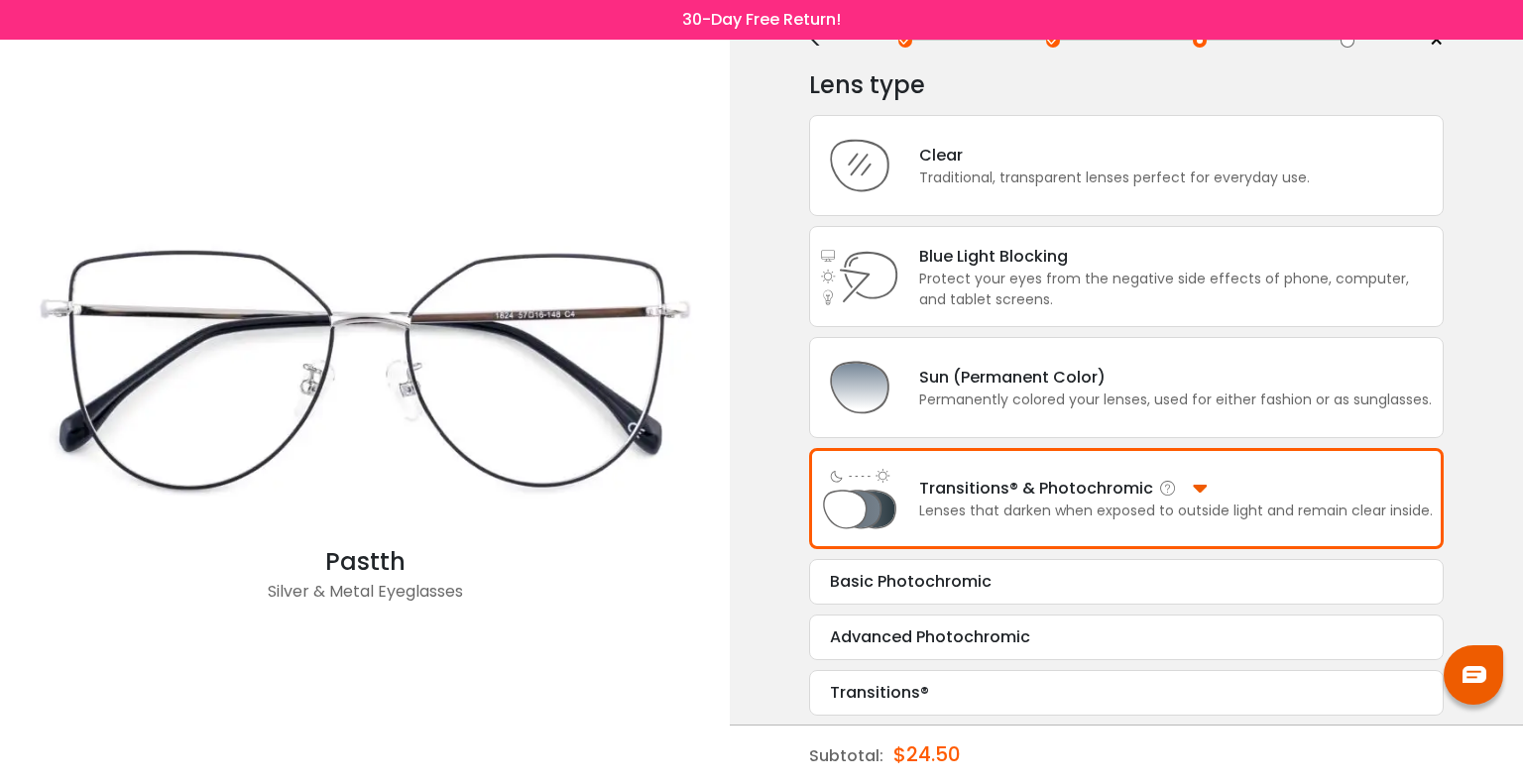 scroll, scrollTop: 64, scrollLeft: 0, axis: vertical 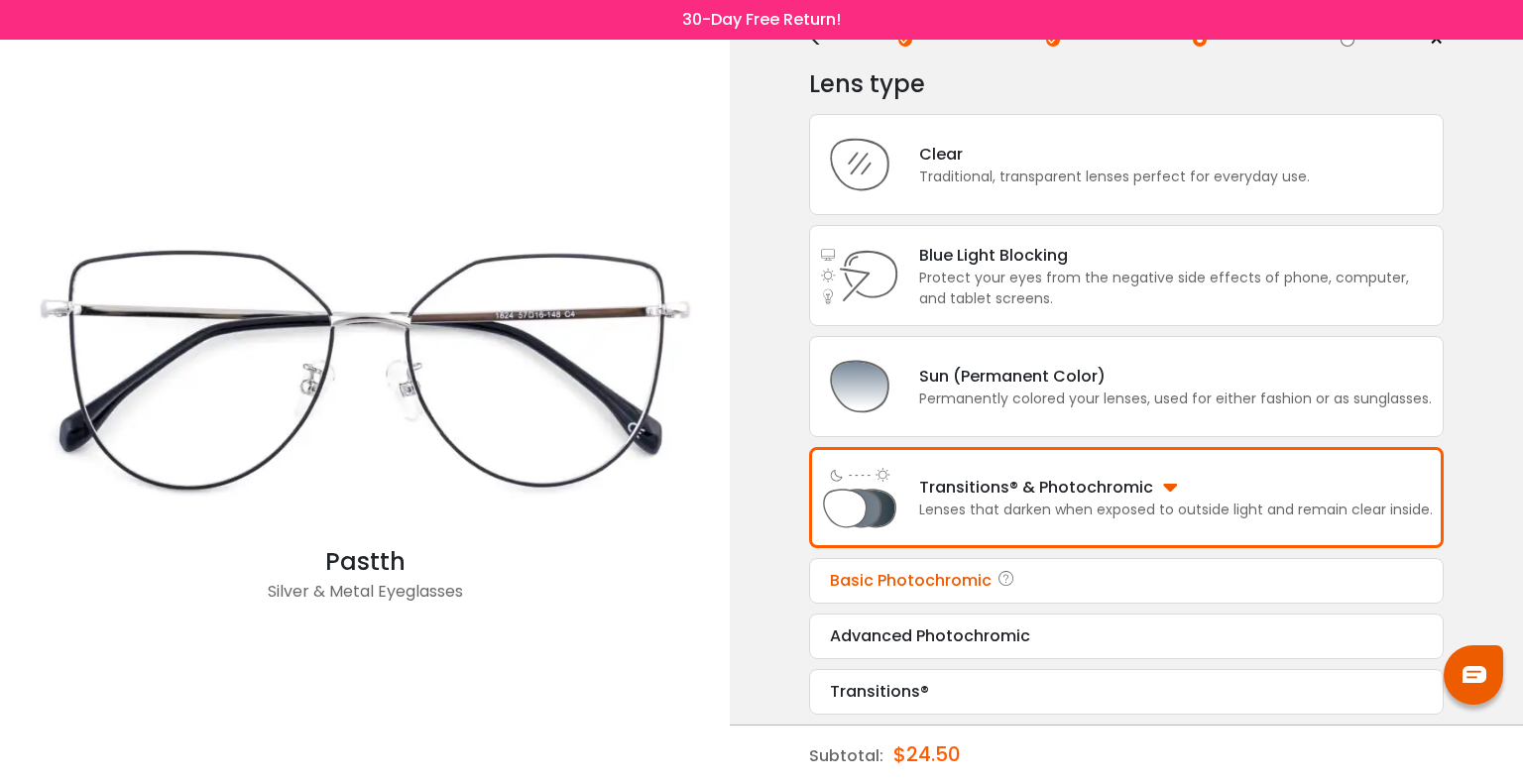 click on "Basic Photochromic" at bounding box center [1126, 581] 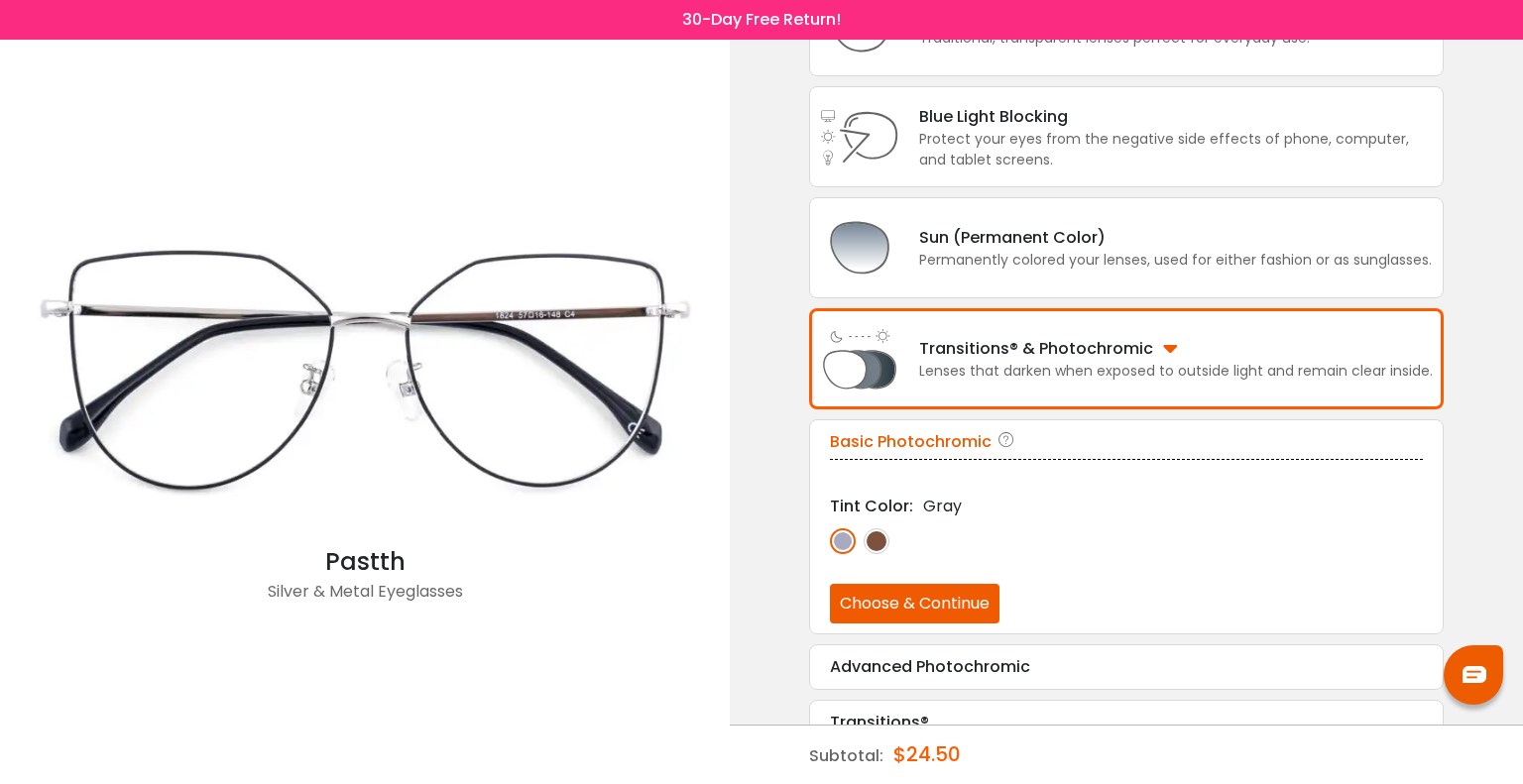 scroll, scrollTop: 234, scrollLeft: 0, axis: vertical 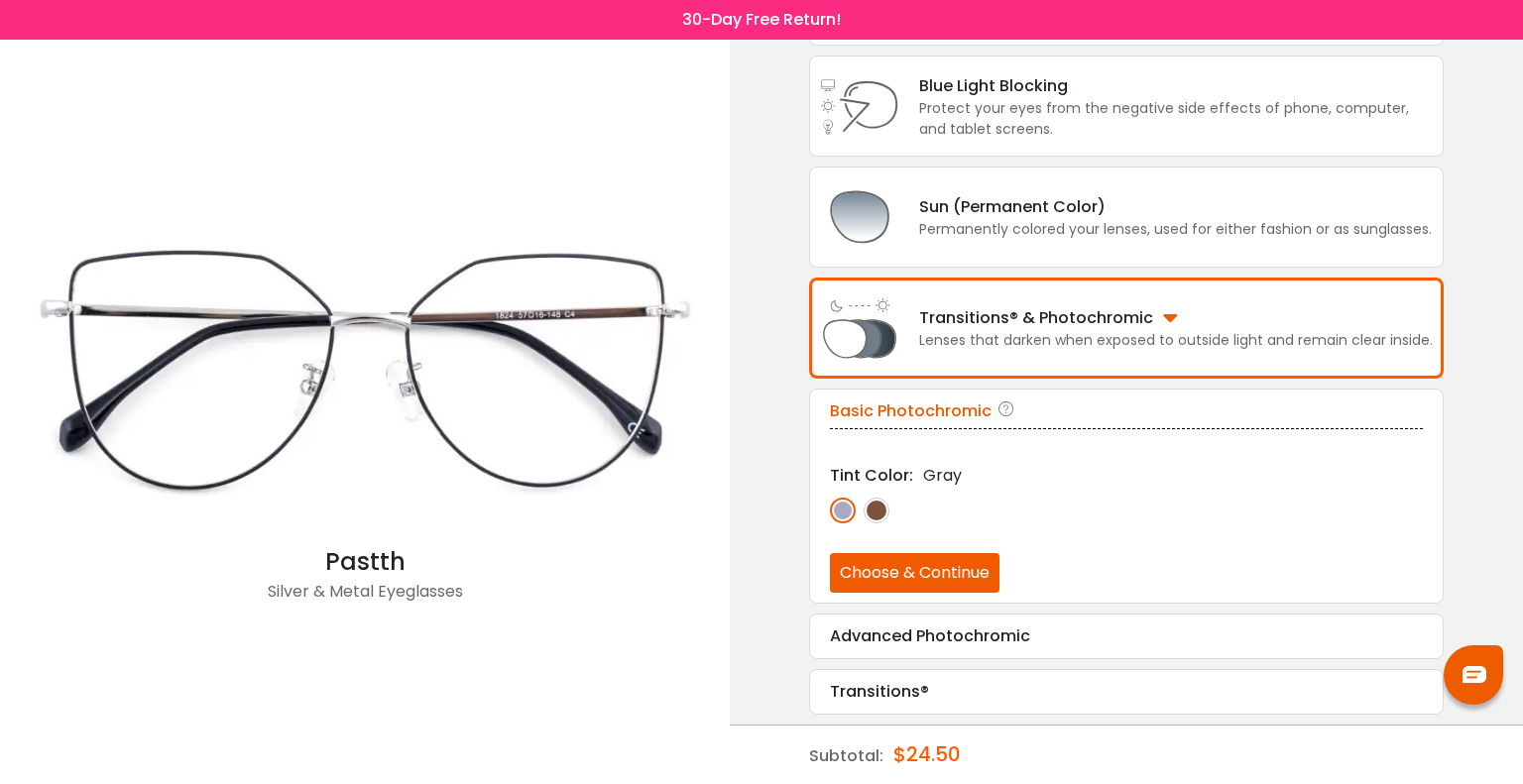 click at bounding box center (843, 510) 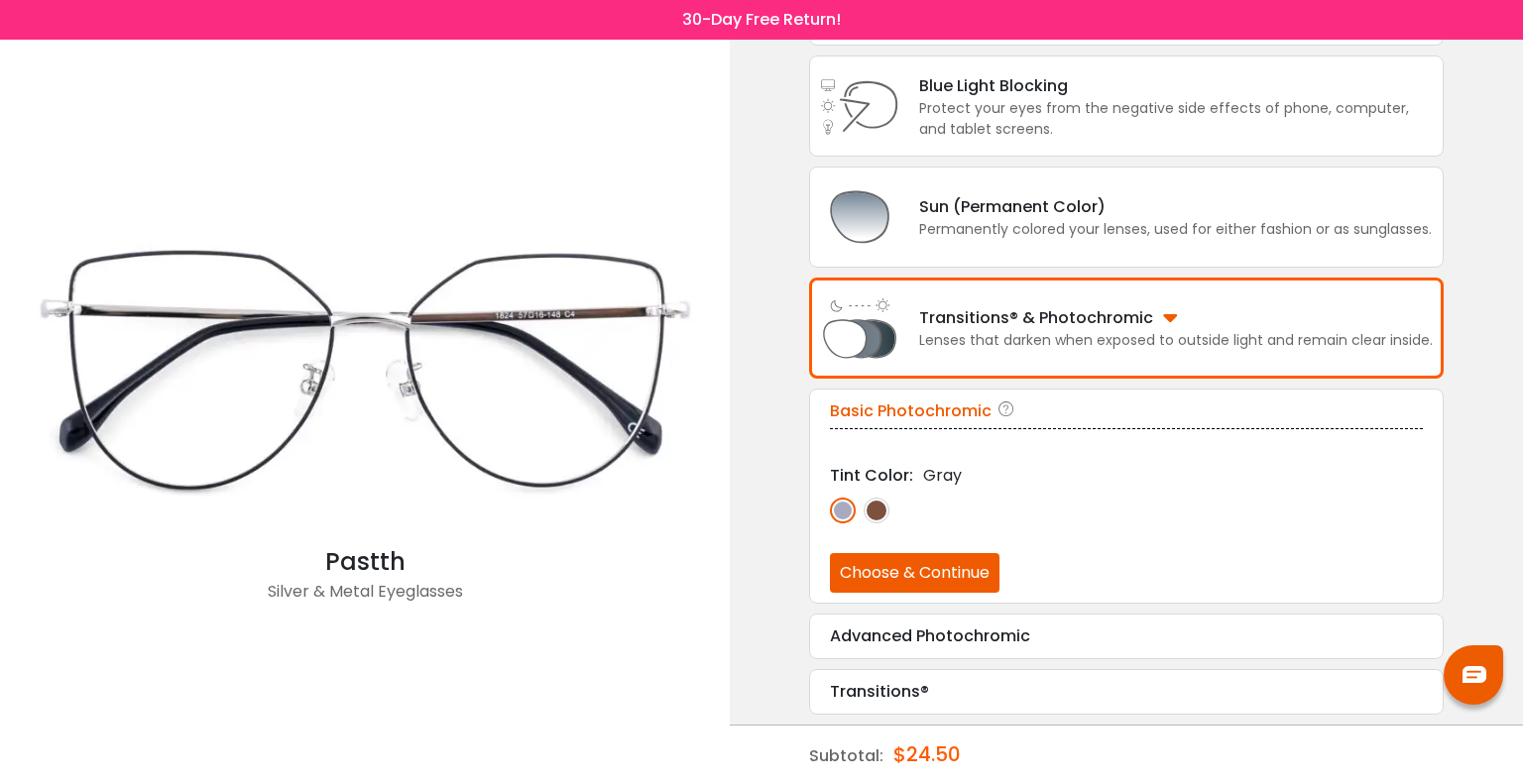 click on "Choose & Continue" at bounding box center (914, 573) 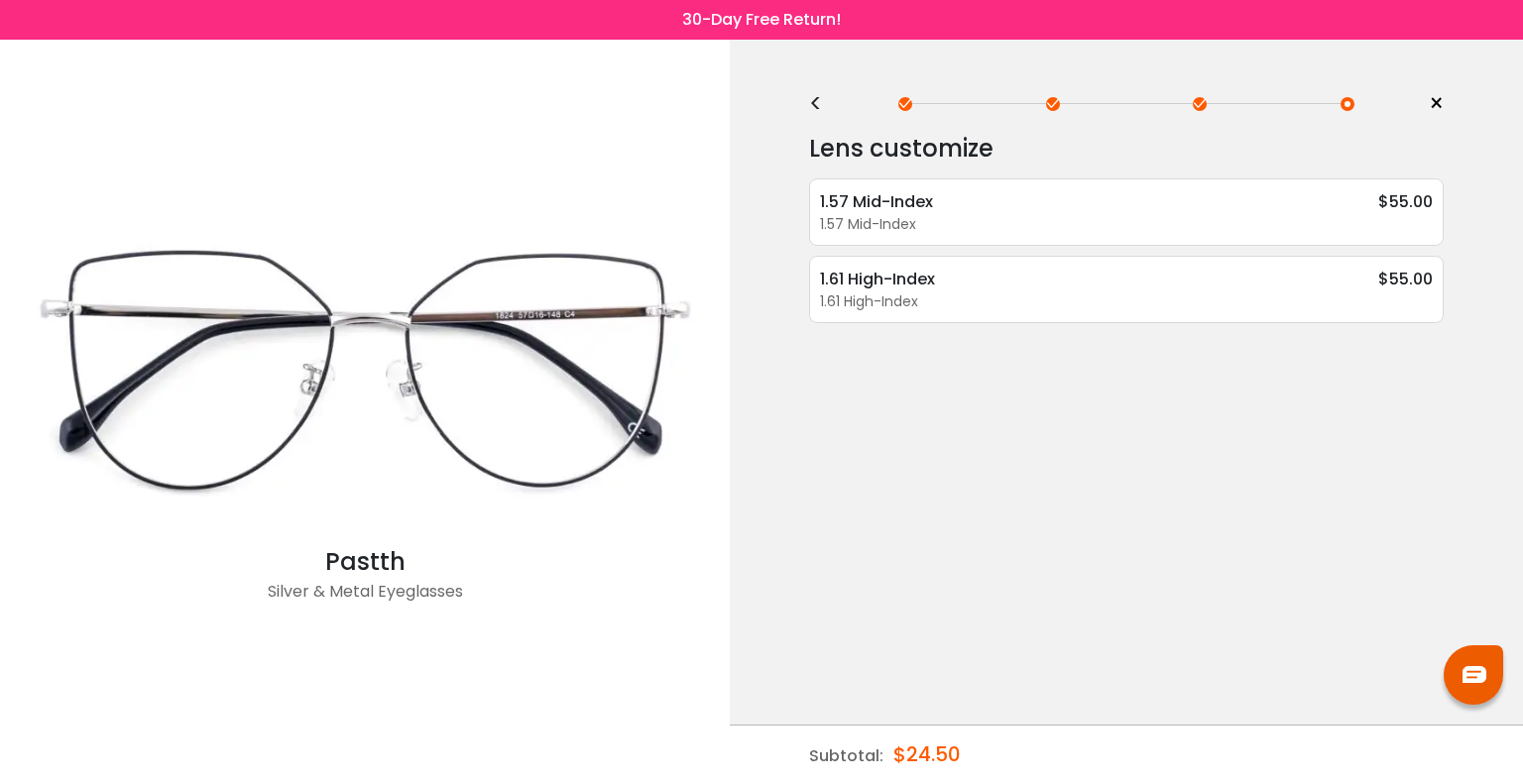 scroll, scrollTop: 0, scrollLeft: 0, axis: both 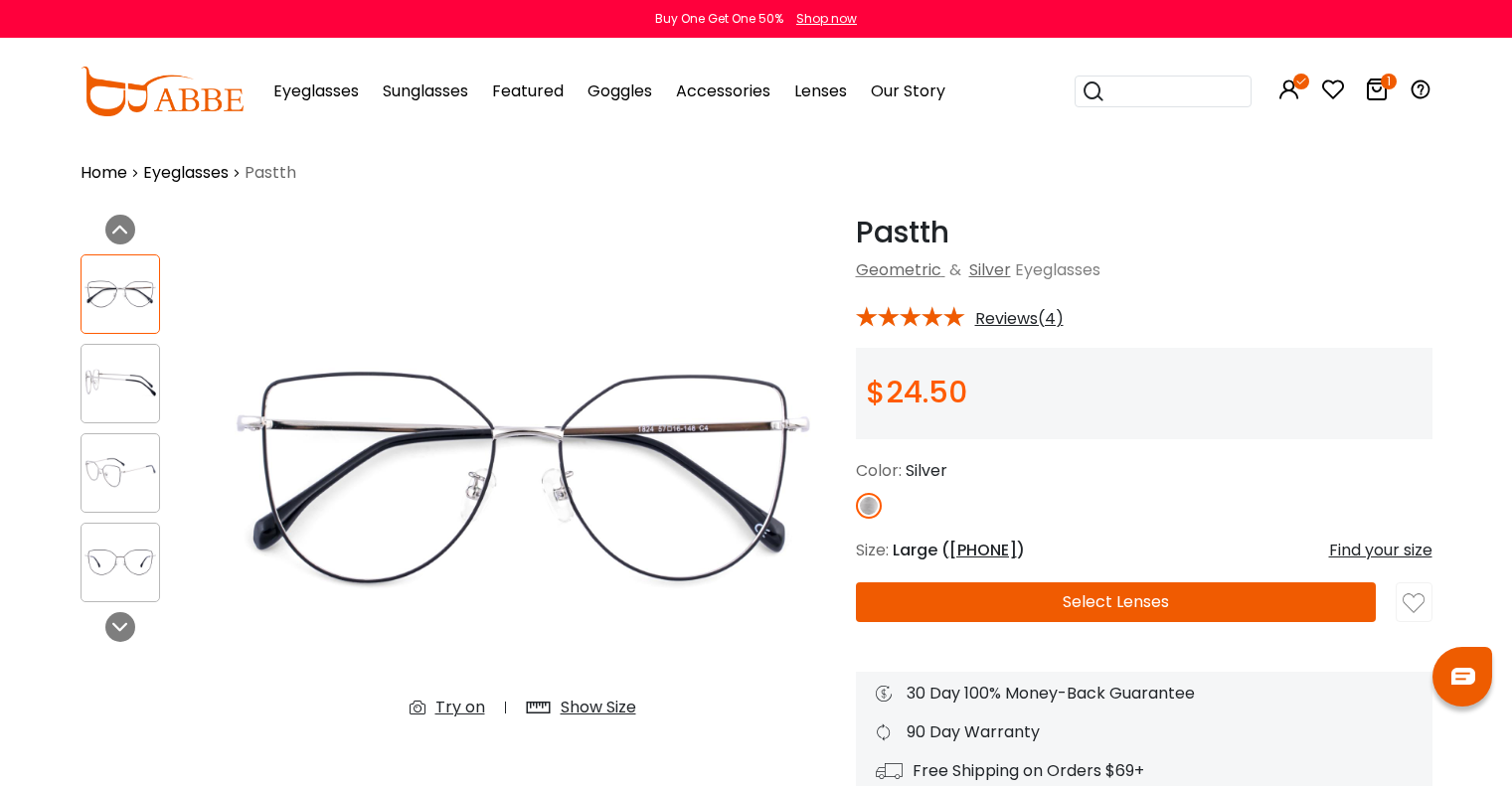 click at bounding box center (523, 475) 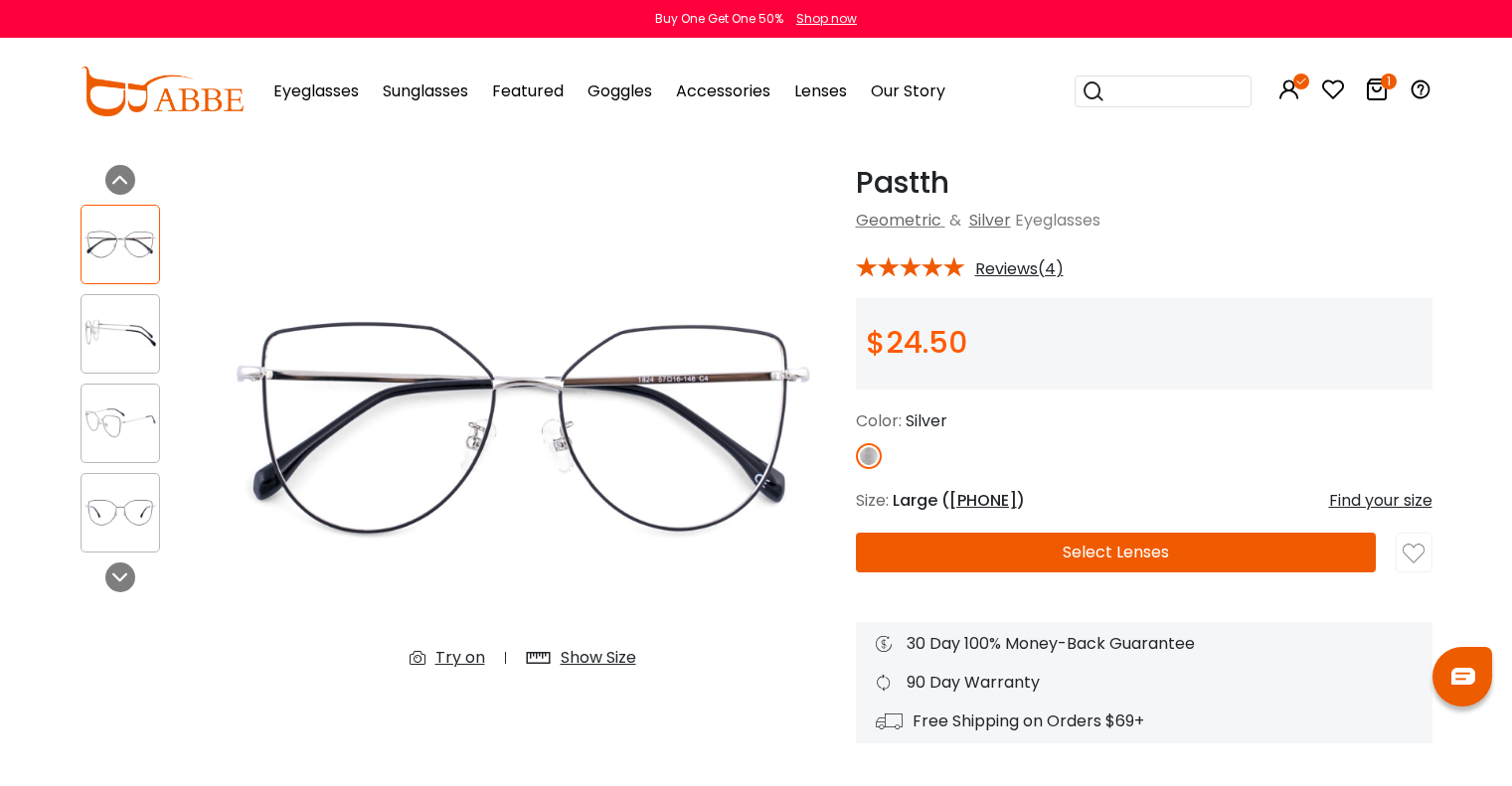 scroll, scrollTop: 68, scrollLeft: 0, axis: vertical 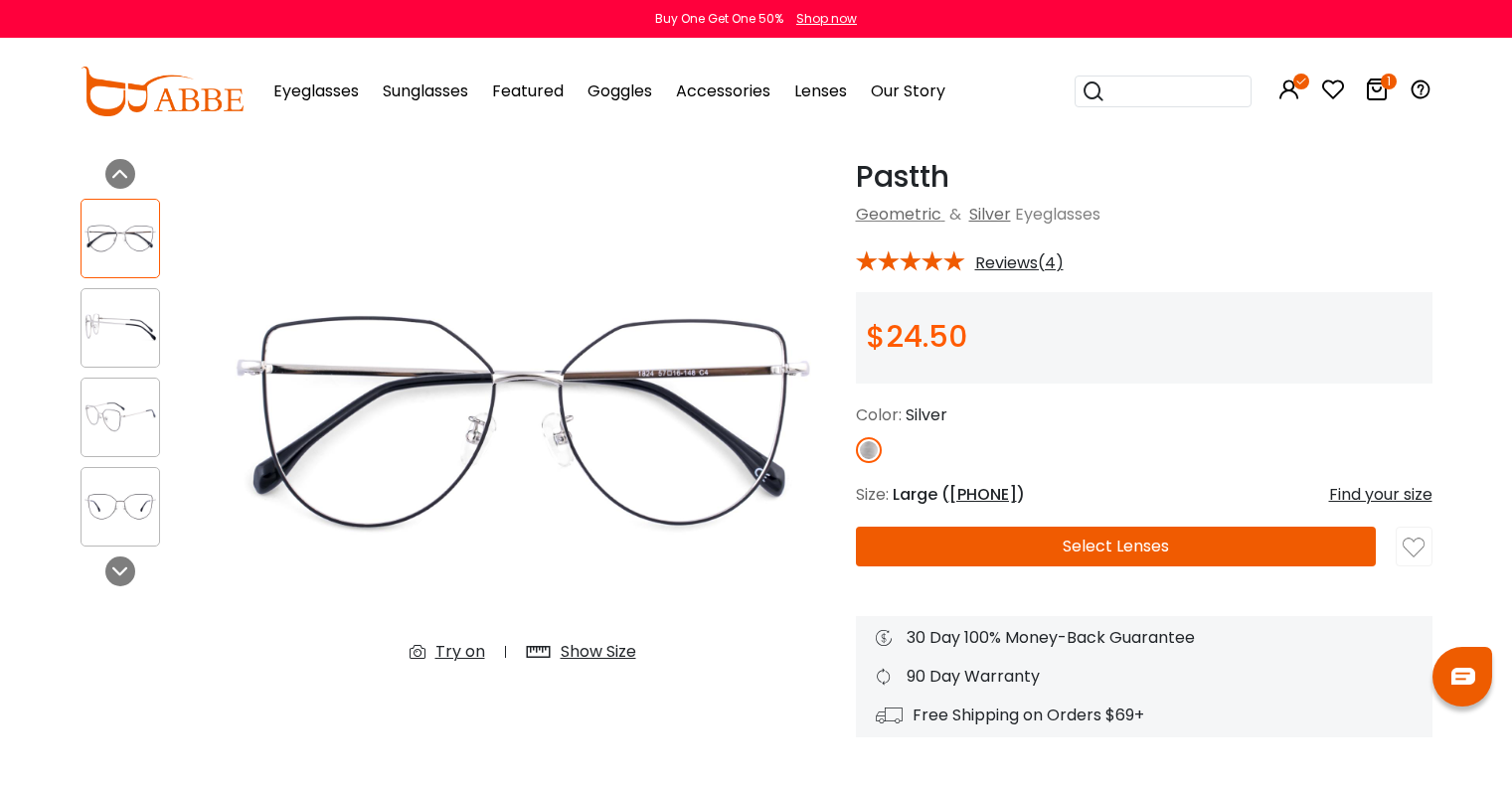 click on "Select Lenses" at bounding box center (1116, 547) 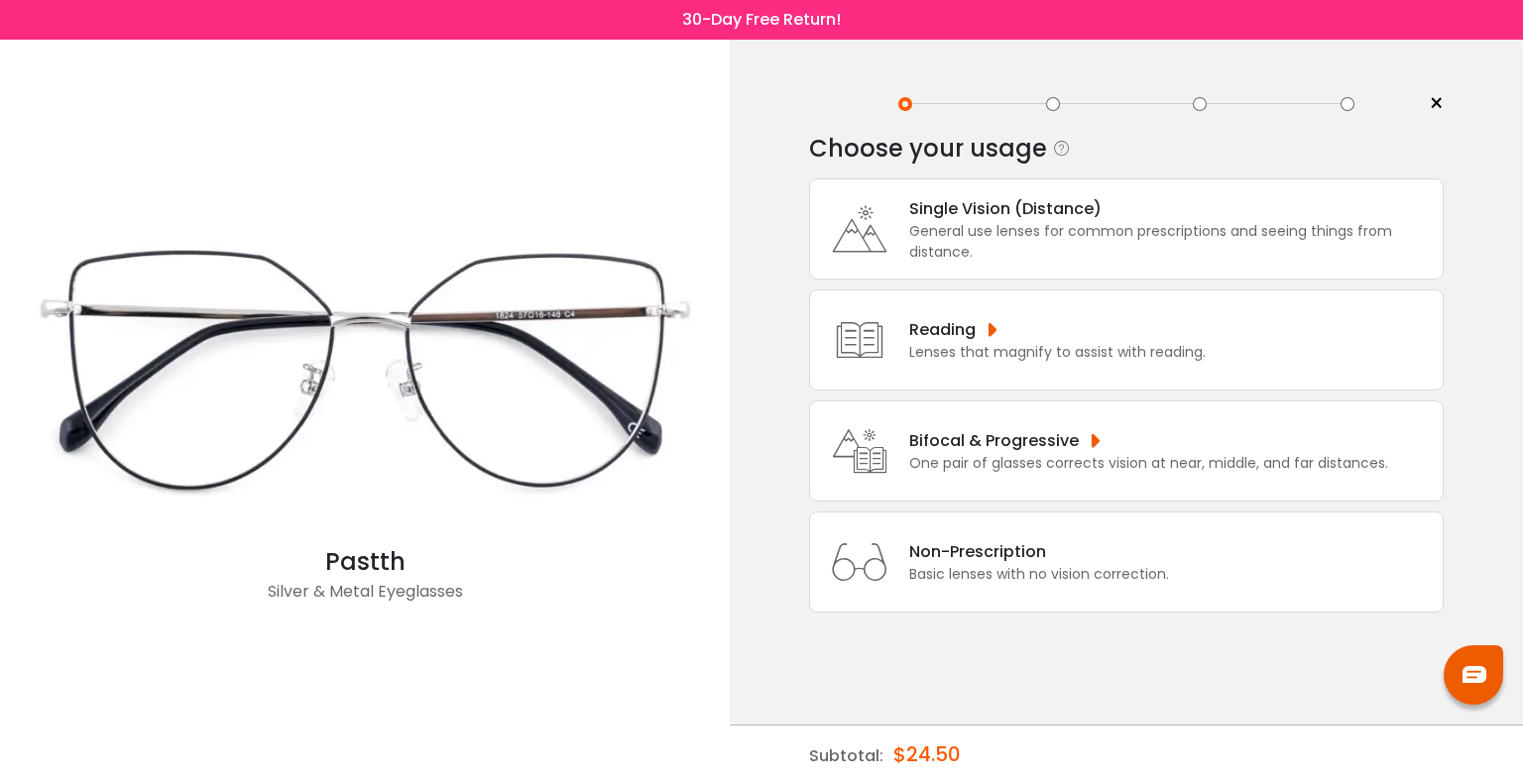 scroll, scrollTop: 0, scrollLeft: 0, axis: both 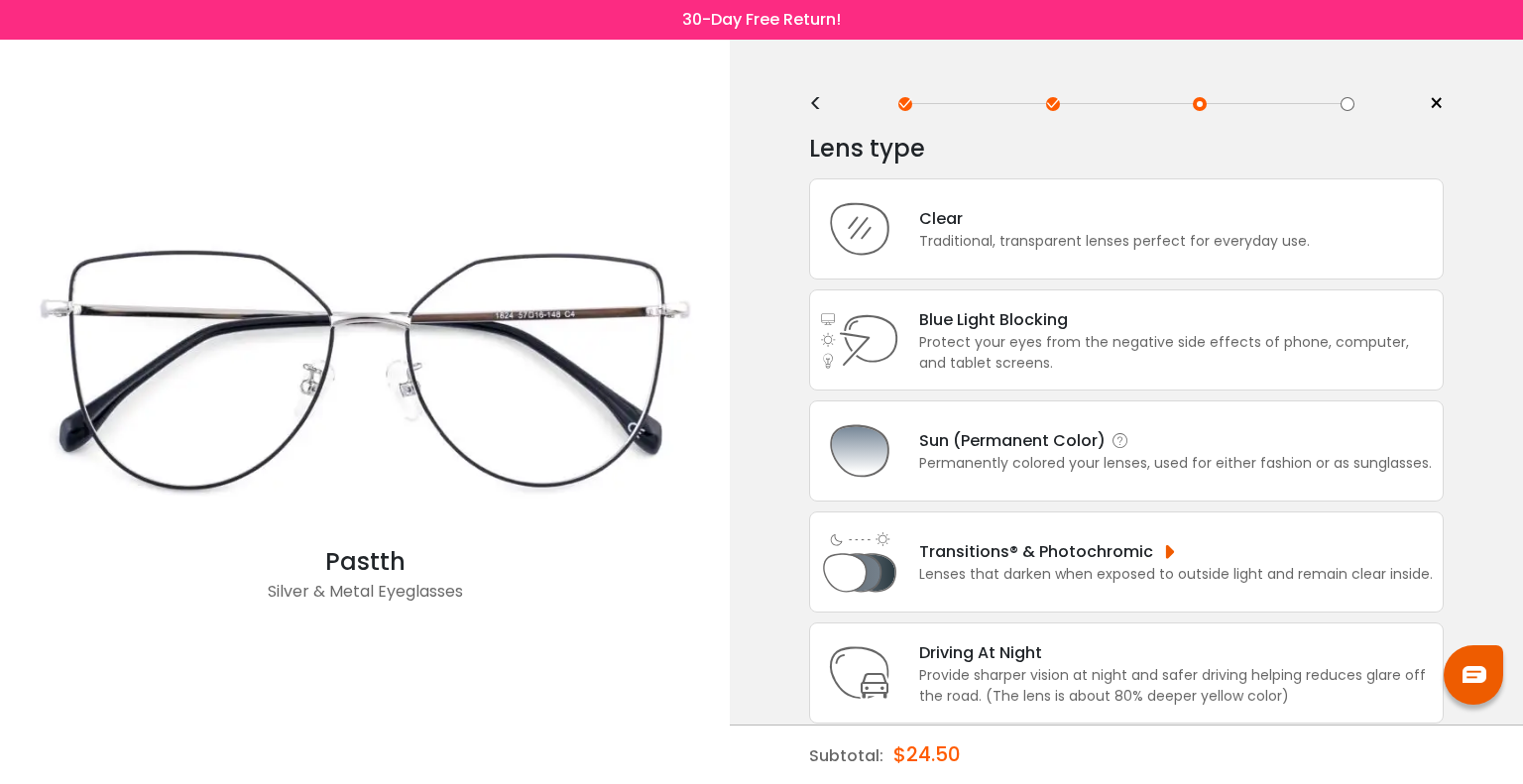 click on "Sun (Permanent Color)
Permanently colored your lenses,  used for either fashion or as sunglasses." at bounding box center (1165, 451) 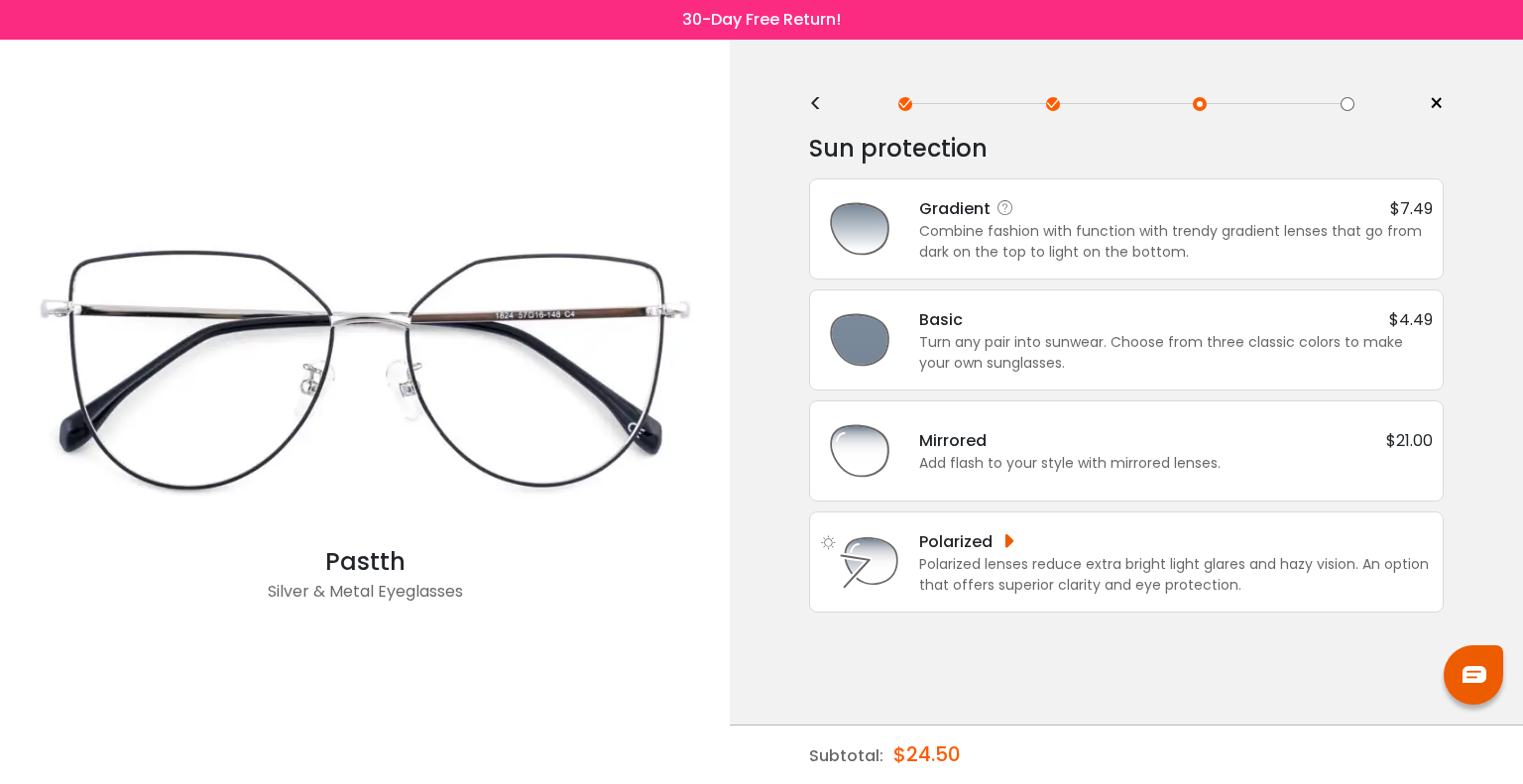 click on "Combine fashion with function with trendy gradient lenses that go from dark on the top to light on the bottom." at bounding box center [1176, 242] 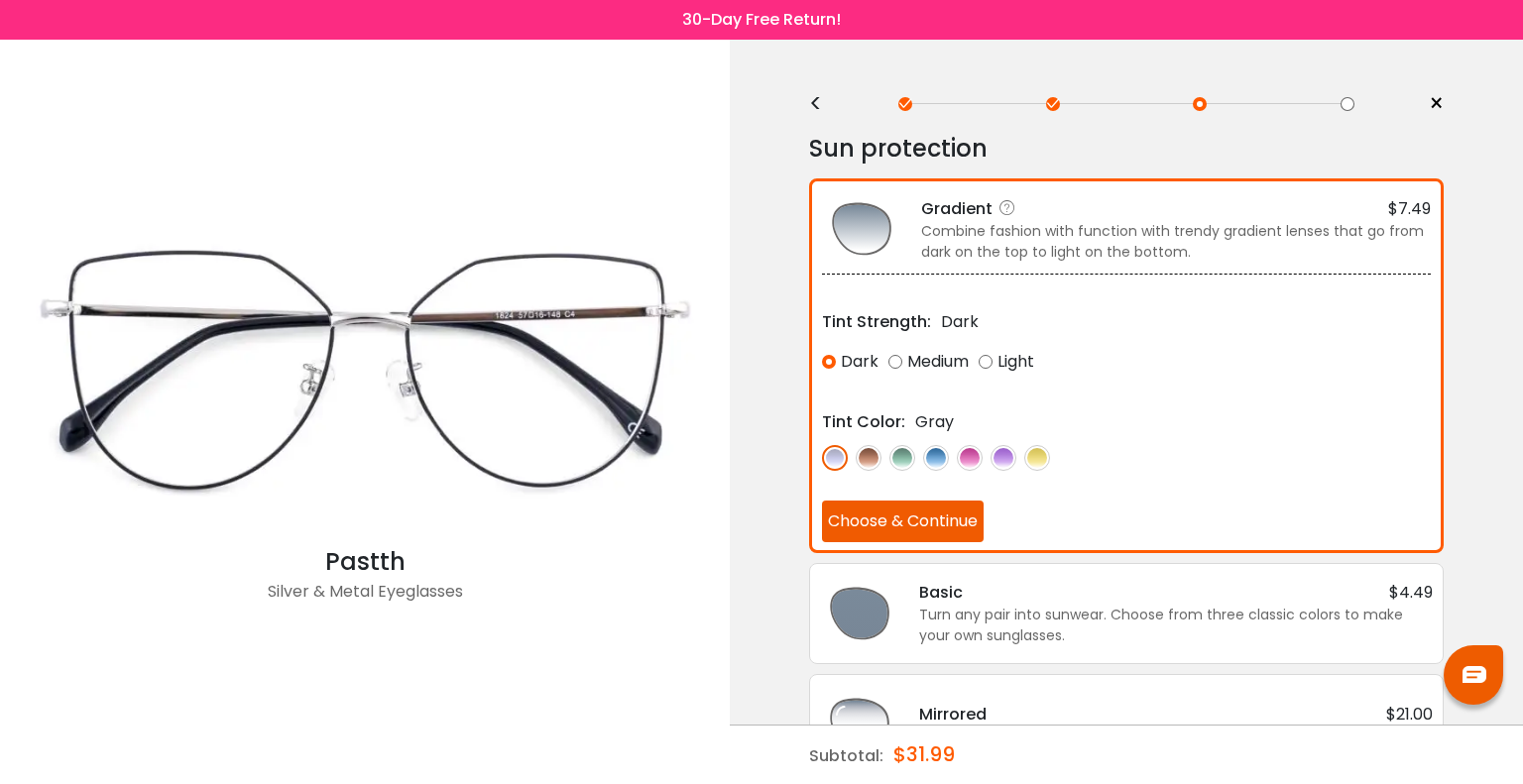 click at bounding box center (970, 458) 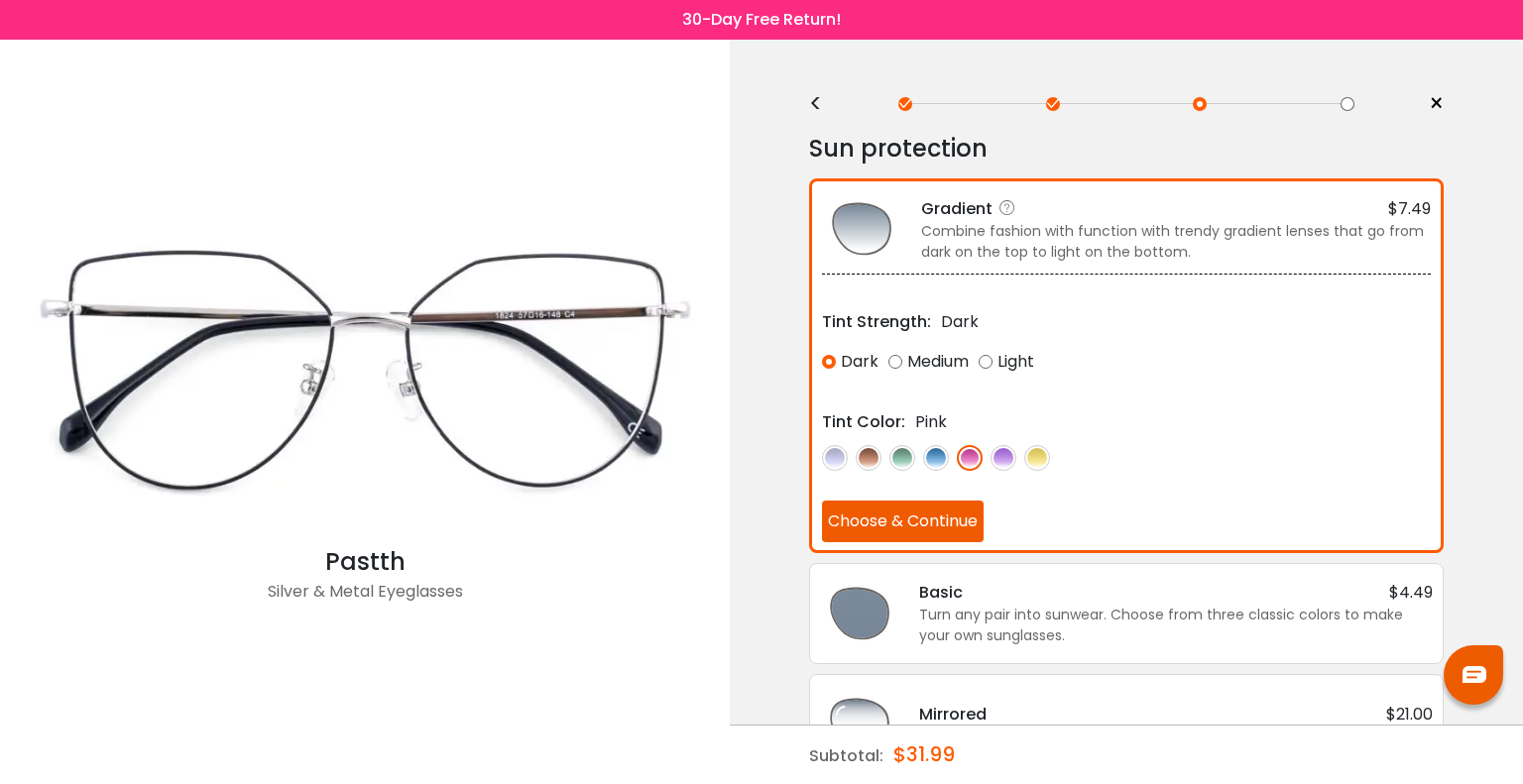 click on "Medium" at bounding box center [928, 362] 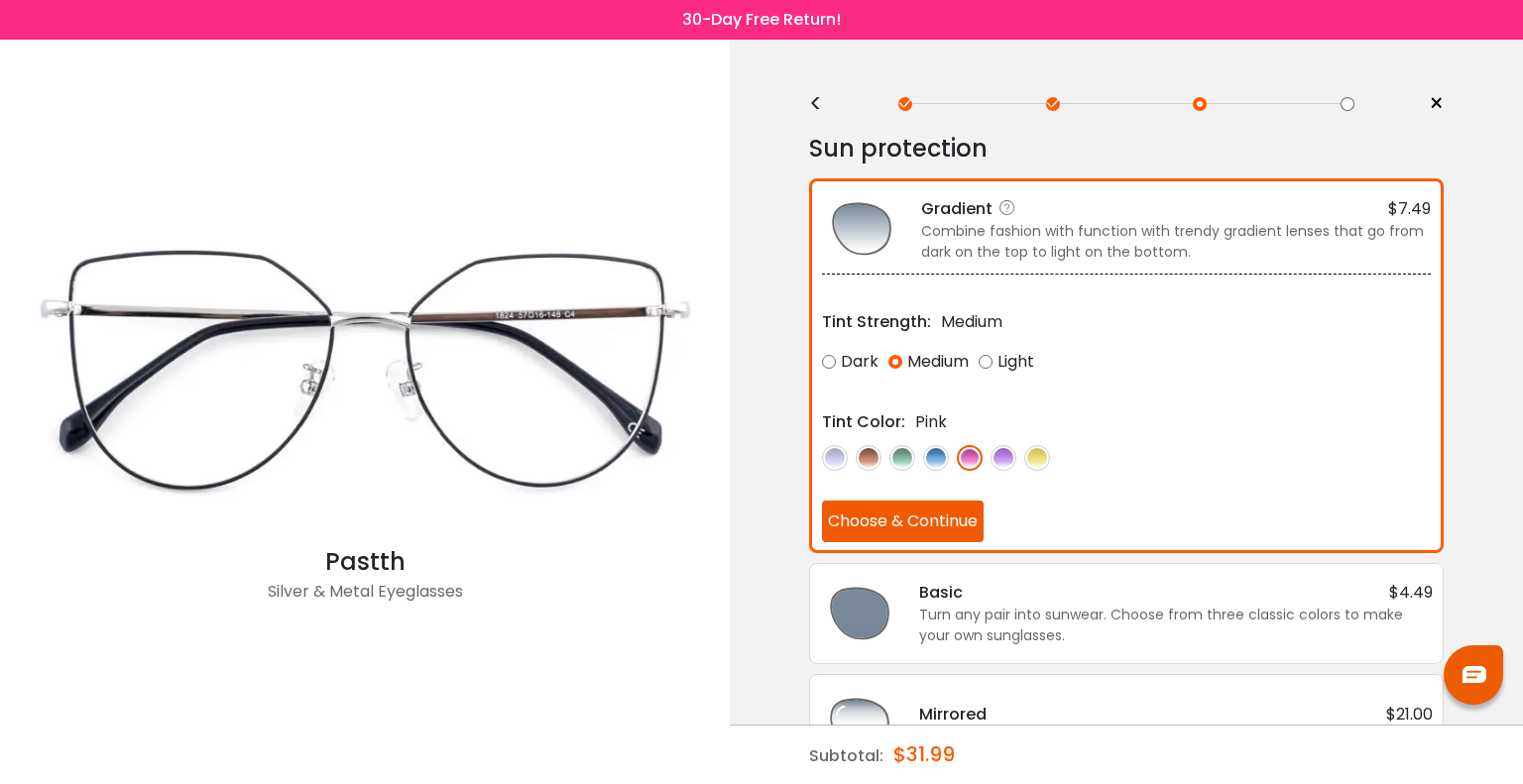 click at bounding box center (936, 458) 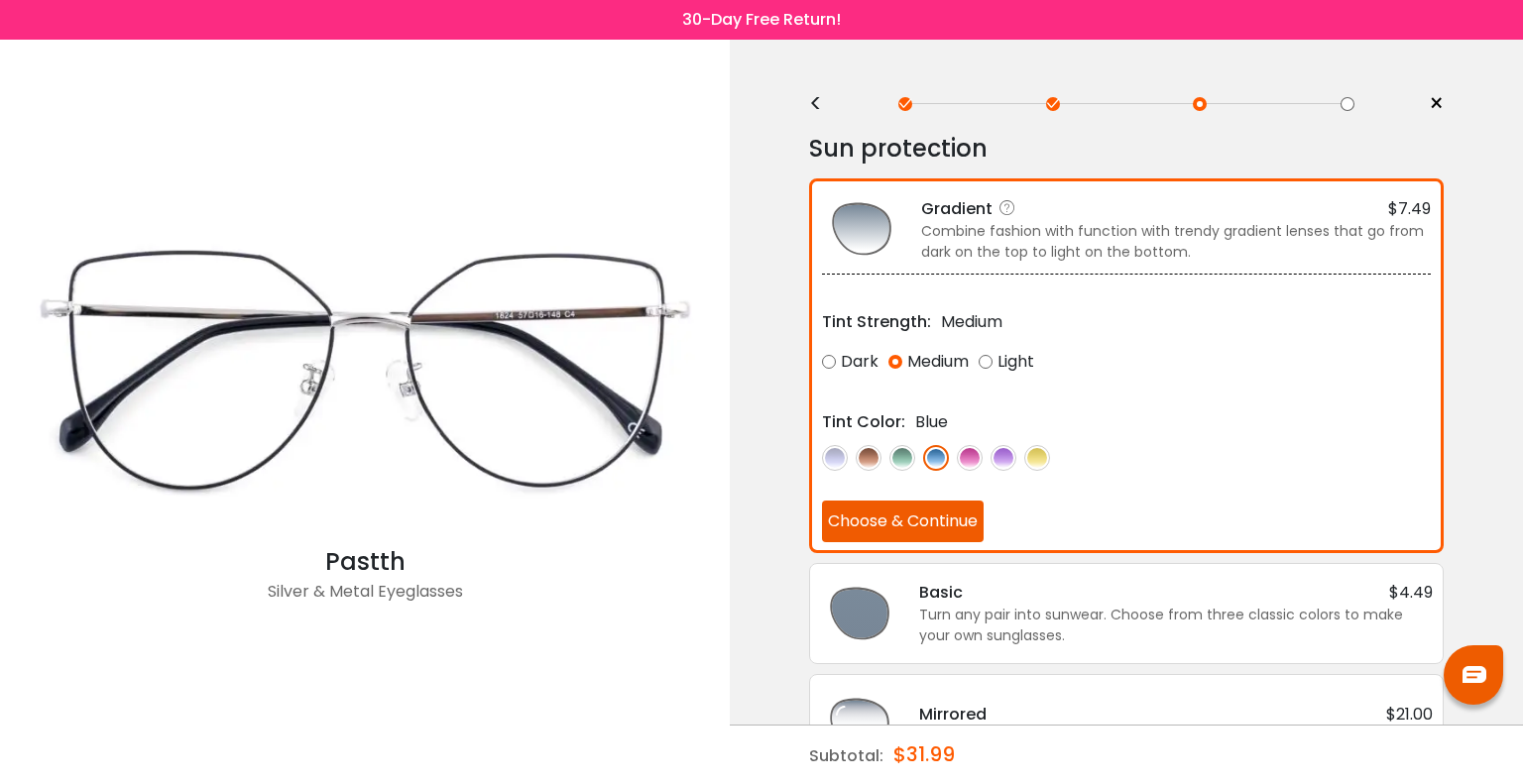 click at bounding box center [1003, 458] 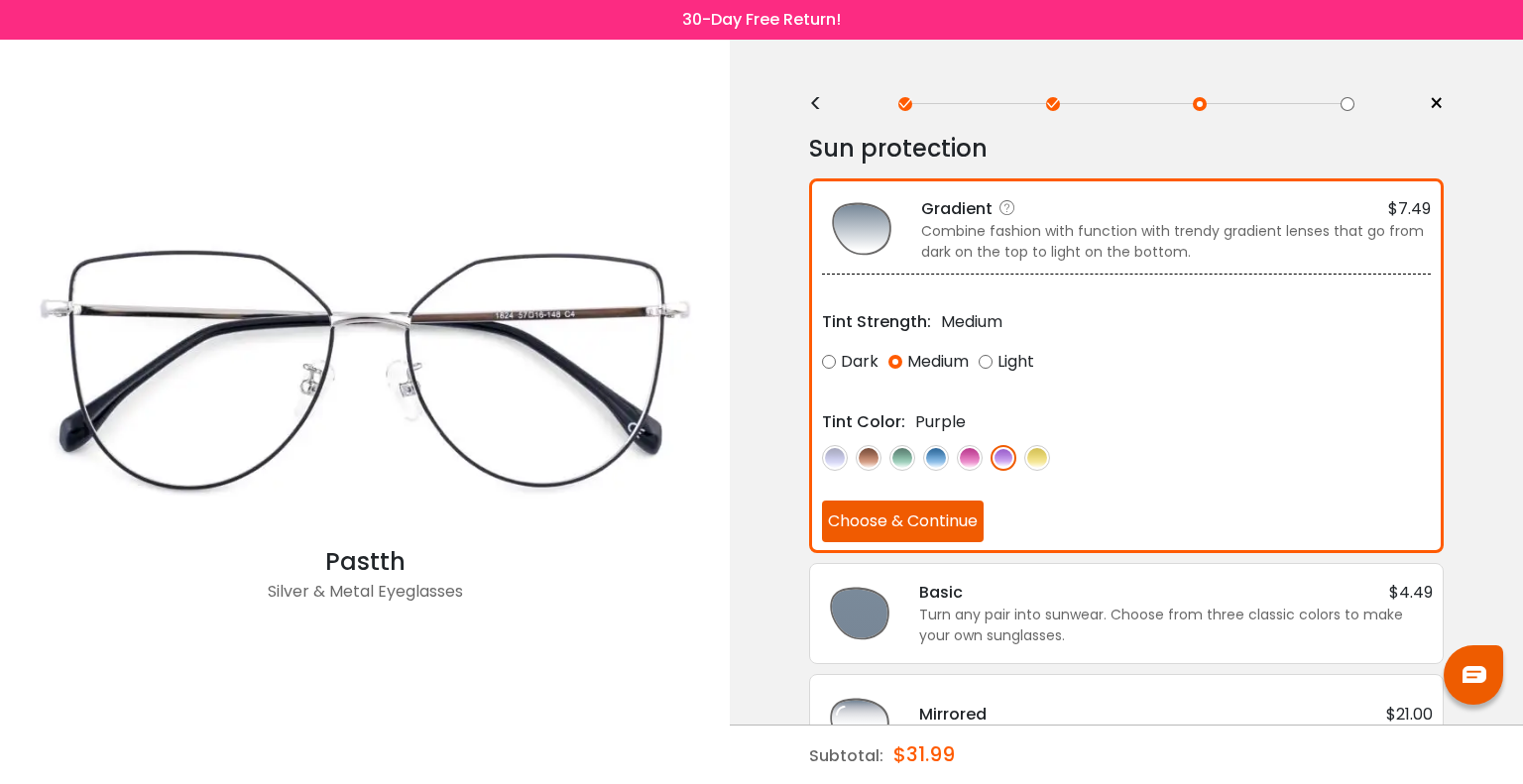 click at bounding box center [936, 458] 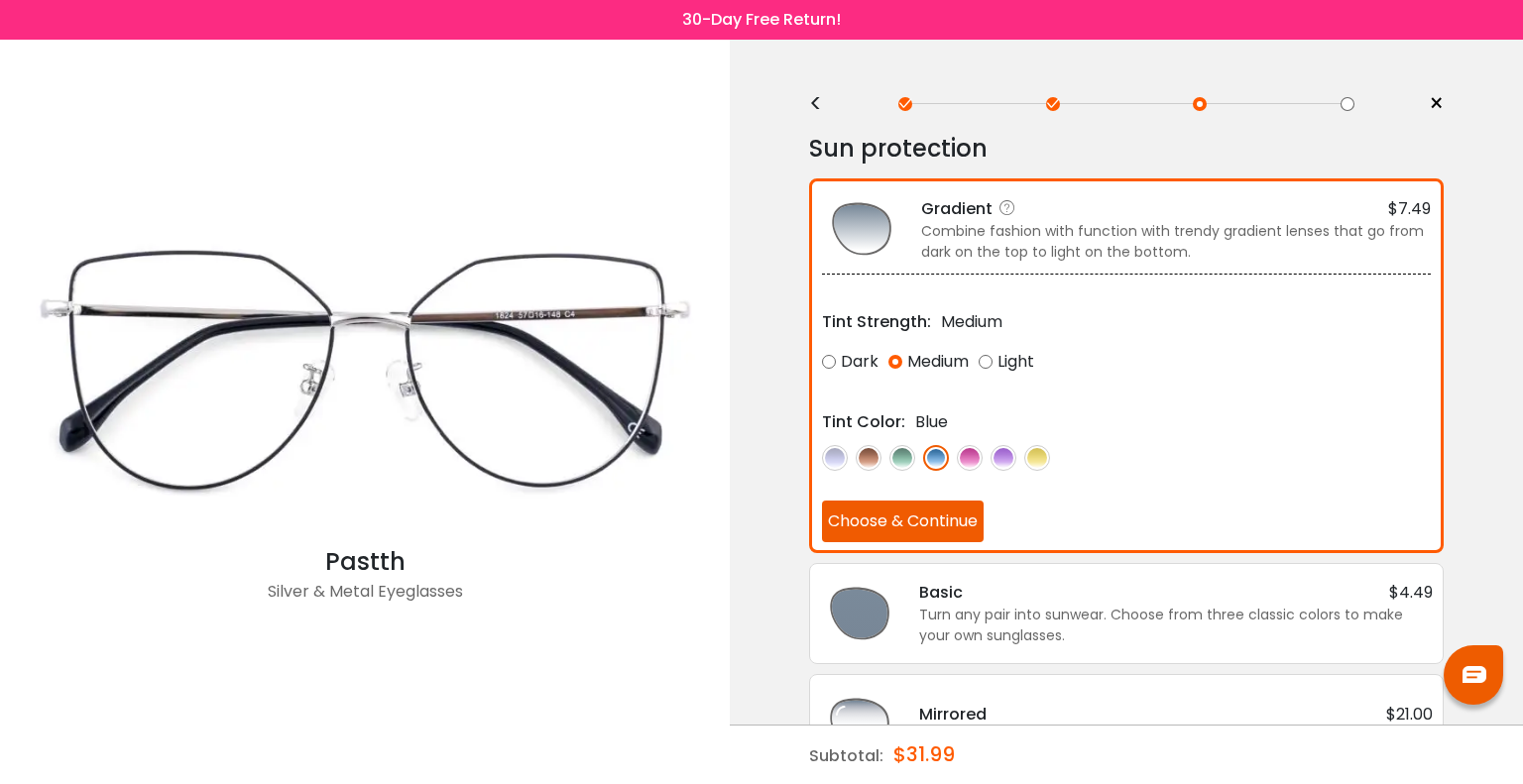 click on "Dark" at bounding box center (850, 362) 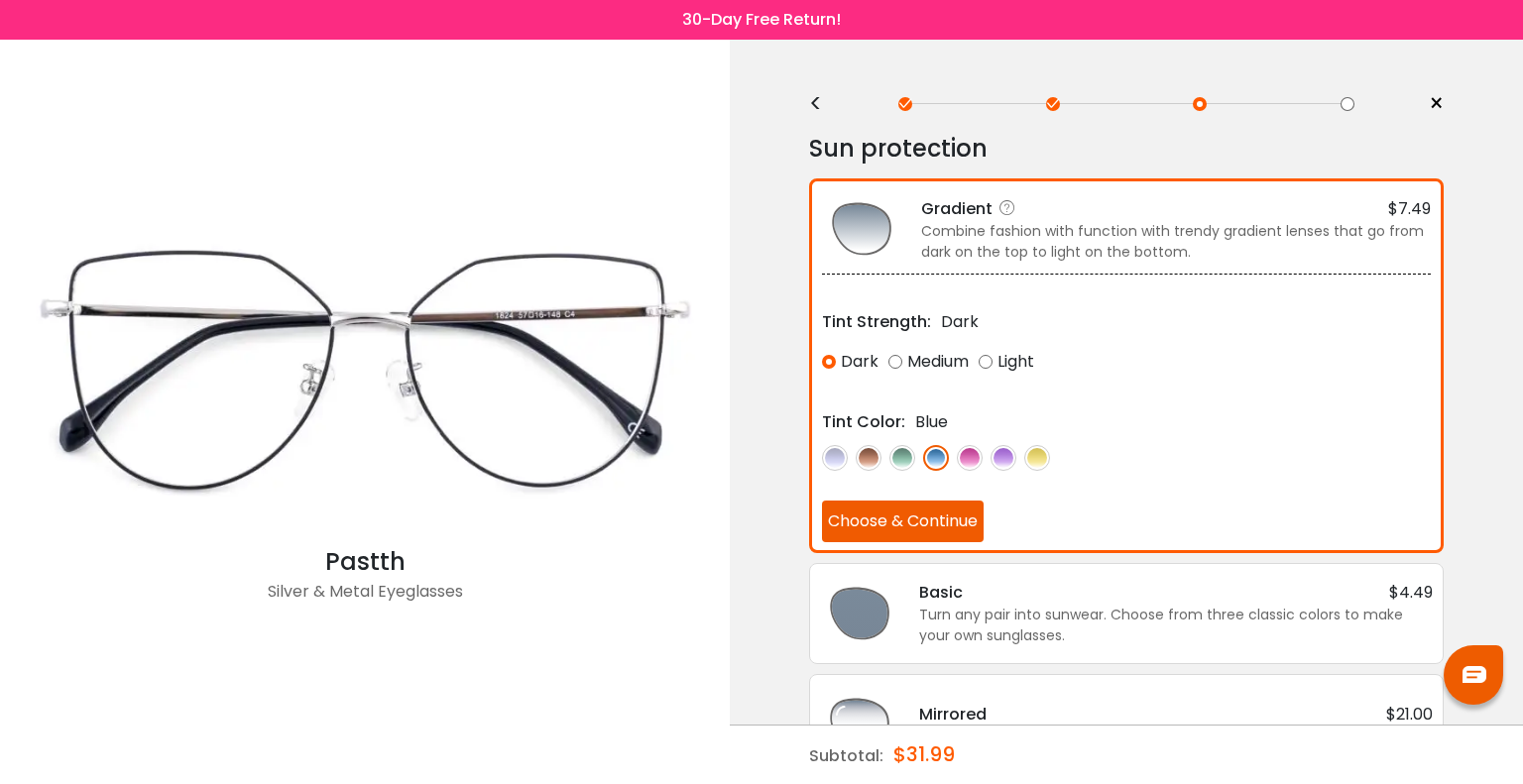 click on "Choose & Continue" at bounding box center (902, 521) 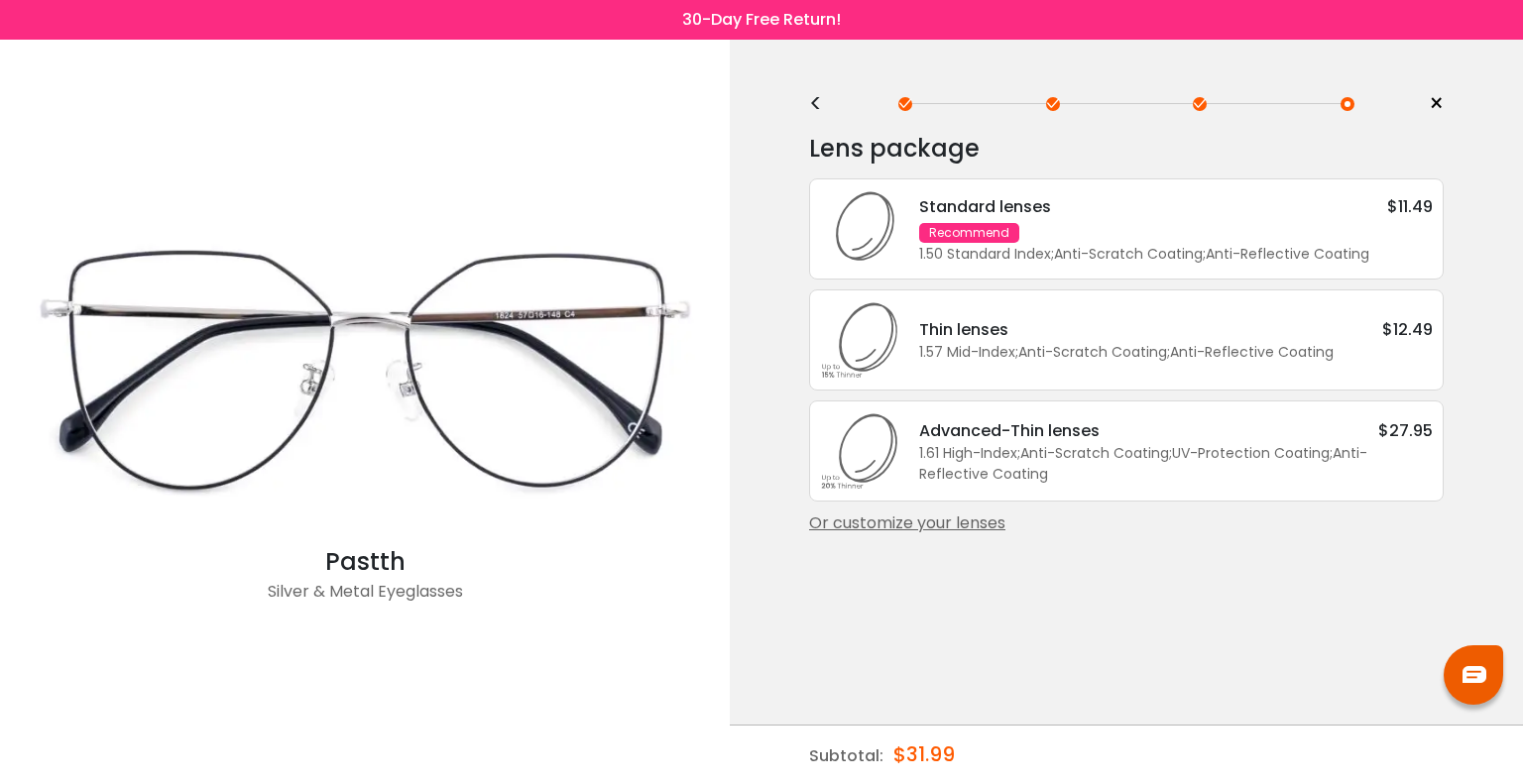 click on "1.57 Mid-Index ;
Anti-Scratch Coating ;
Anti-Reflective Coating ;" at bounding box center (1176, 352) 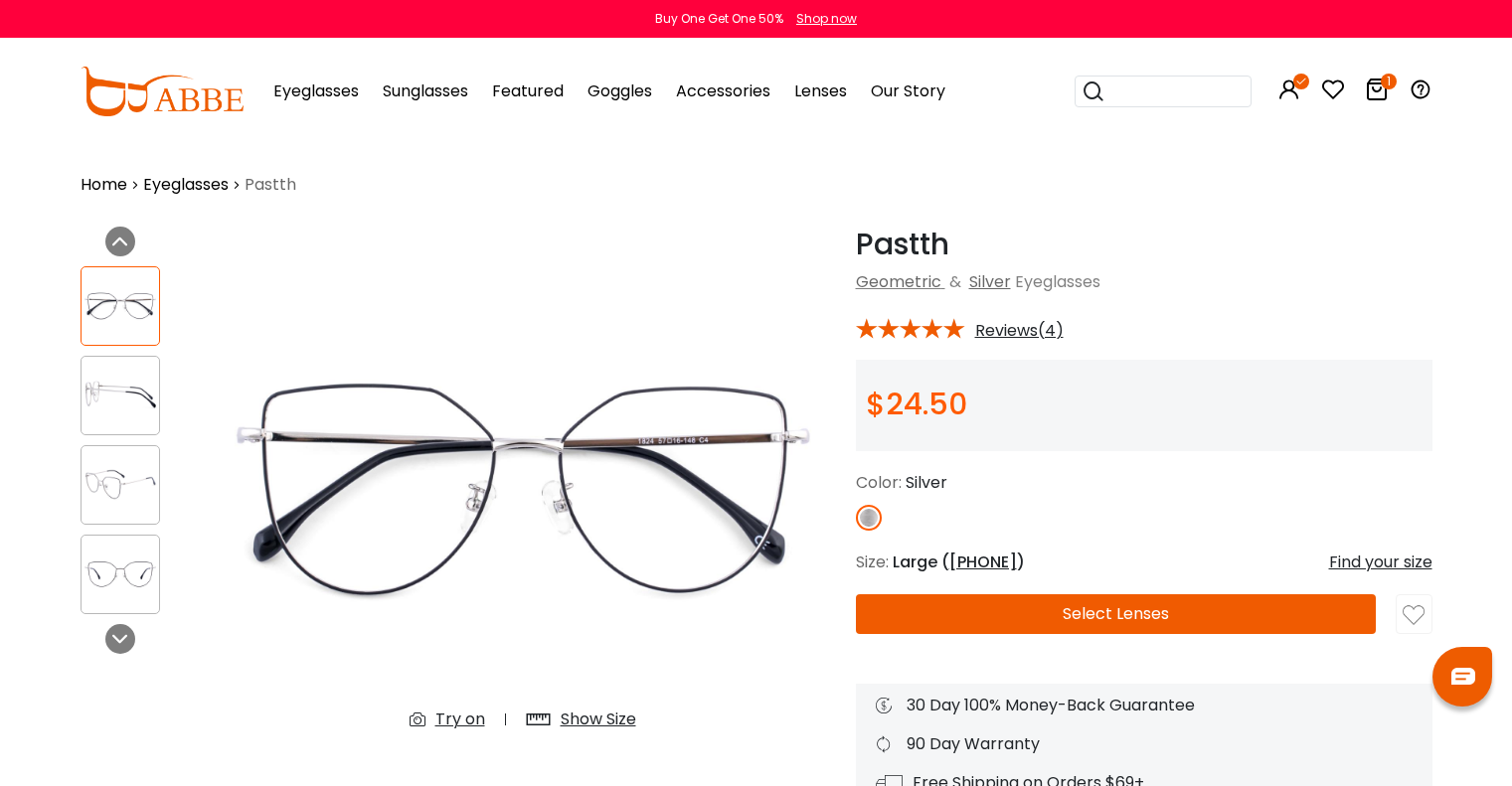 scroll, scrollTop: 68, scrollLeft: 0, axis: vertical 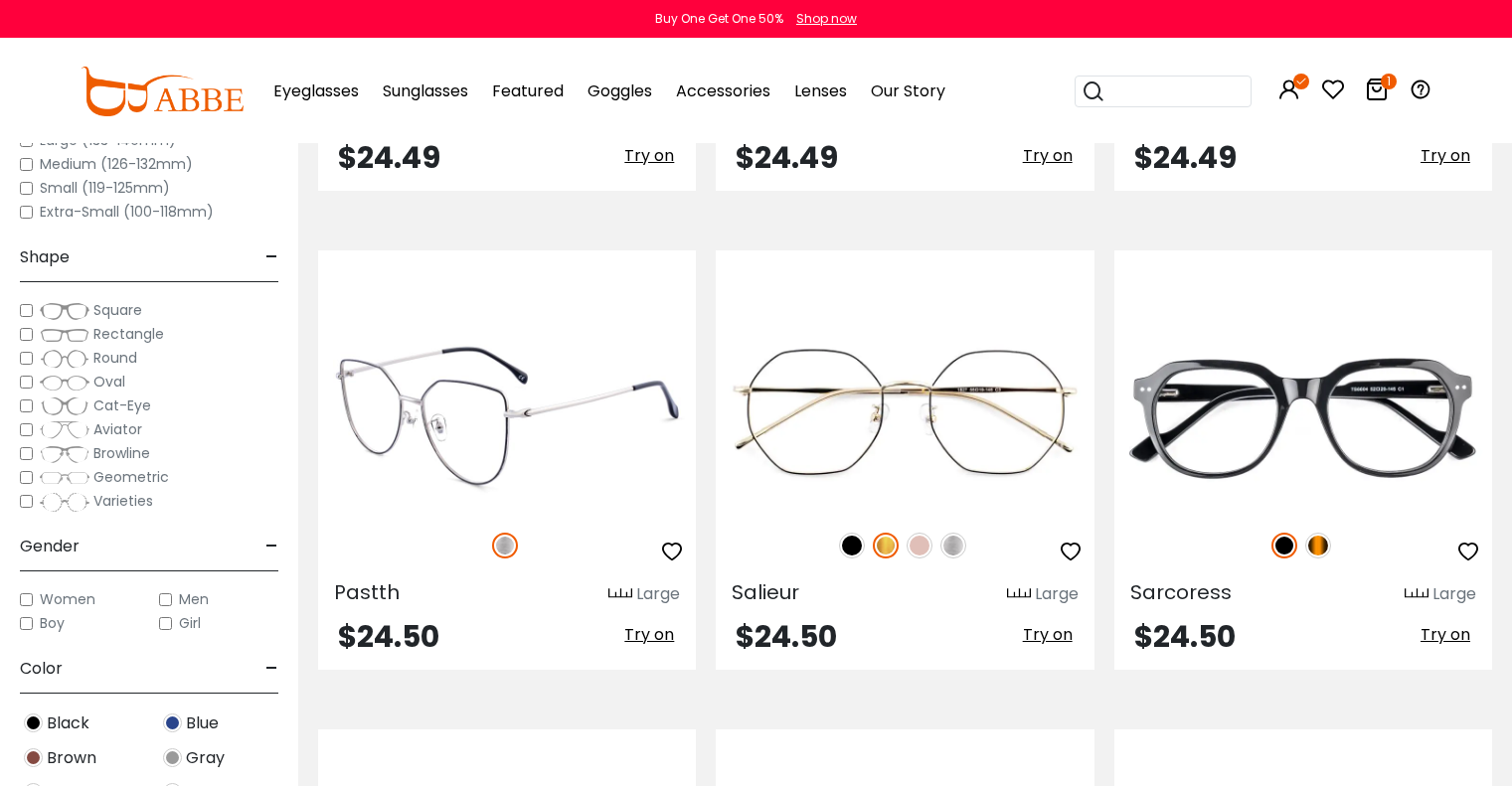 click at bounding box center [507, 416] 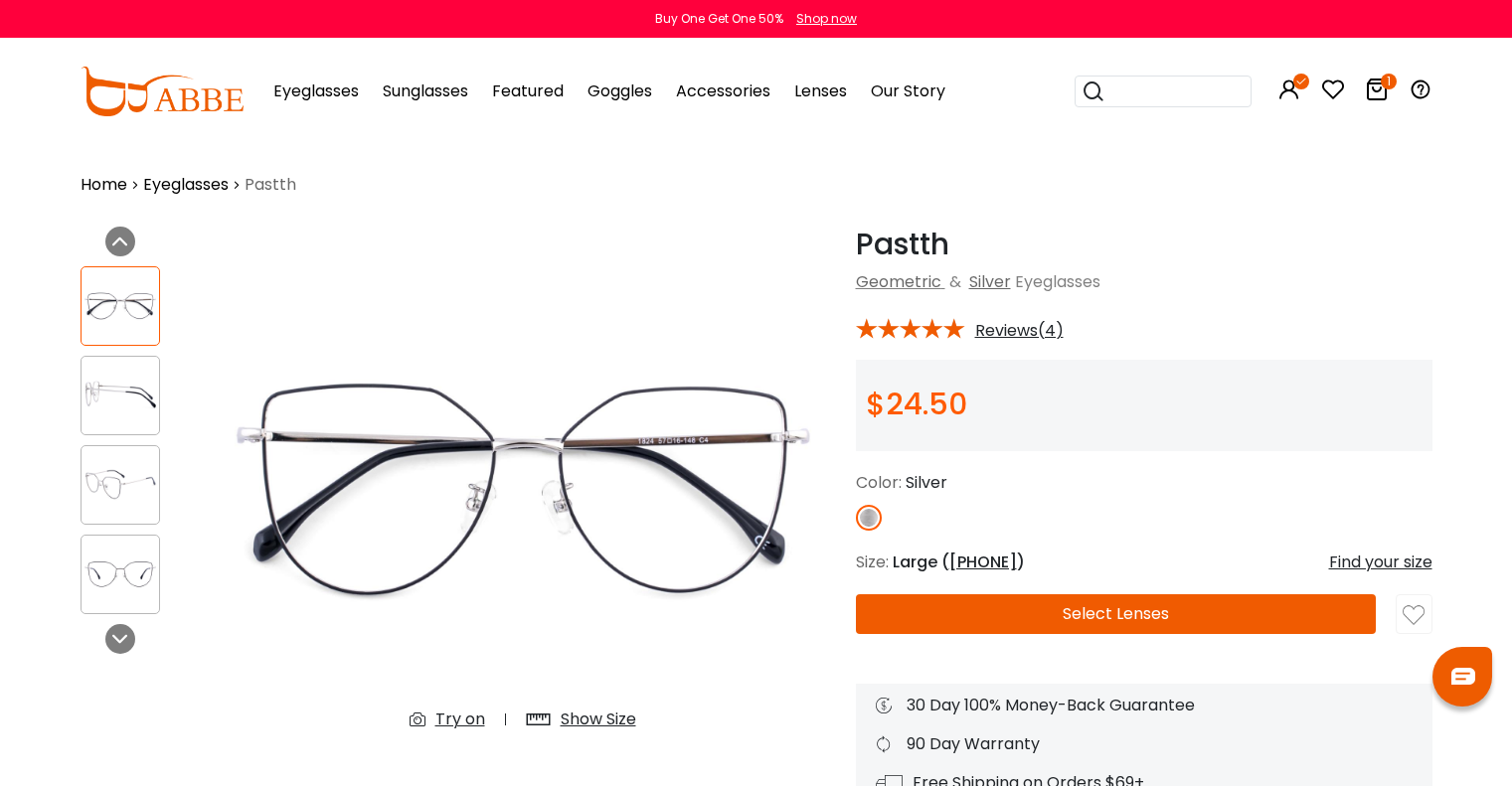 scroll, scrollTop: 0, scrollLeft: 0, axis: both 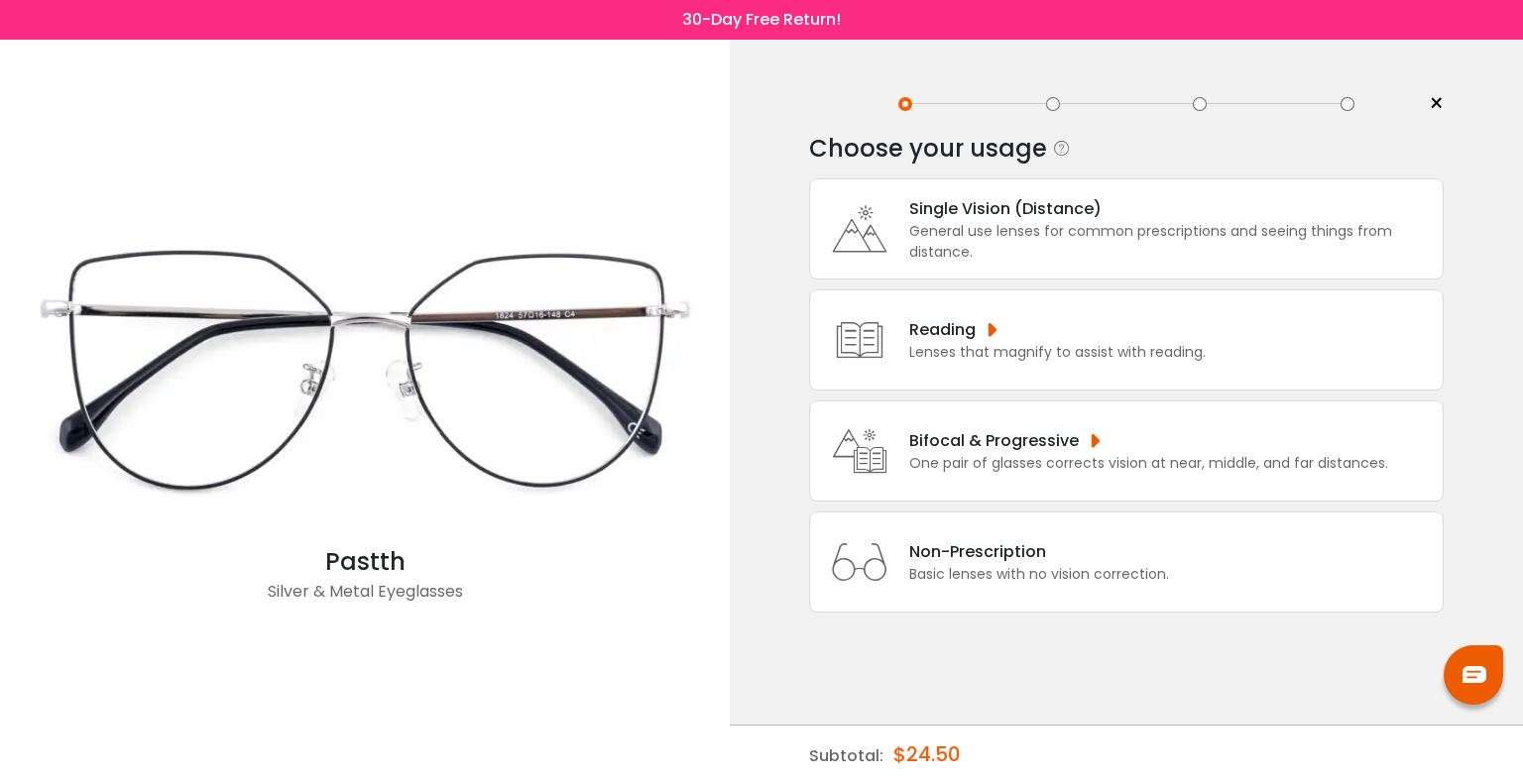 click on "Non-Prescription" at bounding box center (1039, 551) 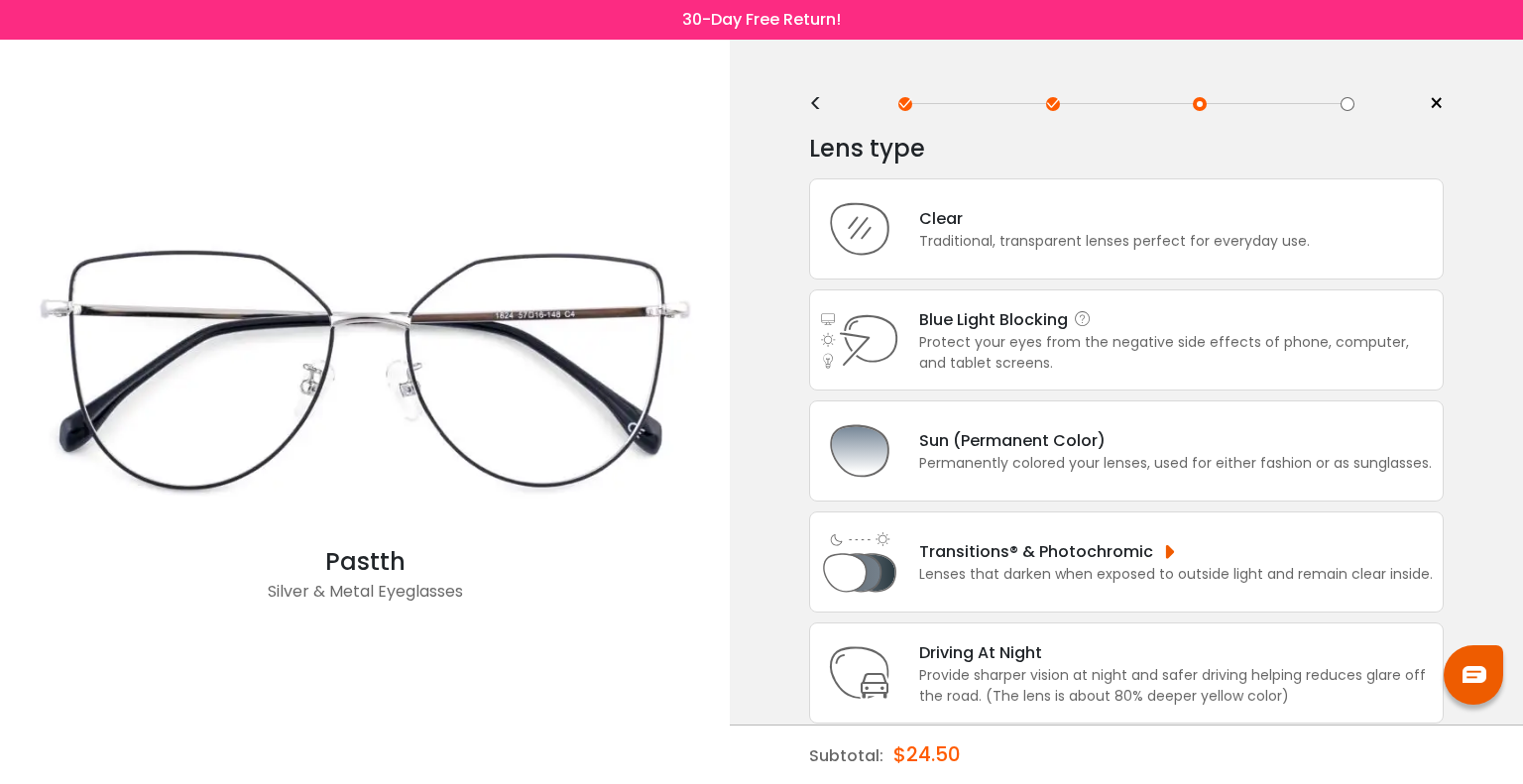 click on "Protect your eyes from the negative side effects of phone, computer, and tablet screens." at bounding box center (1176, 353) 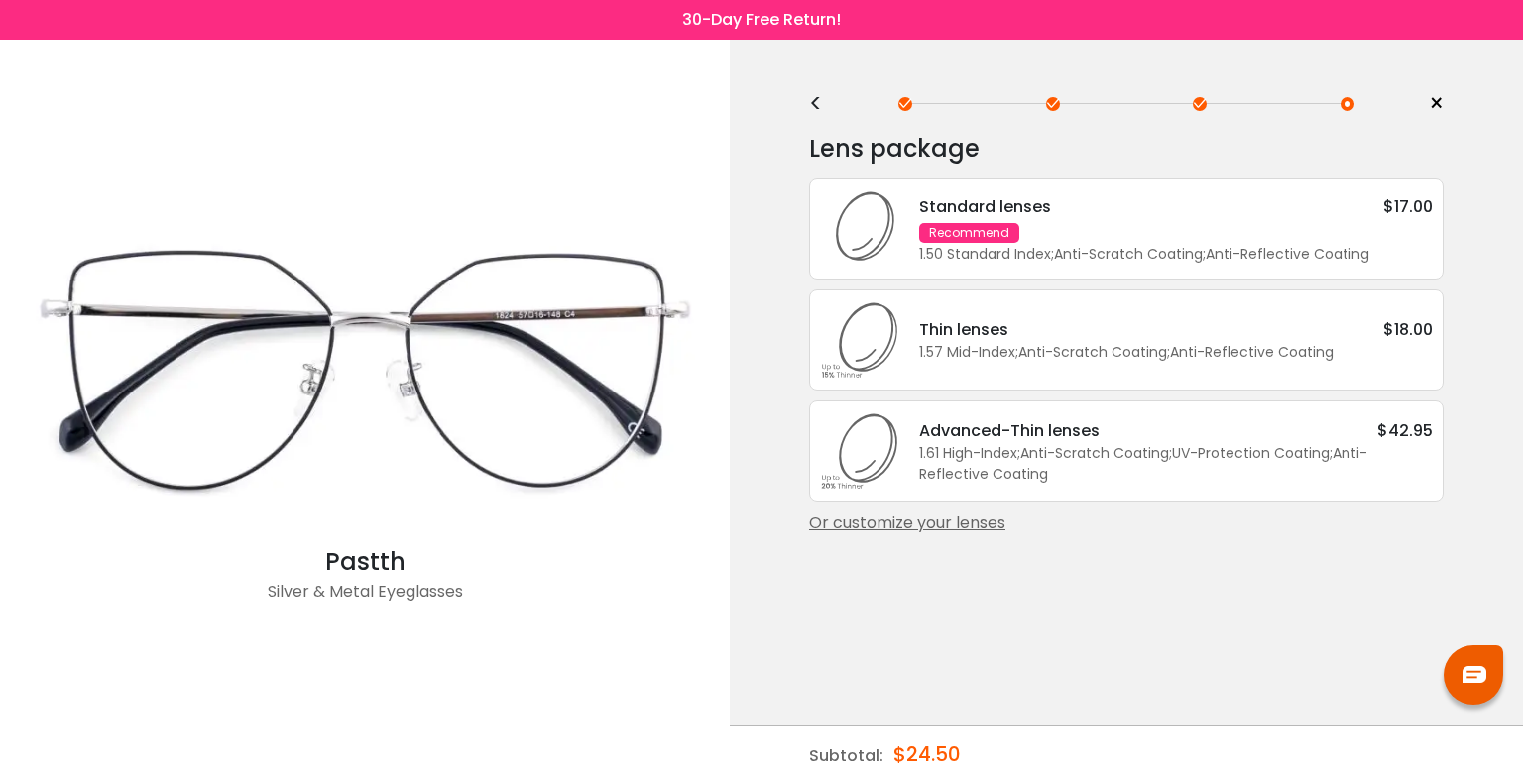click on "1.50 Standard Index ;
Anti-Scratch Coating ;
Anti-Reflective Coating ;" at bounding box center (1176, 254) 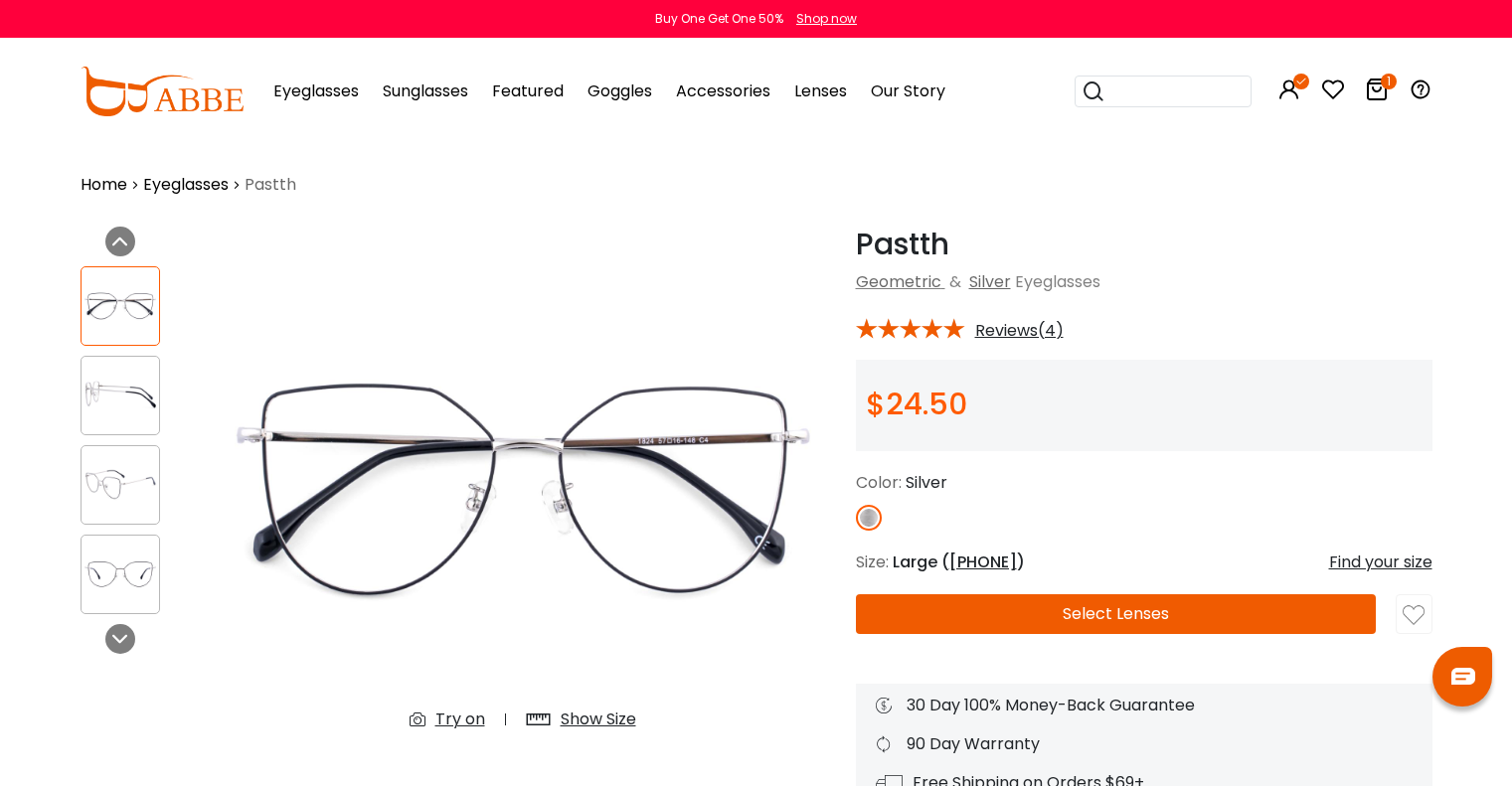 scroll, scrollTop: 0, scrollLeft: 0, axis: both 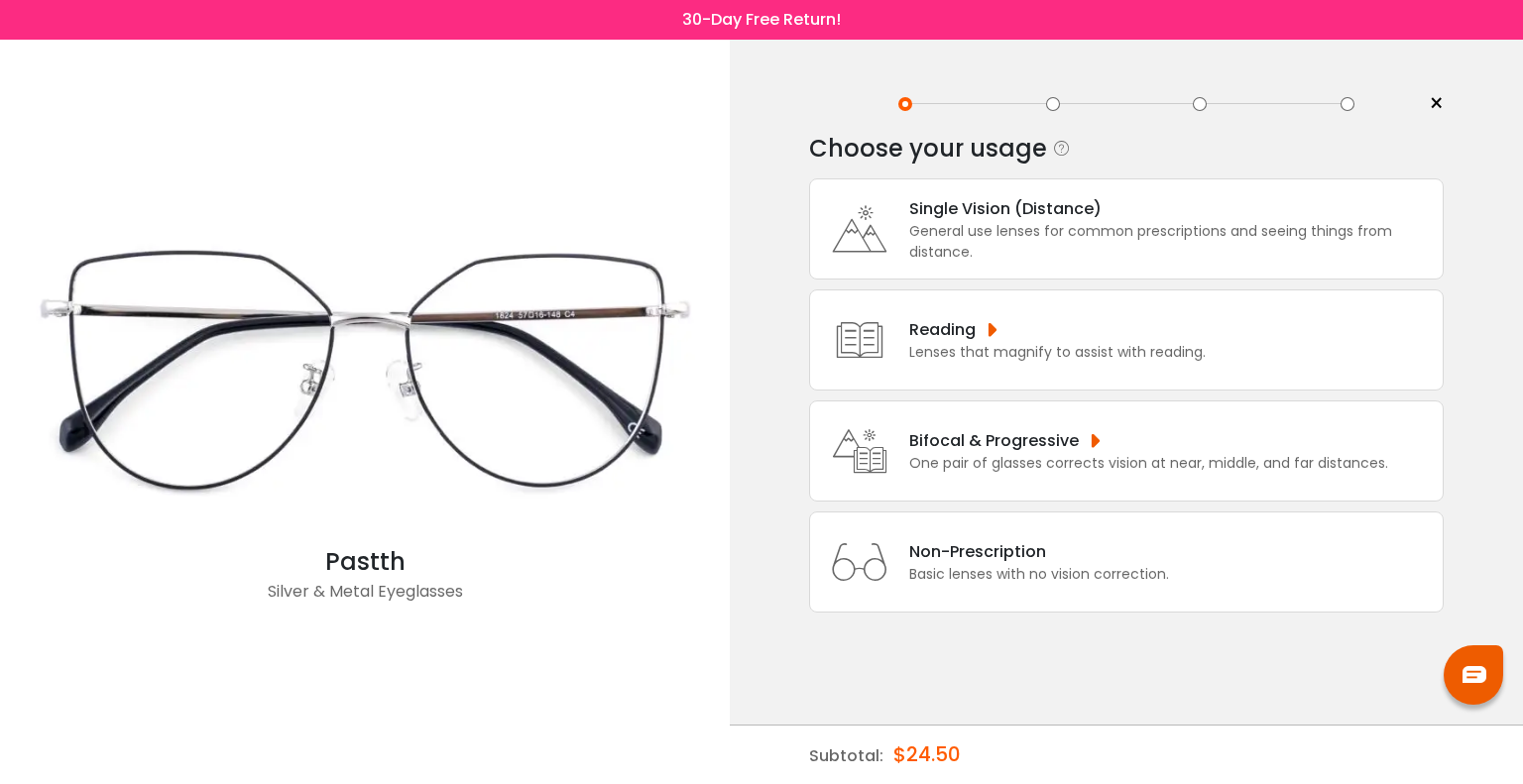 click on "Non-Prescription" at bounding box center (1039, 551) 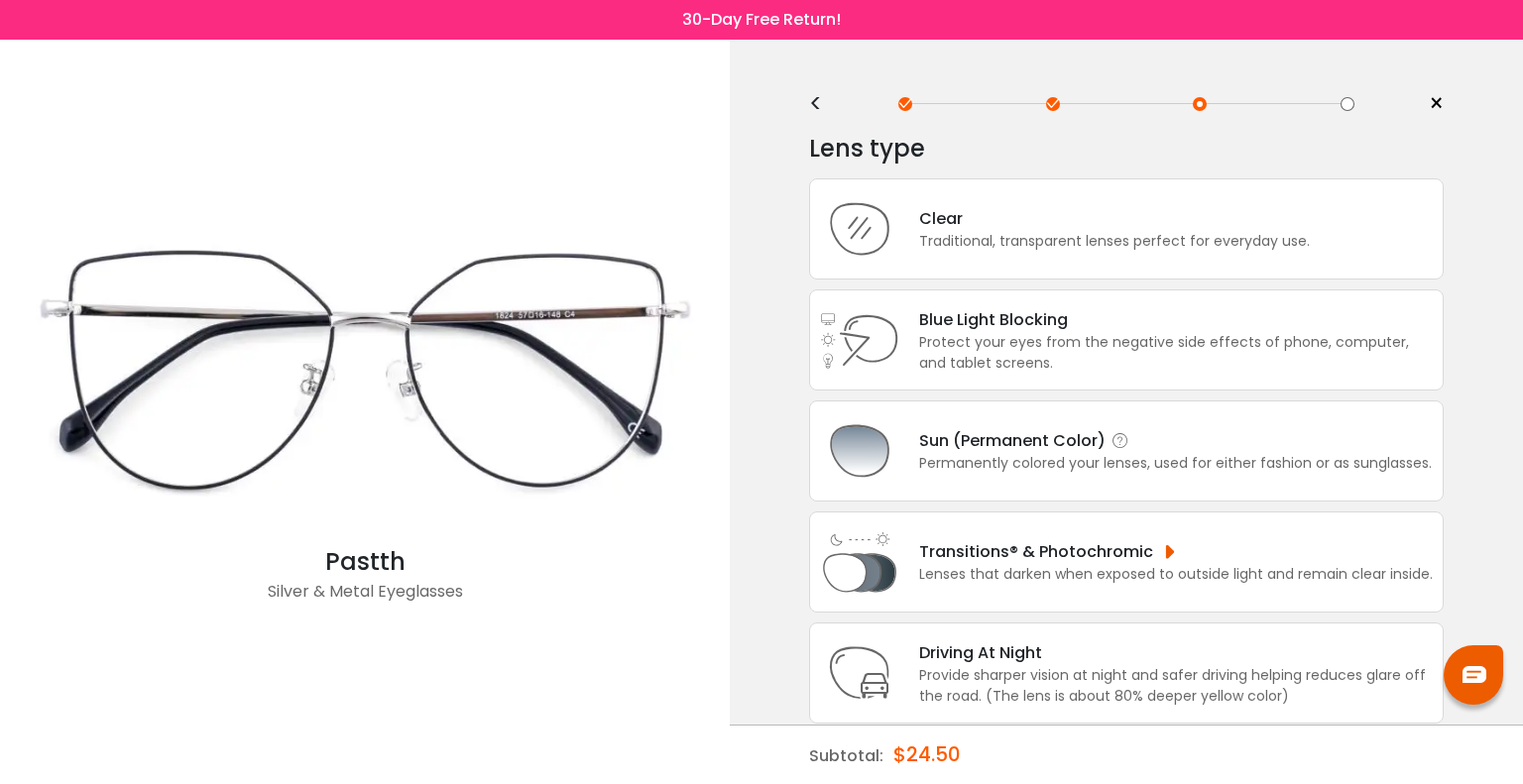 click on "Permanently colored your lenses,  used for either fashion or as sunglasses." at bounding box center [1175, 463] 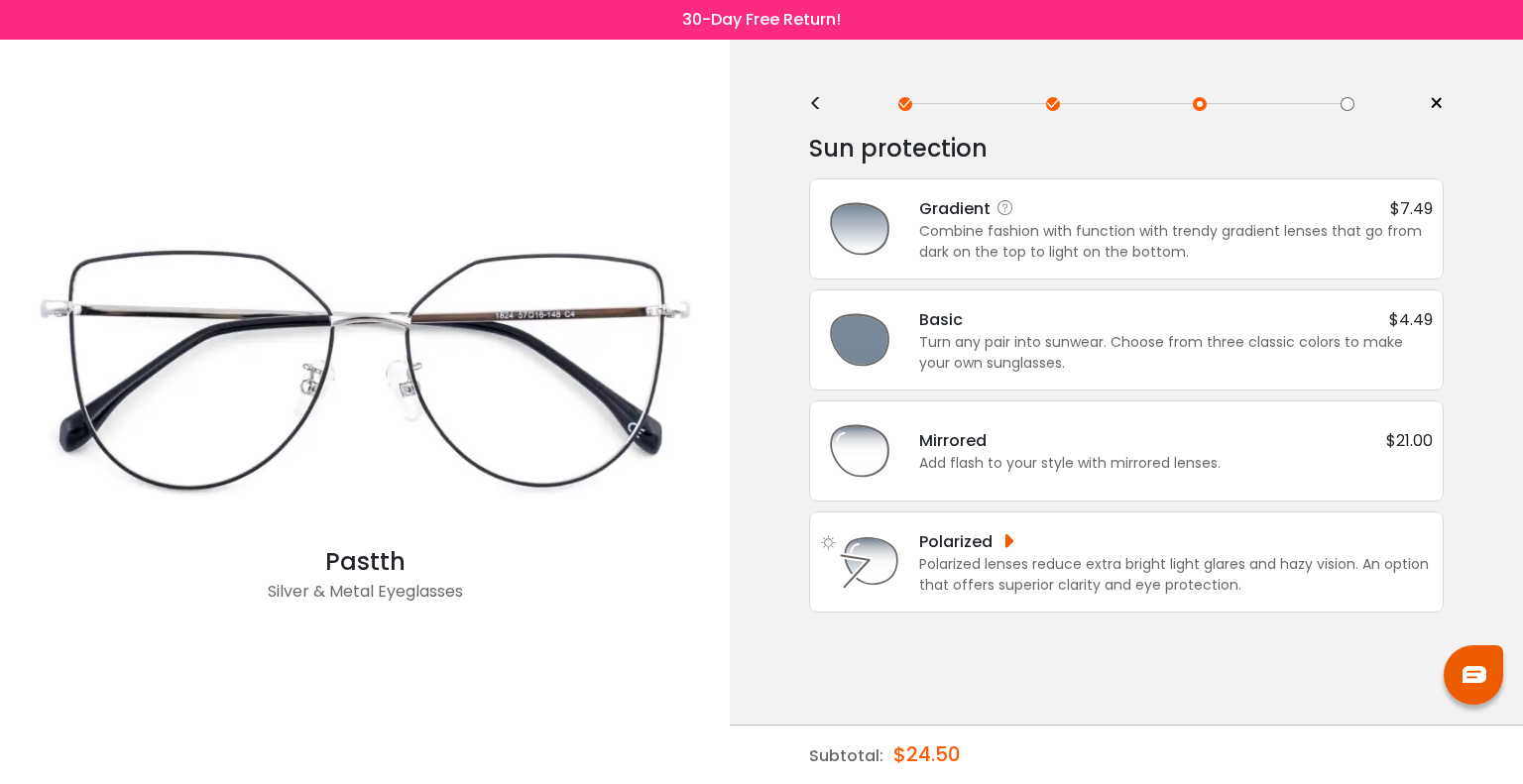 click on "Combine fashion with function with trendy gradient lenses that go from dark on the top to light on the bottom." at bounding box center (1176, 242) 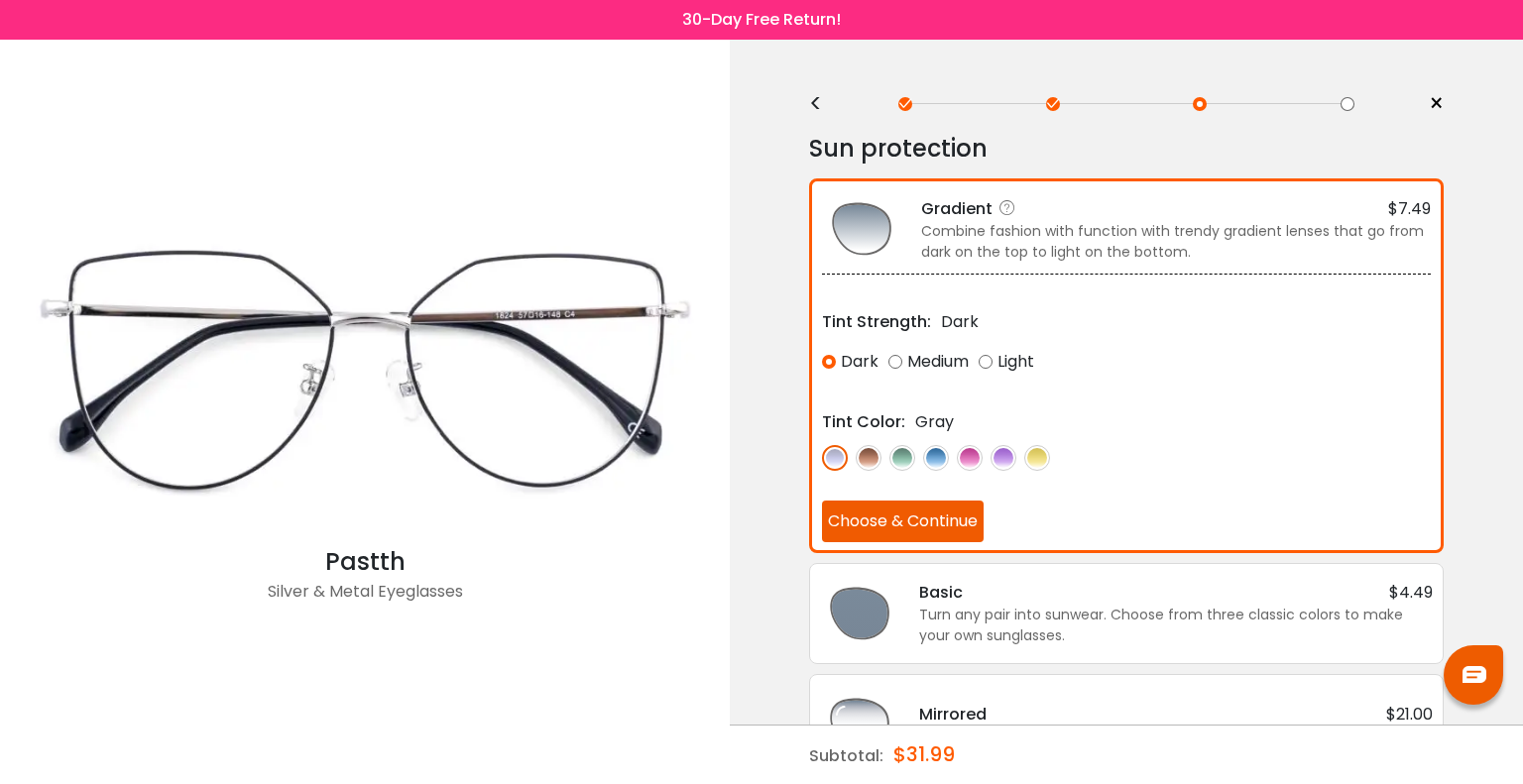 click at bounding box center [936, 458] 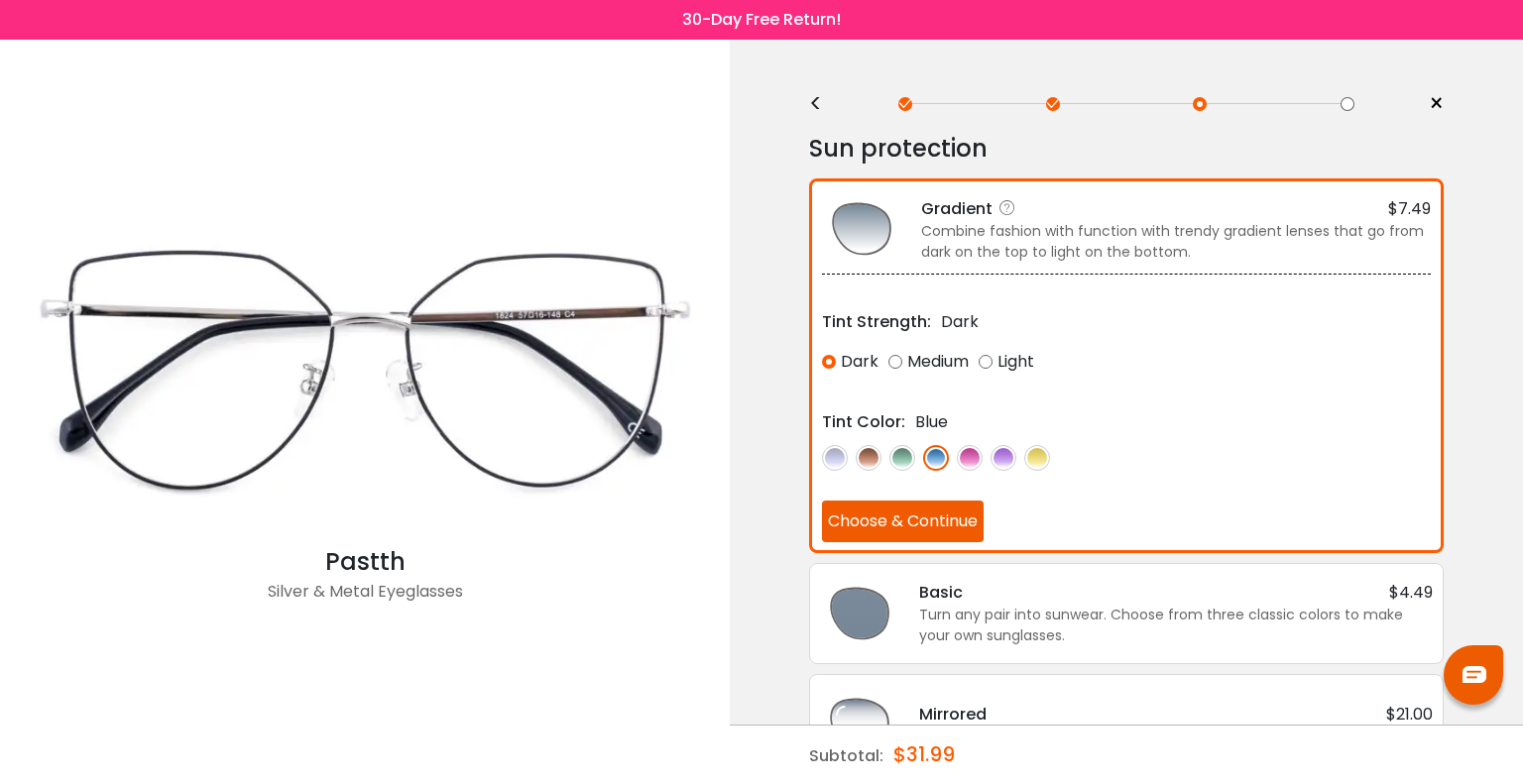 click on "Medium" at bounding box center (928, 362) 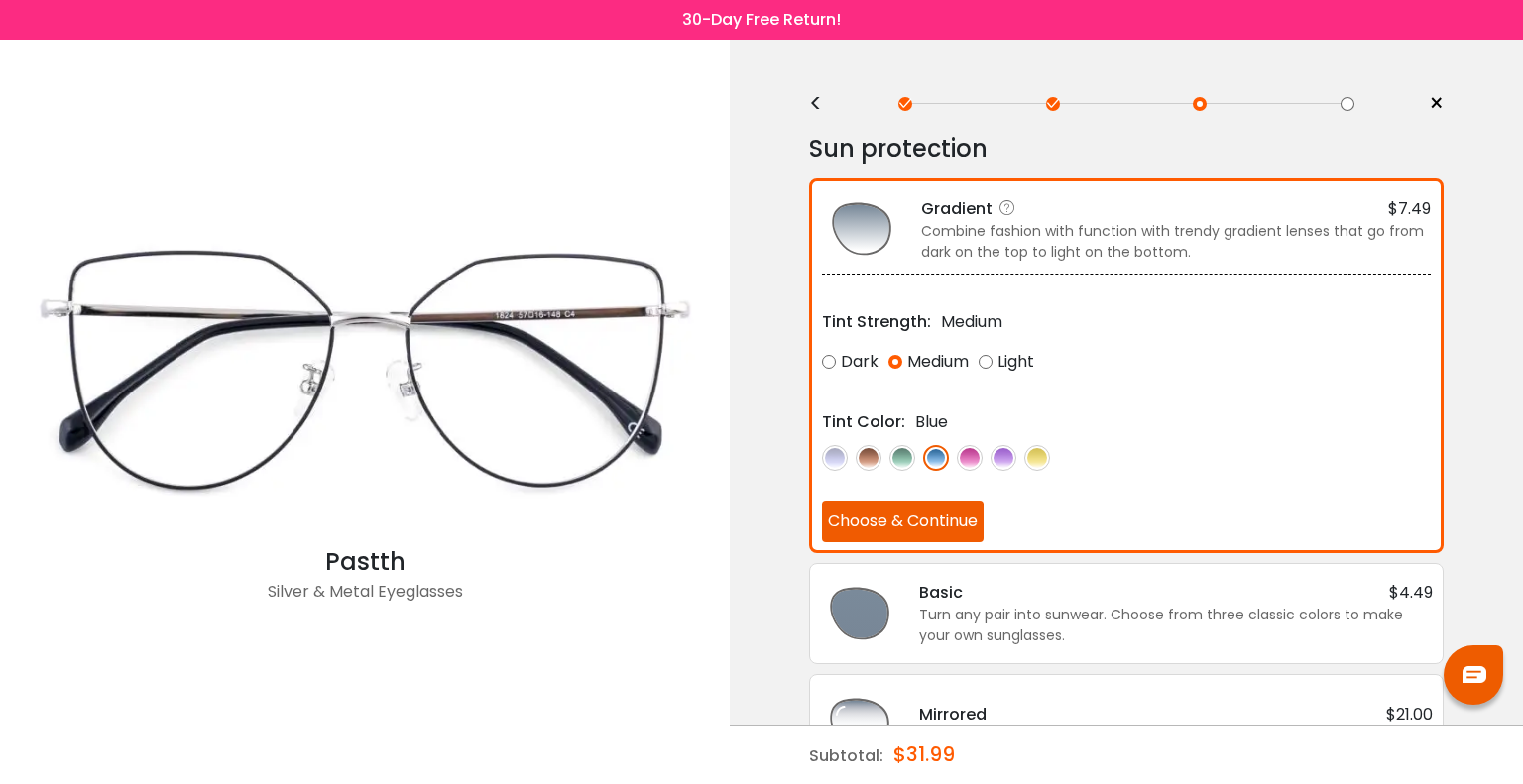 click on "Dark" at bounding box center [850, 362] 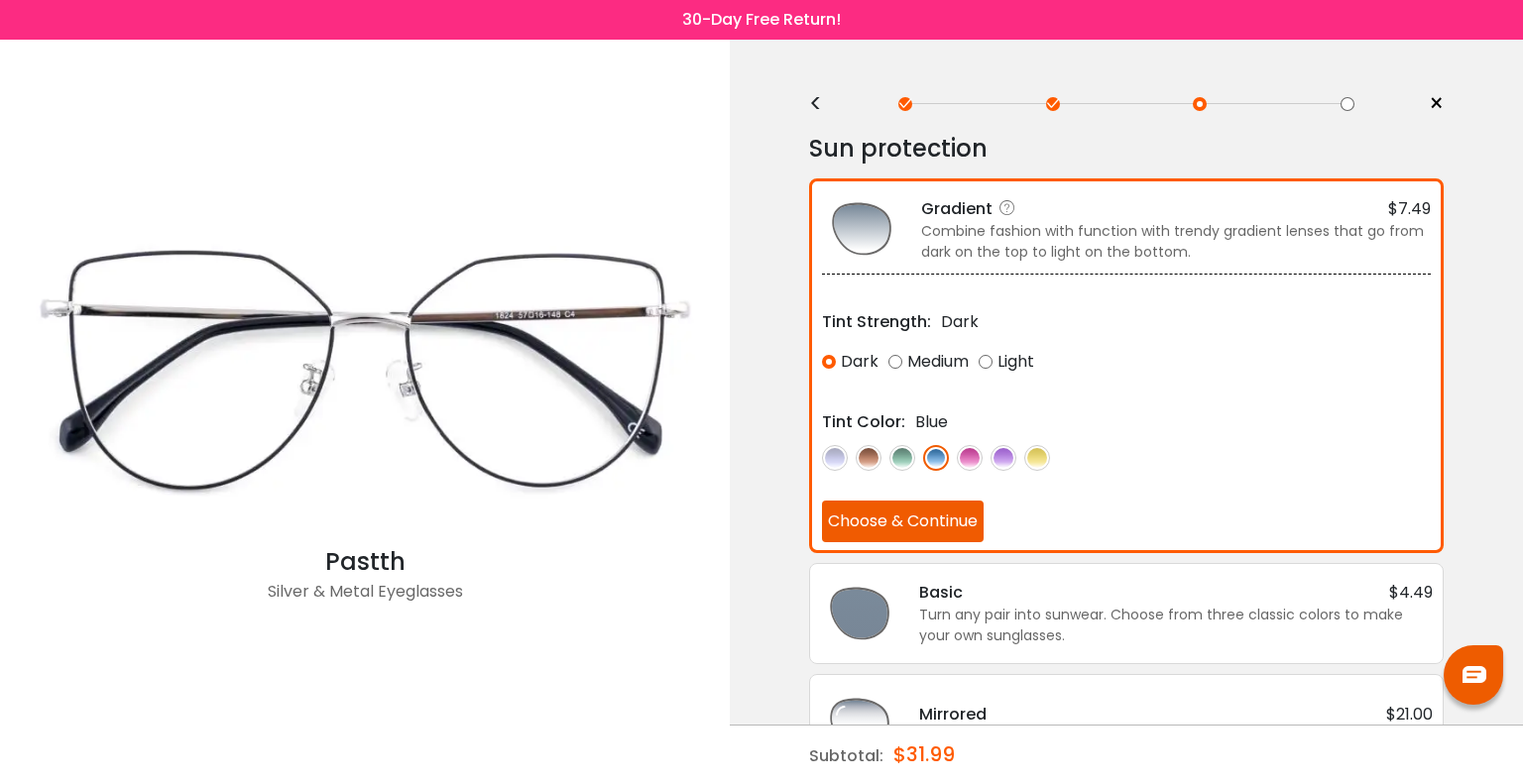 click on "Choose & Continue" at bounding box center [902, 521] 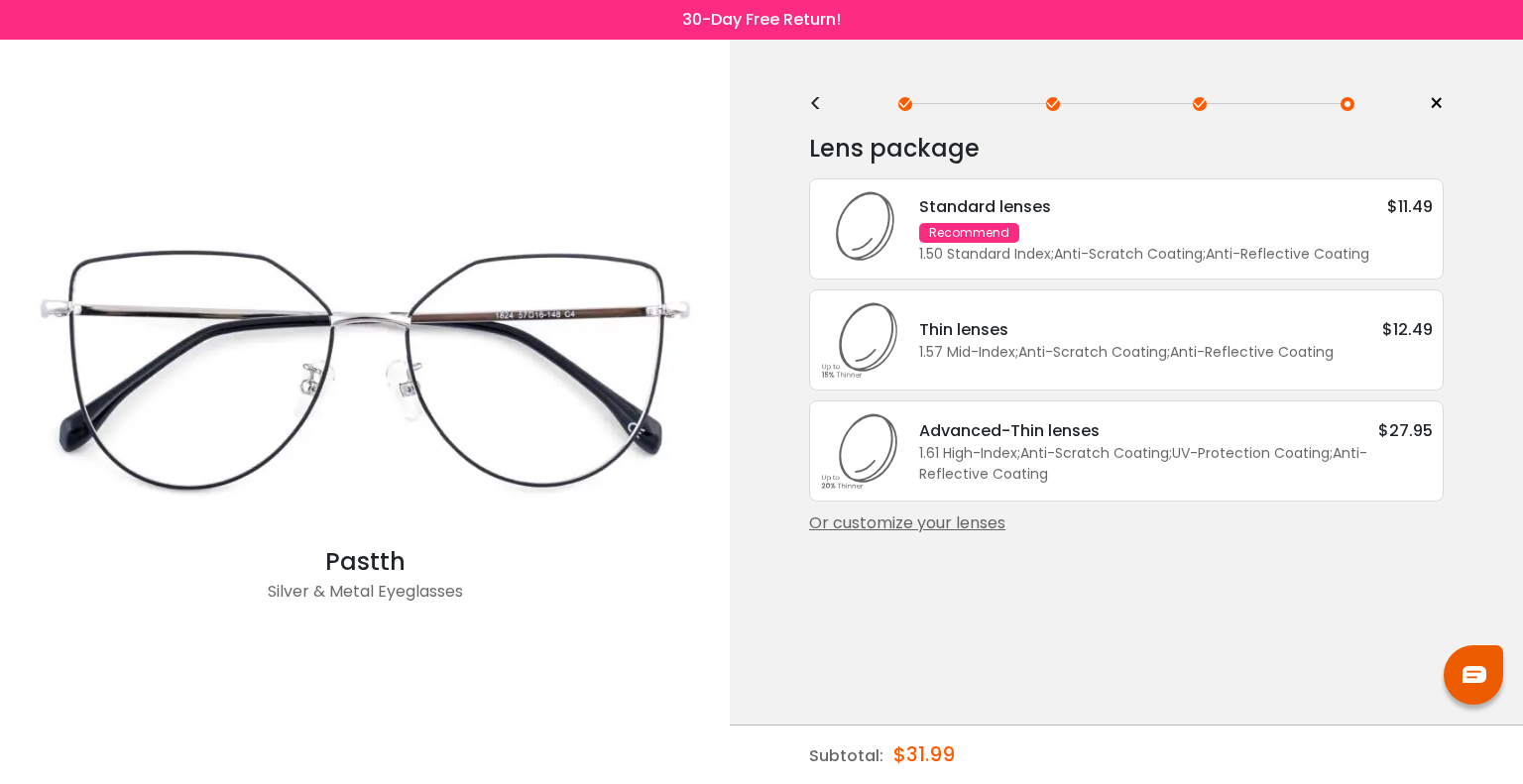 click at bounding box center [860, 340] 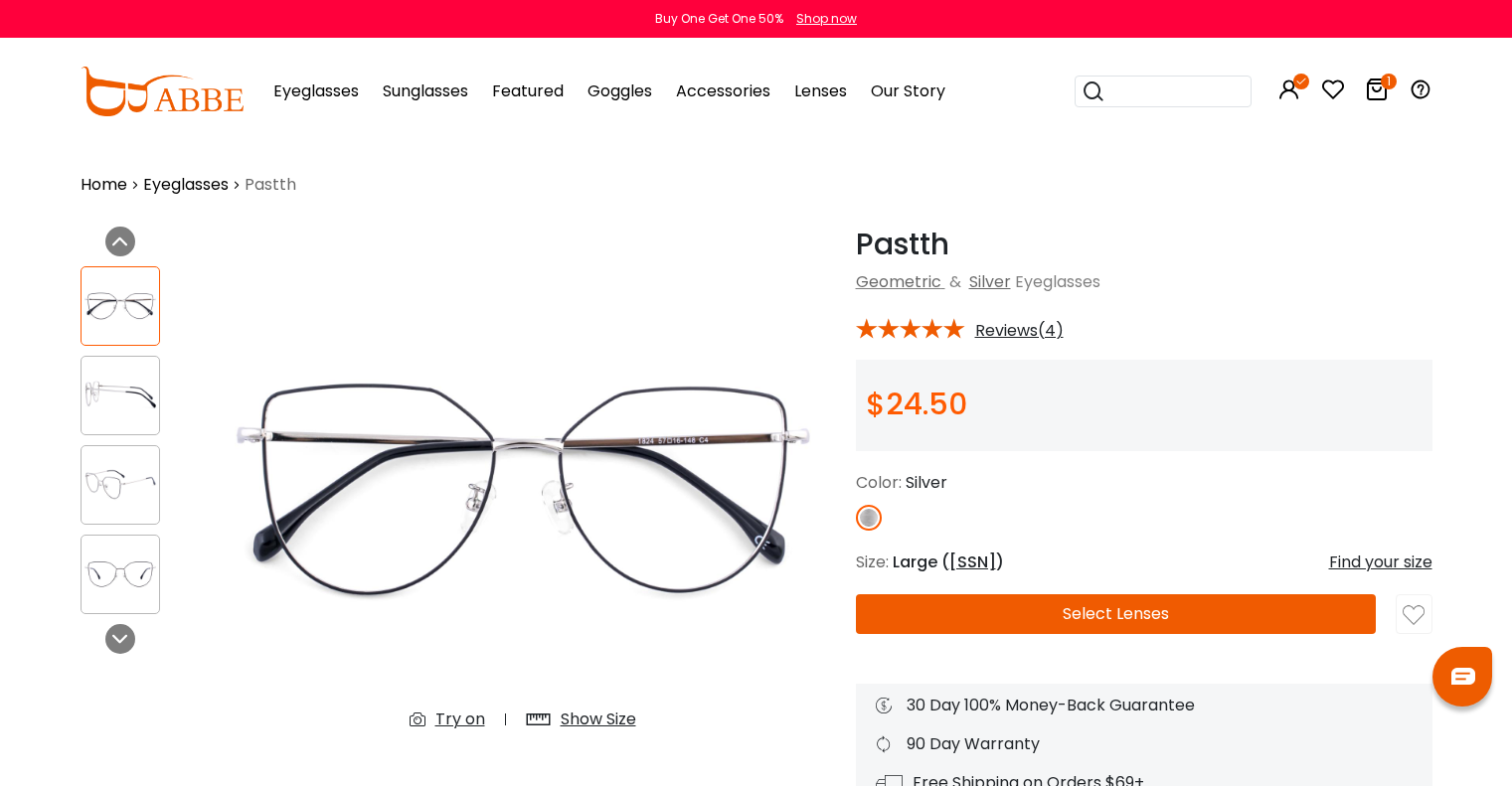 scroll, scrollTop: 0, scrollLeft: 0, axis: both 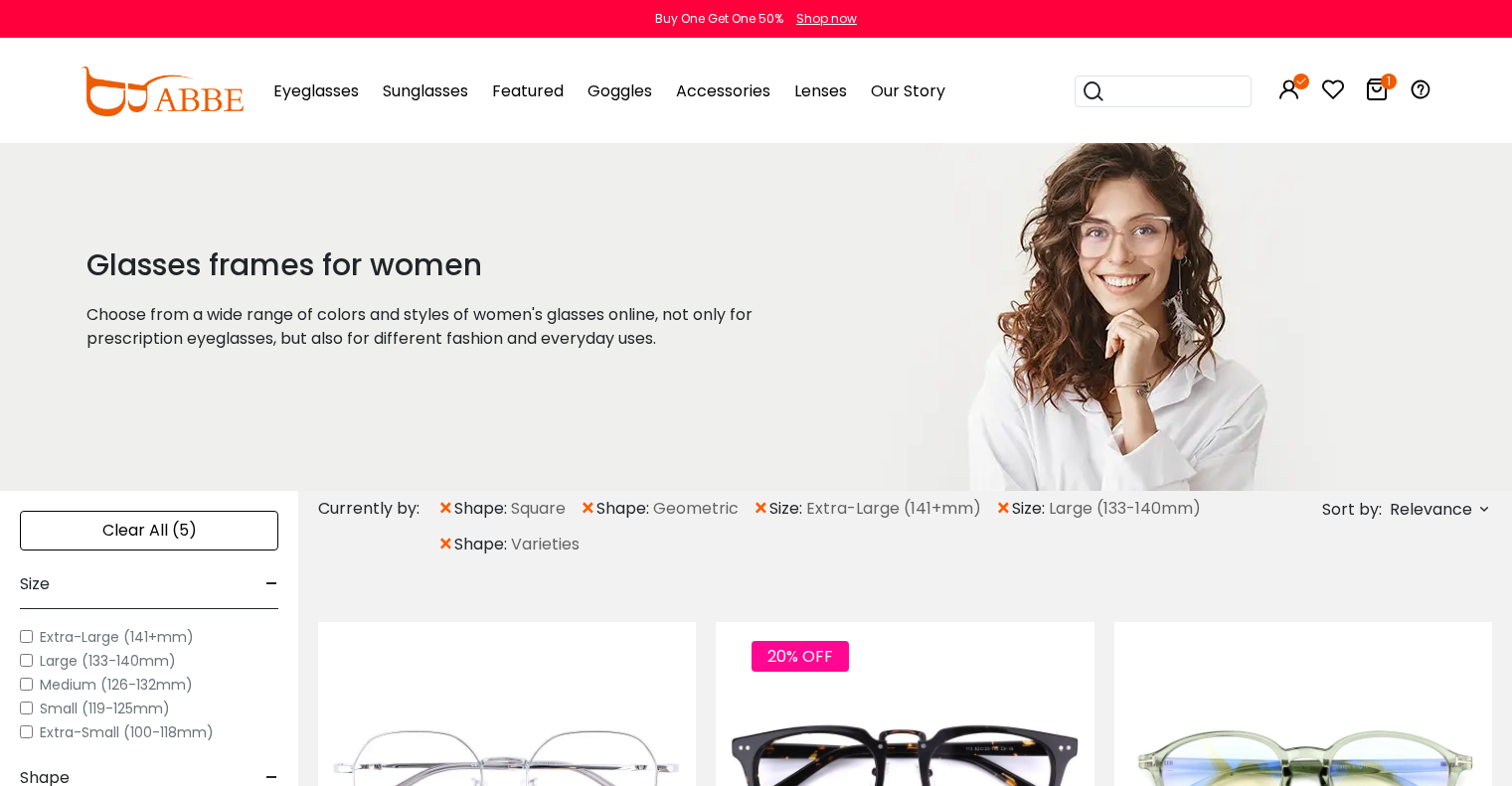 click on "Glasses frames for women
Choose from a wide range of colors and styles of women's glasses online, not only for prescription eyeglasses, but also for different fashion and everyday uses." at bounding box center (465, 317) 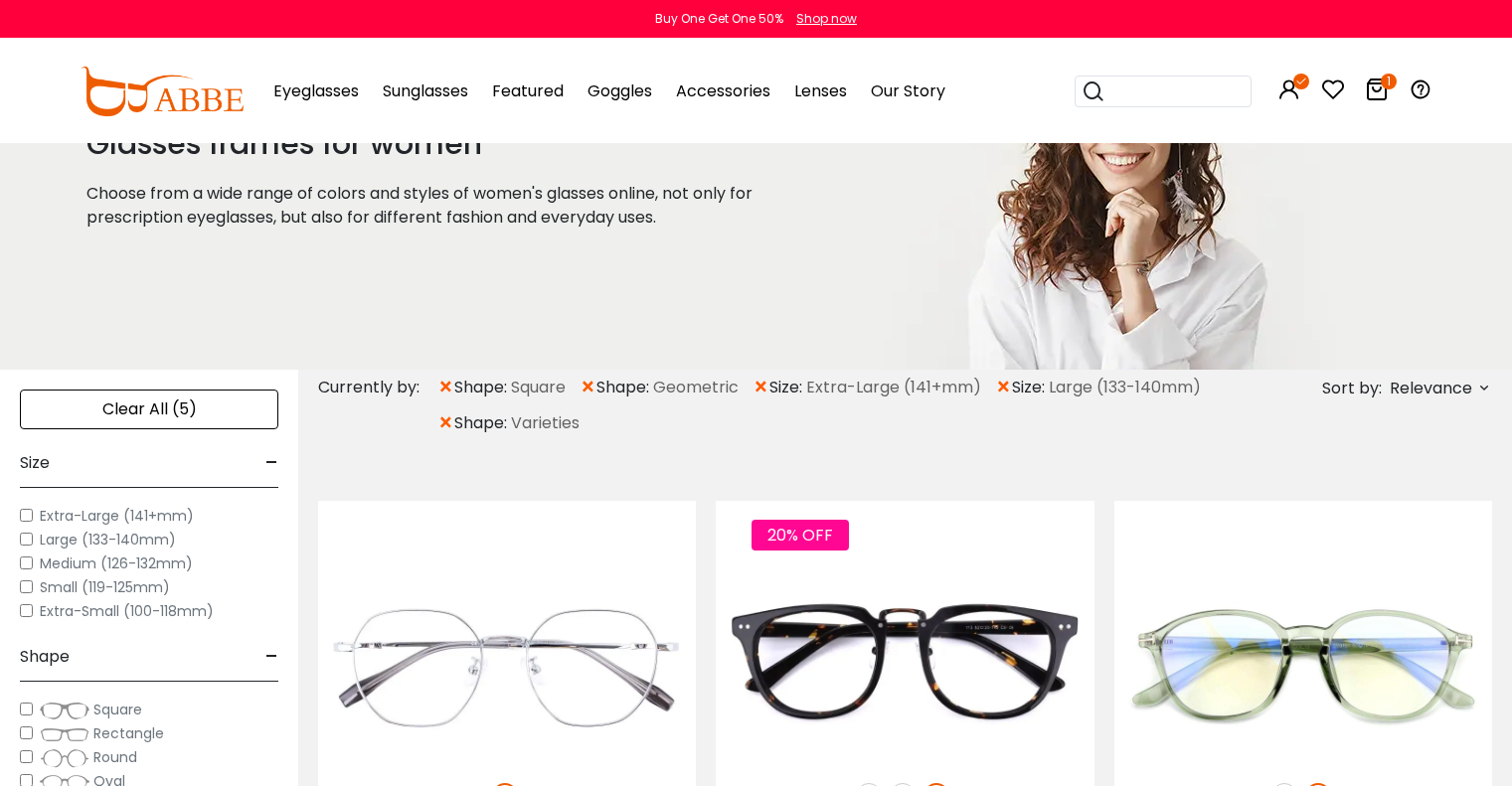 scroll, scrollTop: 119, scrollLeft: 0, axis: vertical 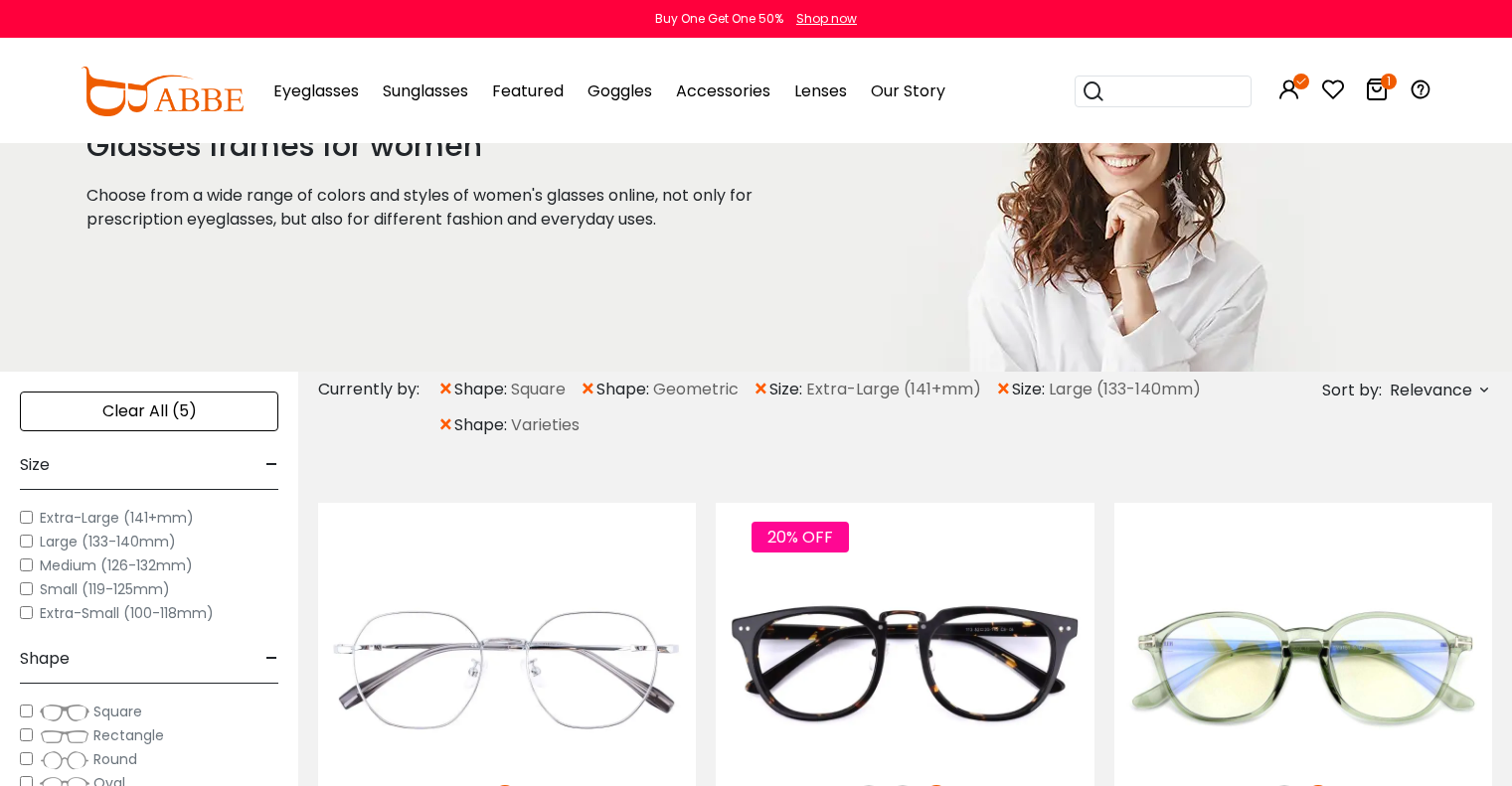 click on "Relevance" at bounding box center (1430, 391) 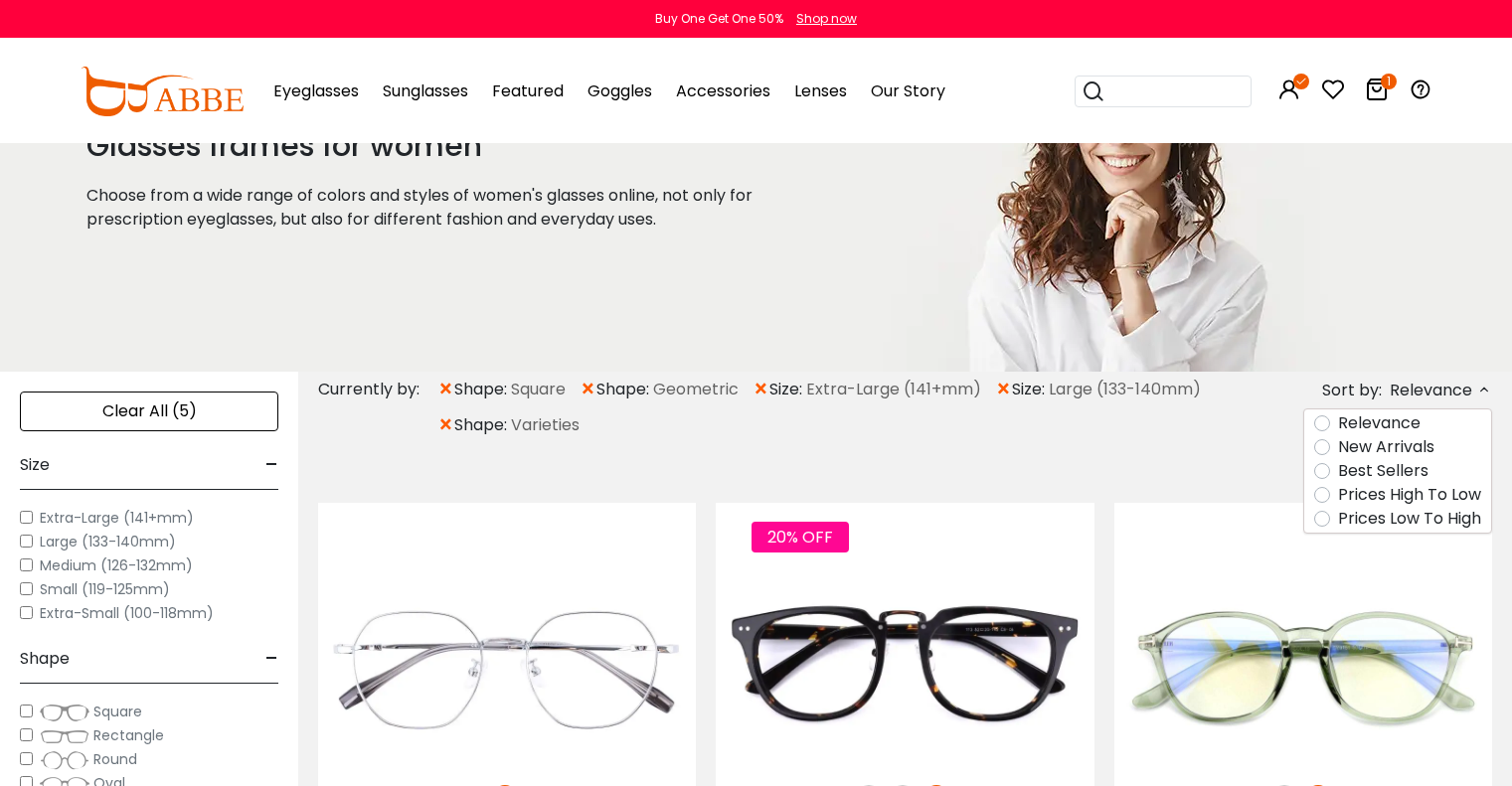 click on "Relevance
New Arrivals
Best Sellers
Prices High To Low
Prices Low To High" at bounding box center [1398, 471] 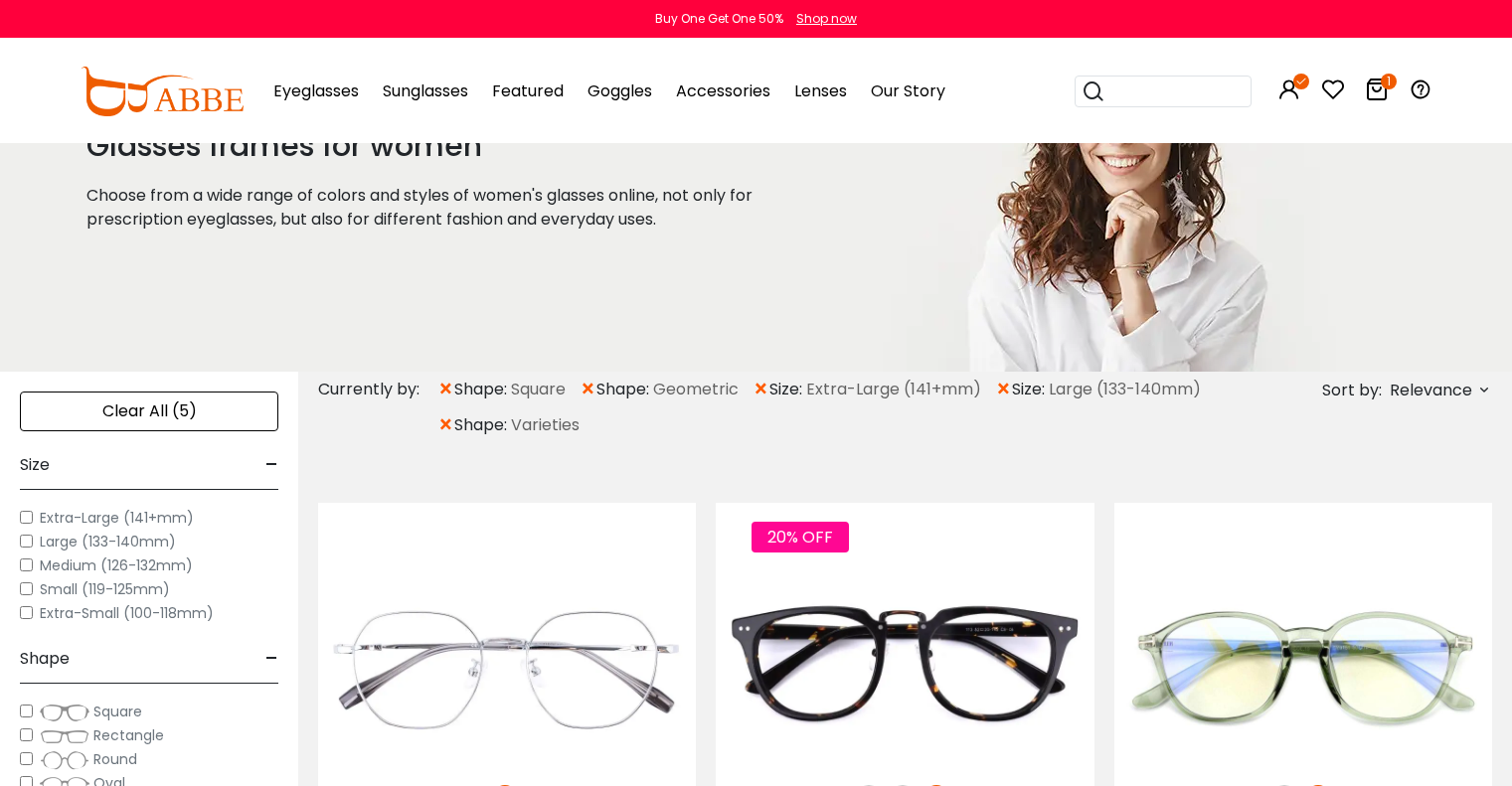 click on "Relevance" at bounding box center (1430, 391) 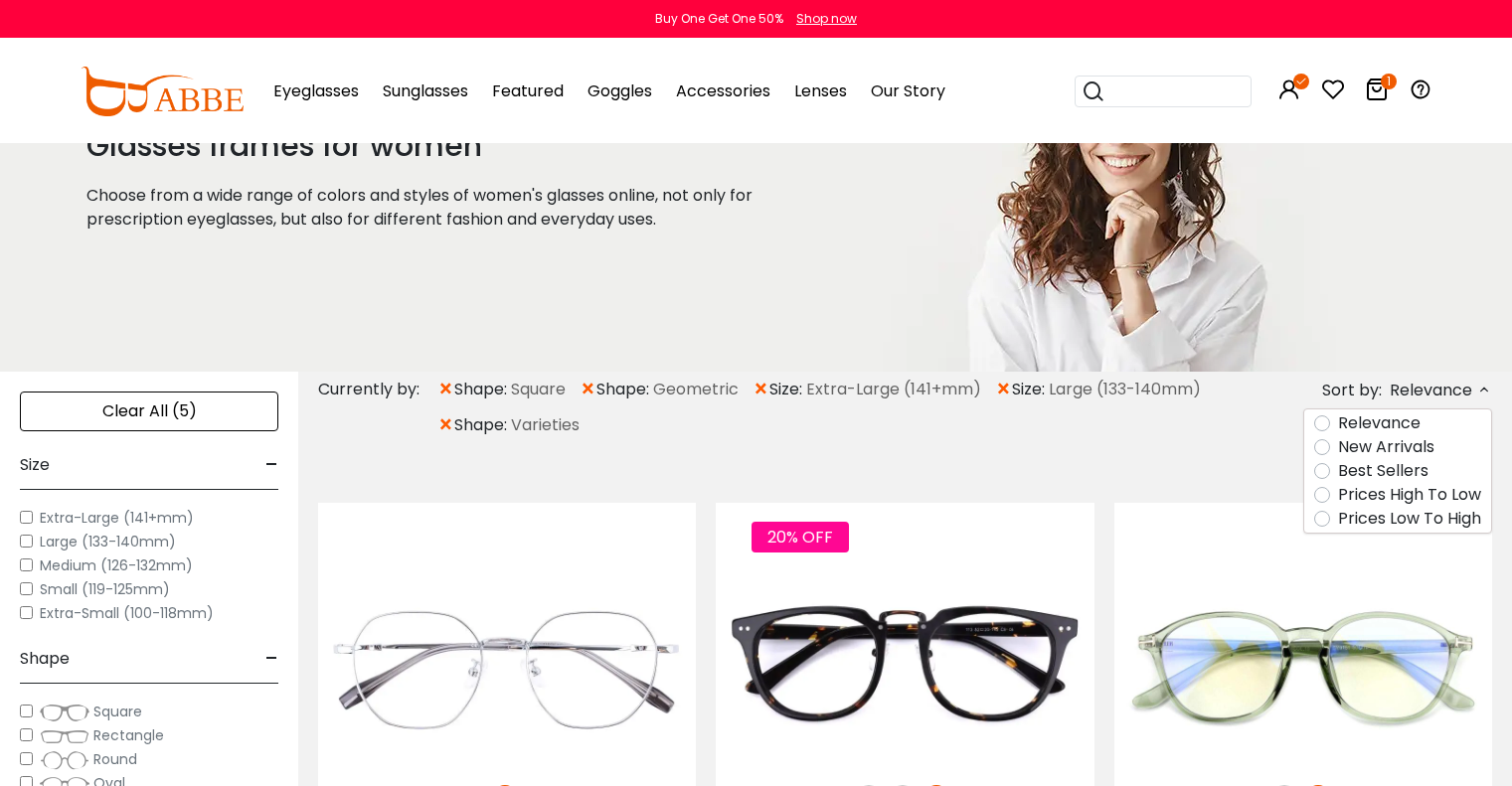 click on "Prices Low To High" at bounding box center [1410, 519] 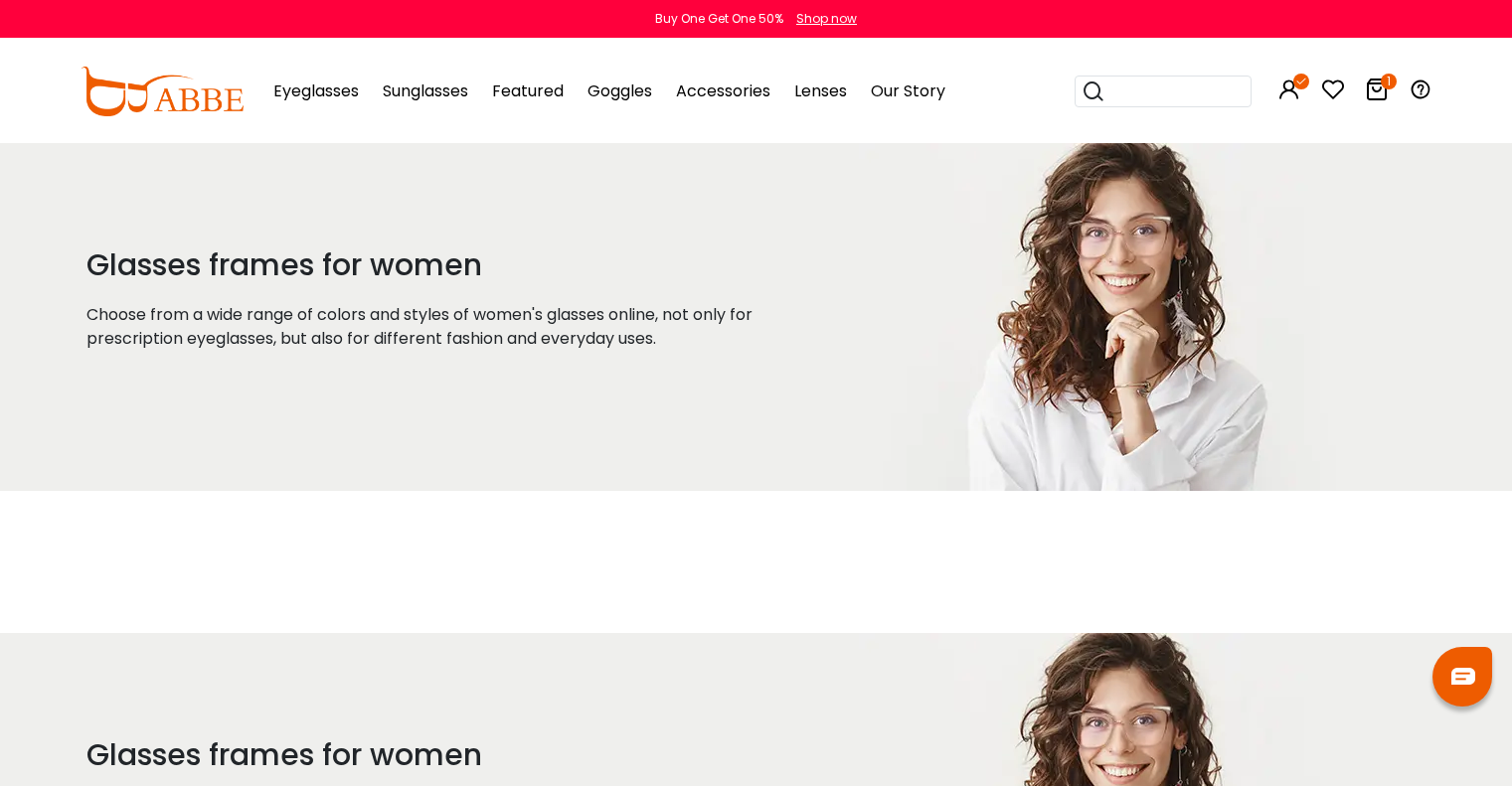 scroll, scrollTop: 0, scrollLeft: 0, axis: both 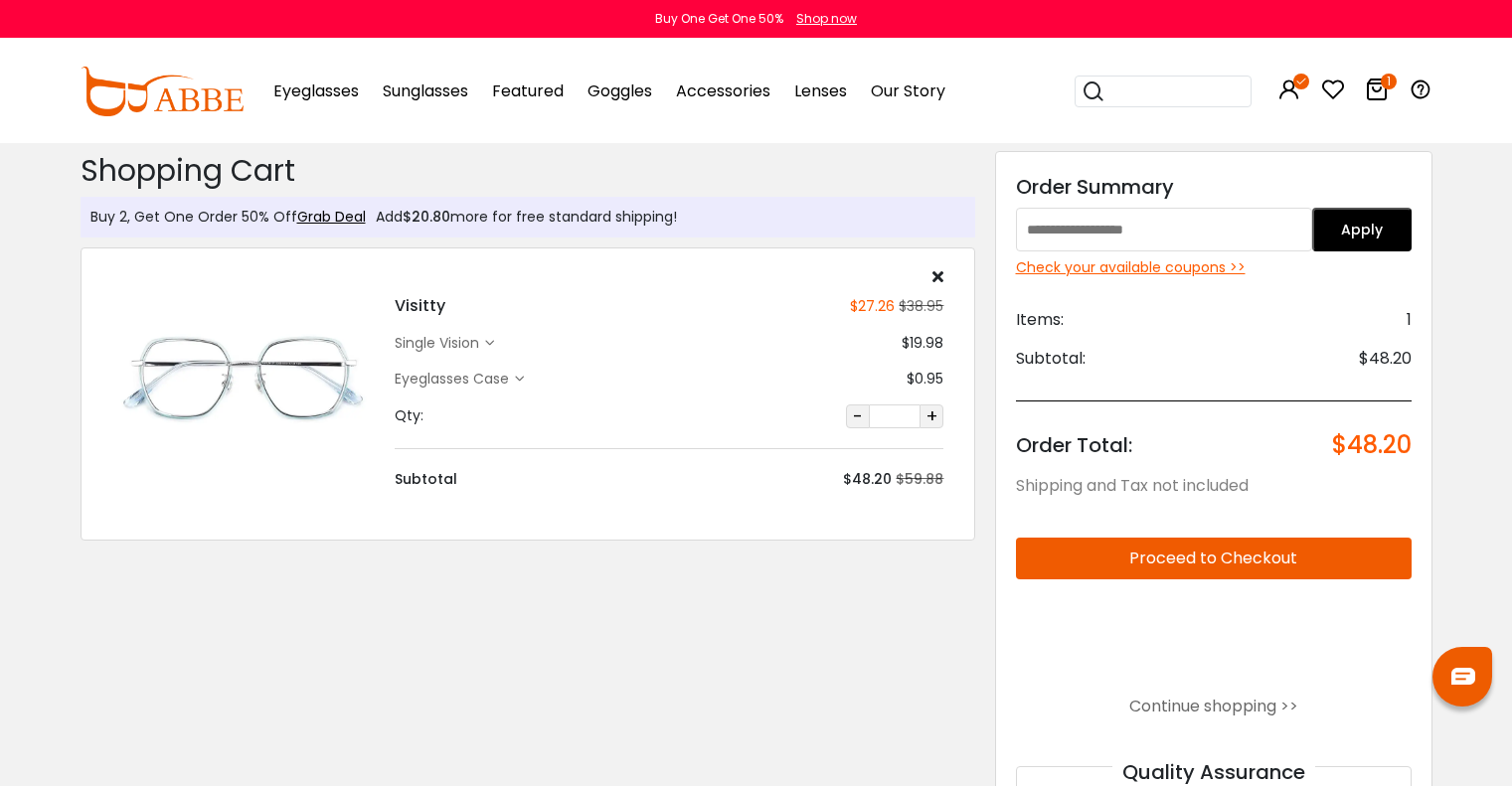 click on "Eyeglasses Case" at bounding box center (454, 379) 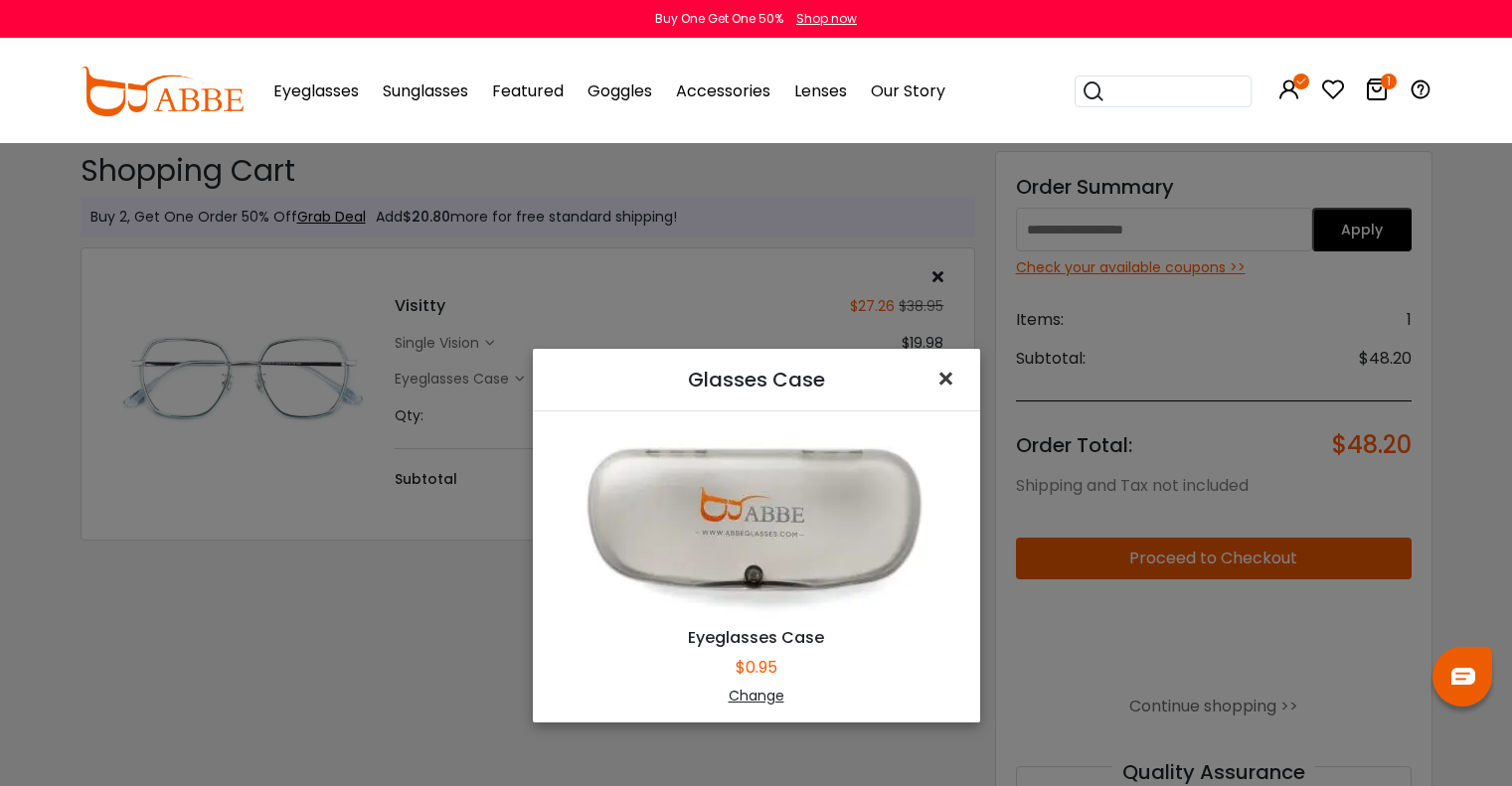 click on "×" at bounding box center [949, 379] 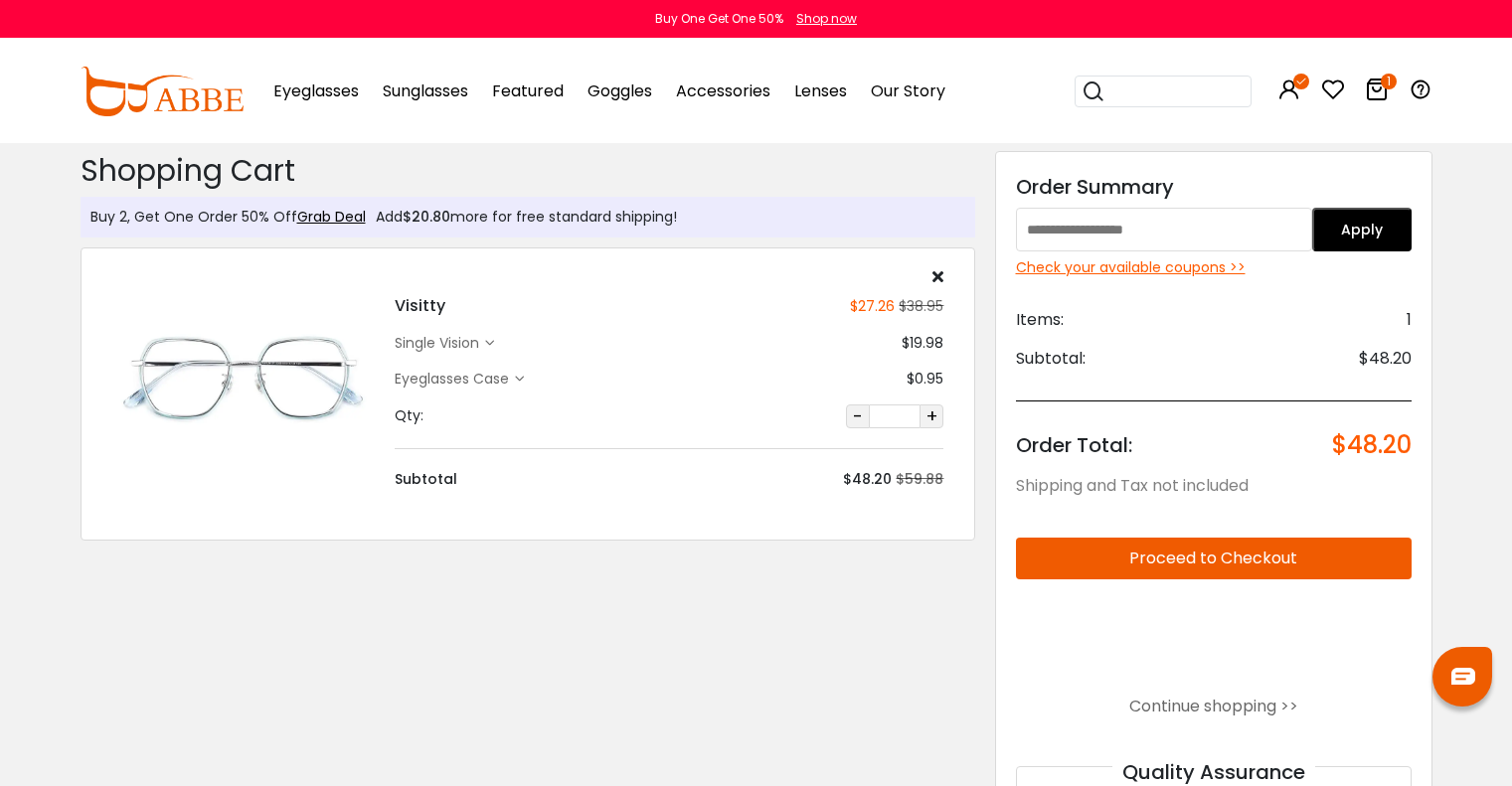 click on "single vision" at bounding box center (439, 343) 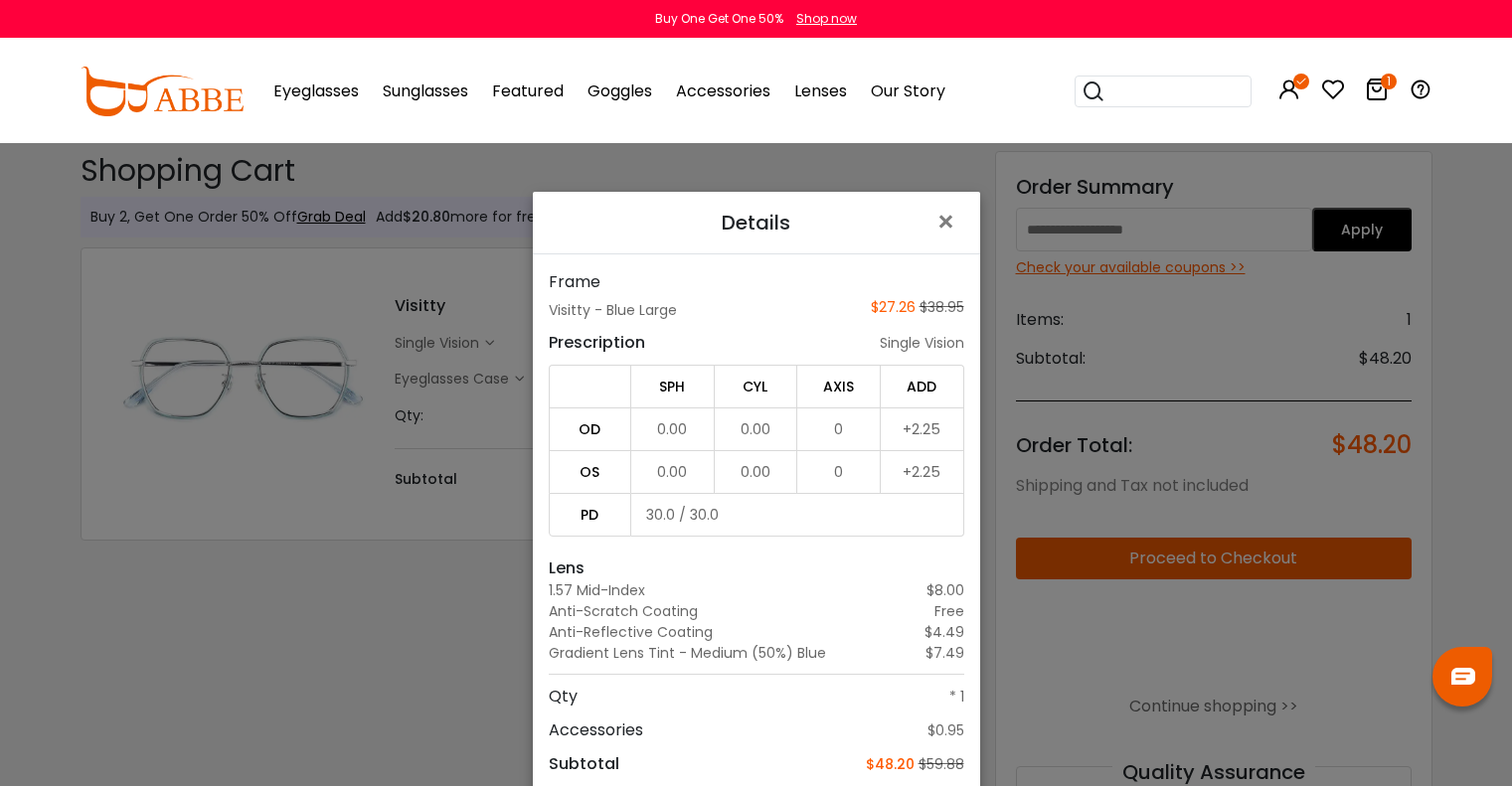 scroll, scrollTop: 0, scrollLeft: 0, axis: both 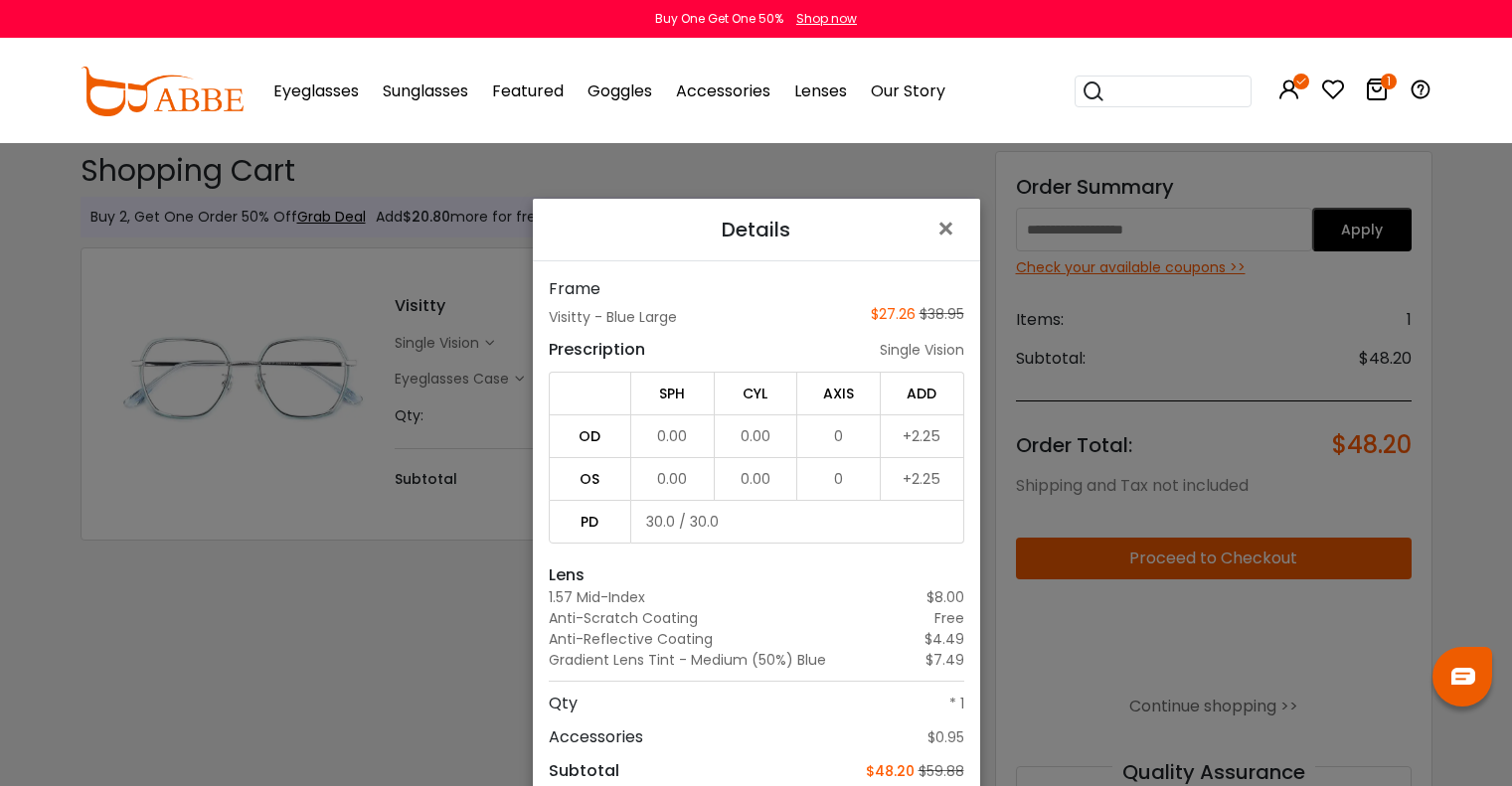 click on "Details
×
Frame
Visitty
- Blue
Large
$27.26
$38.95
Prescription
single vision
SPH
CYL
AXIS
ADD
OD
0.00
0.00
0
+2.25
OS
0.00
0.00
0
+2.25
PD
30.0 / 30.0
Lens
1.57 Mid-Index
$8.00
Anti-Scratch Coating" at bounding box center (756, 393) 